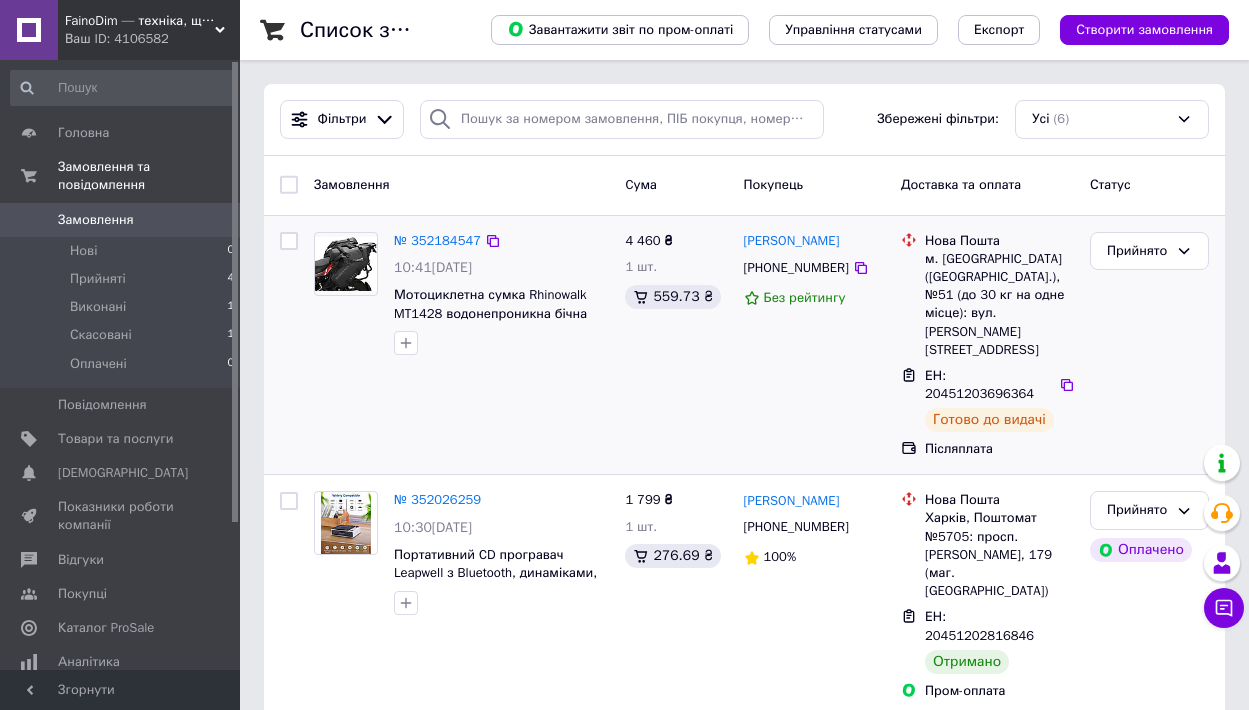 scroll, scrollTop: 0, scrollLeft: 0, axis: both 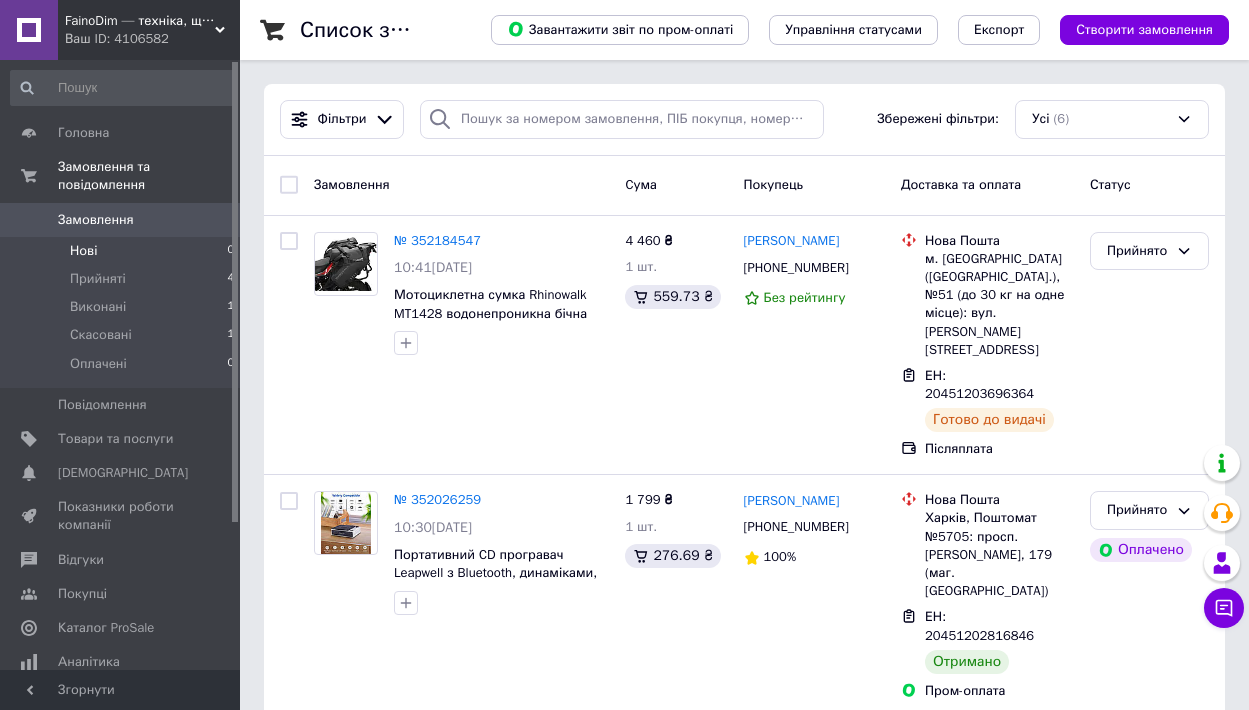 click on "Нові 0" at bounding box center [123, 251] 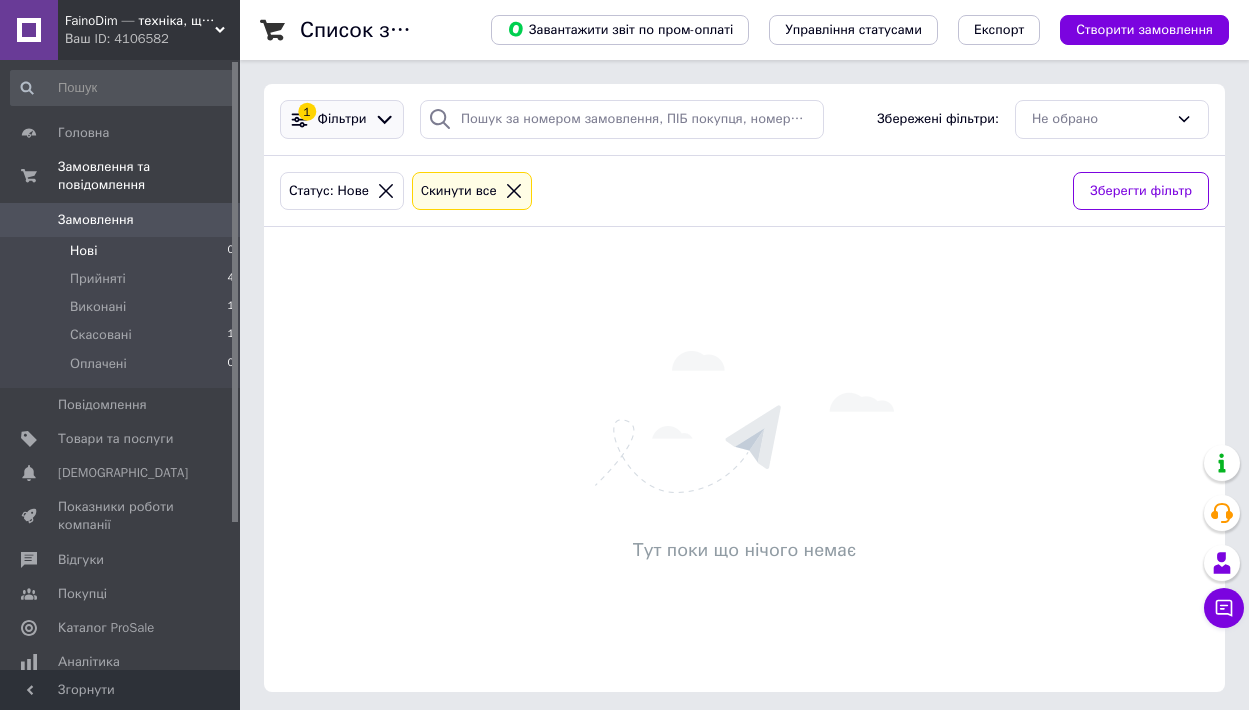 click on "Фільтри" at bounding box center [342, 119] 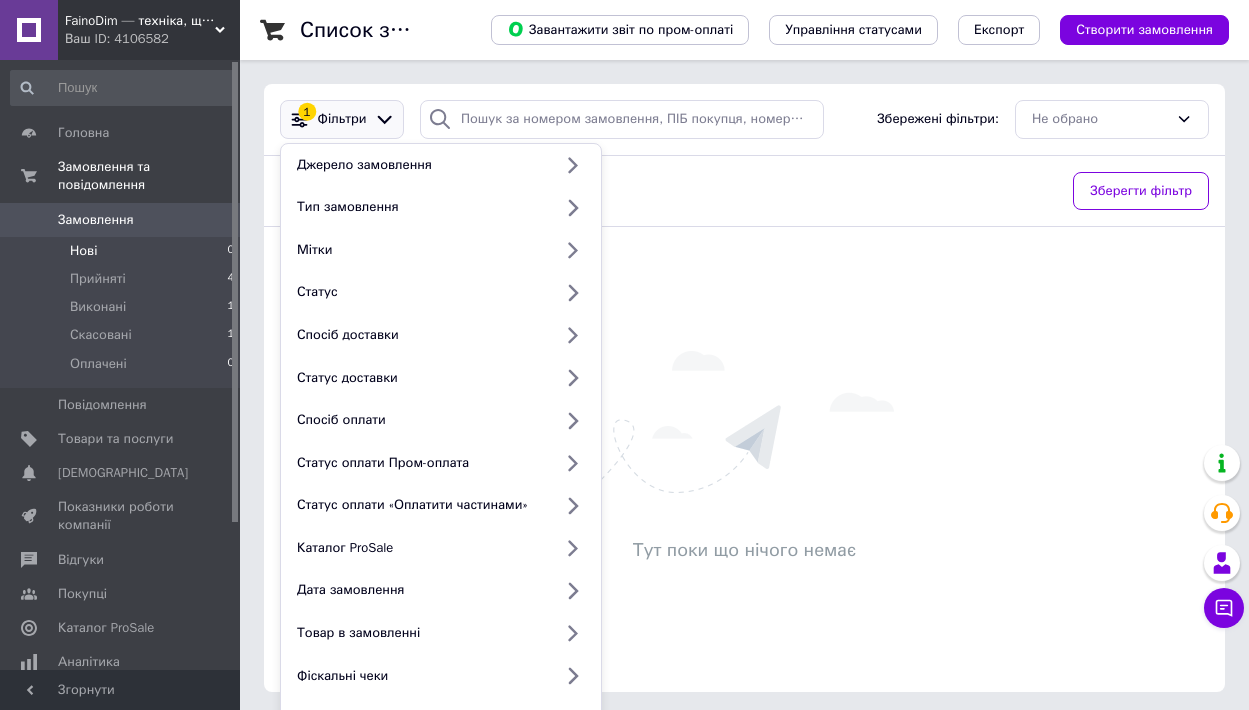 click 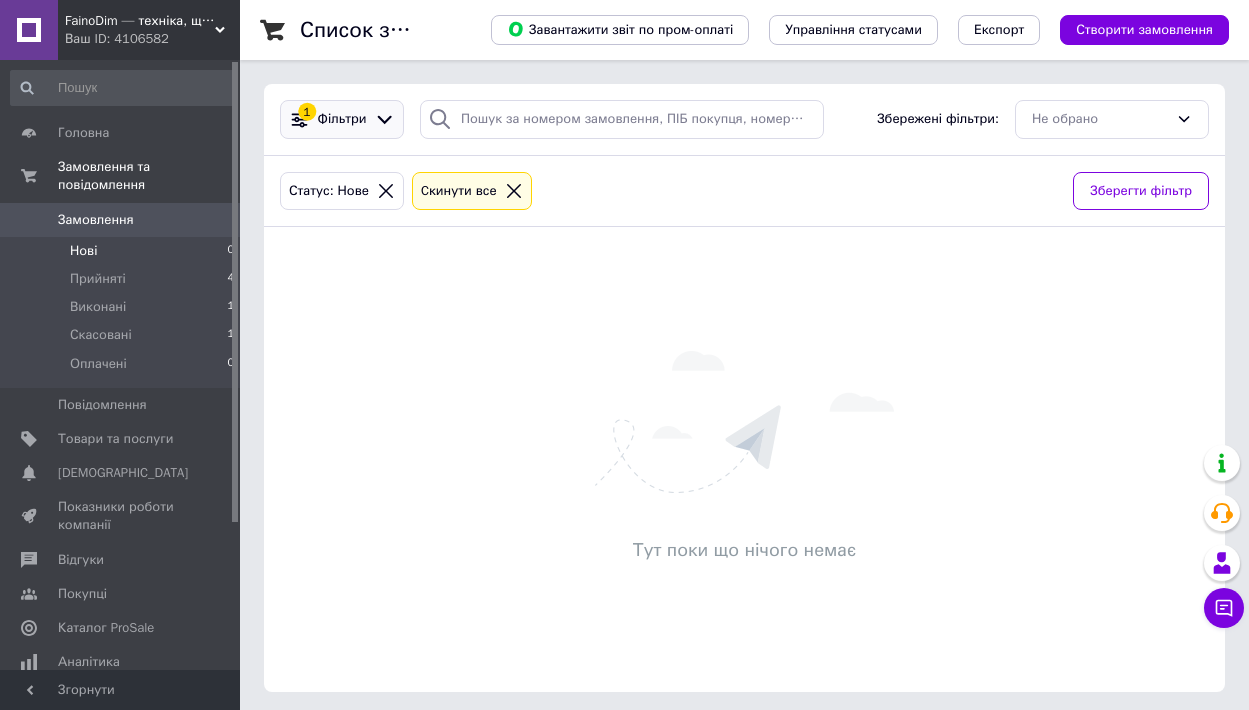 click on "1" at bounding box center [307, 112] 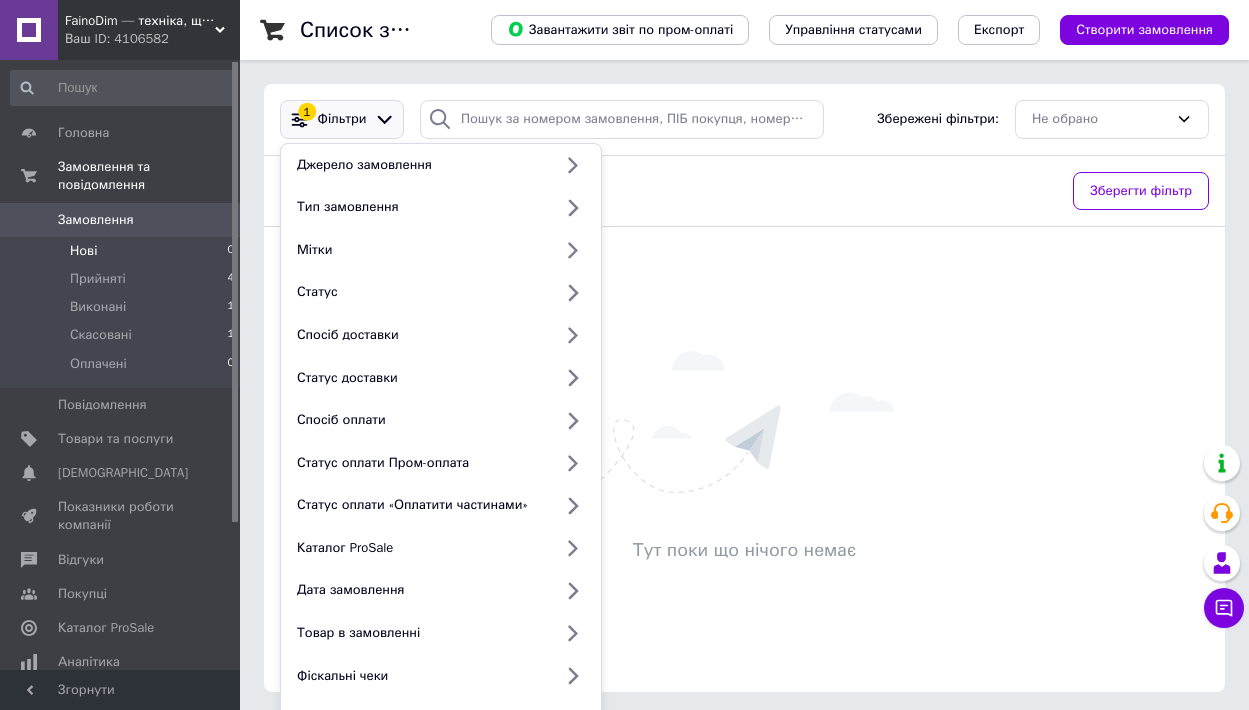 click on "1" at bounding box center (307, 112) 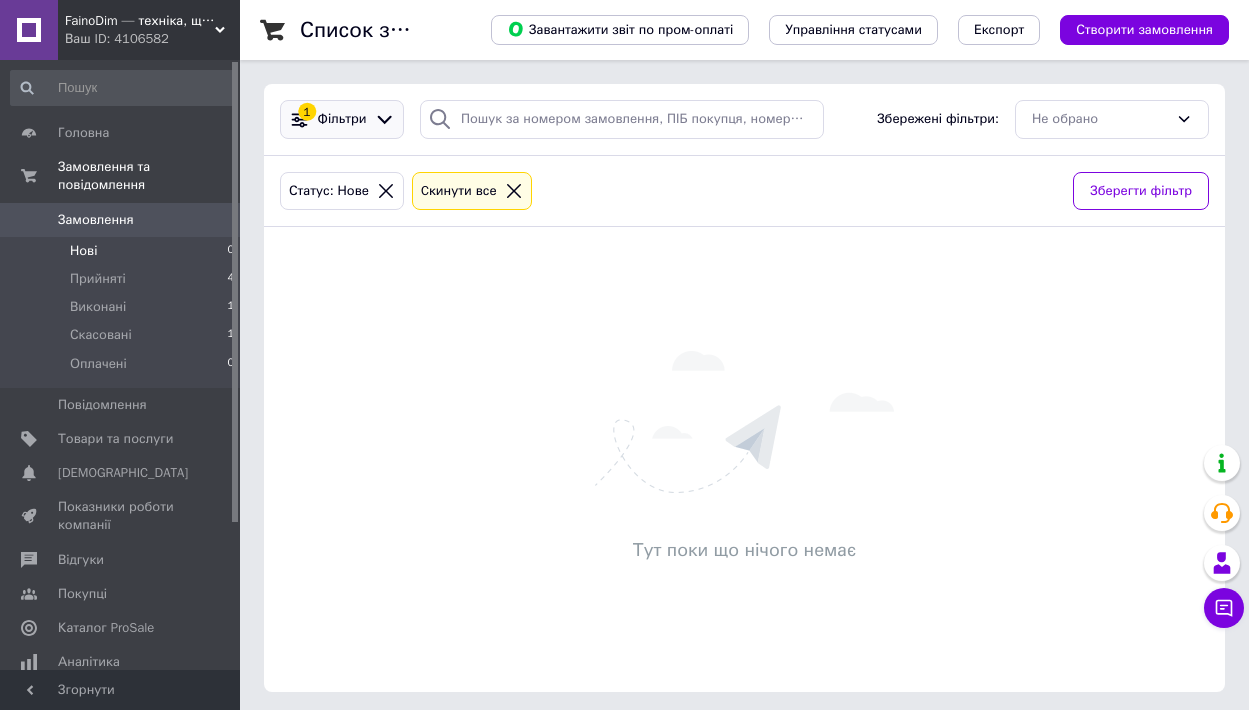 click 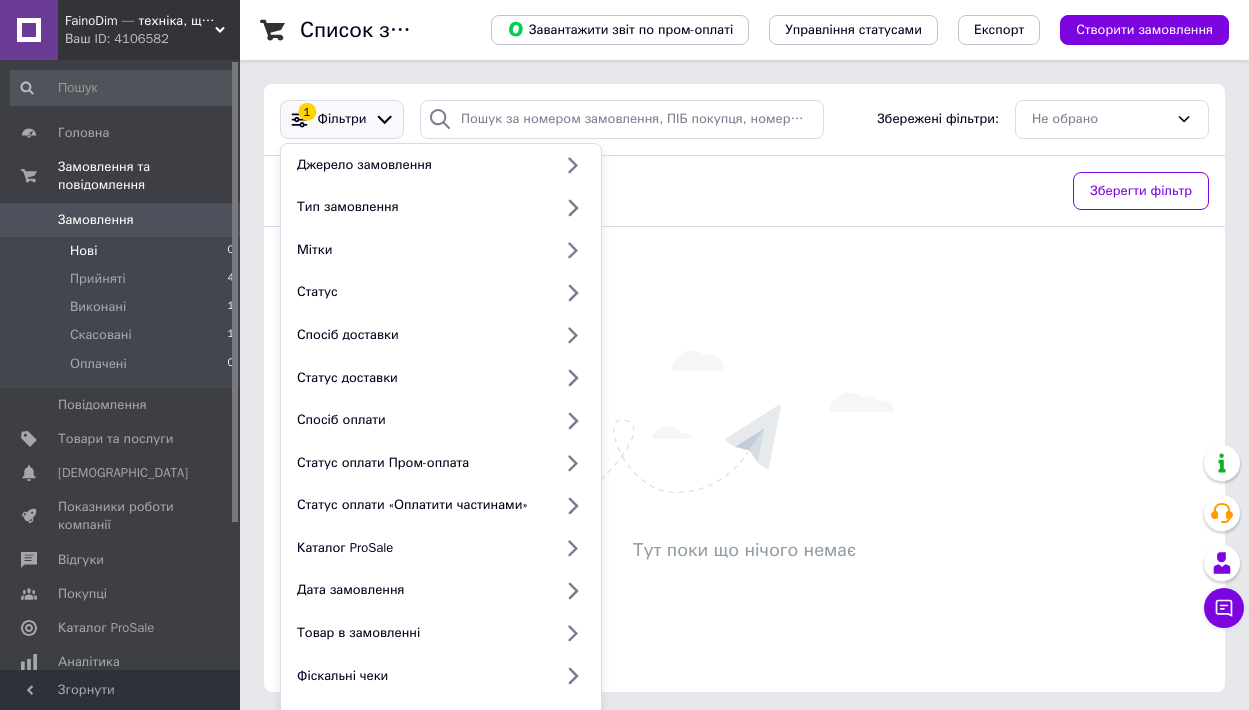 click on "Фільтри" at bounding box center (342, 119) 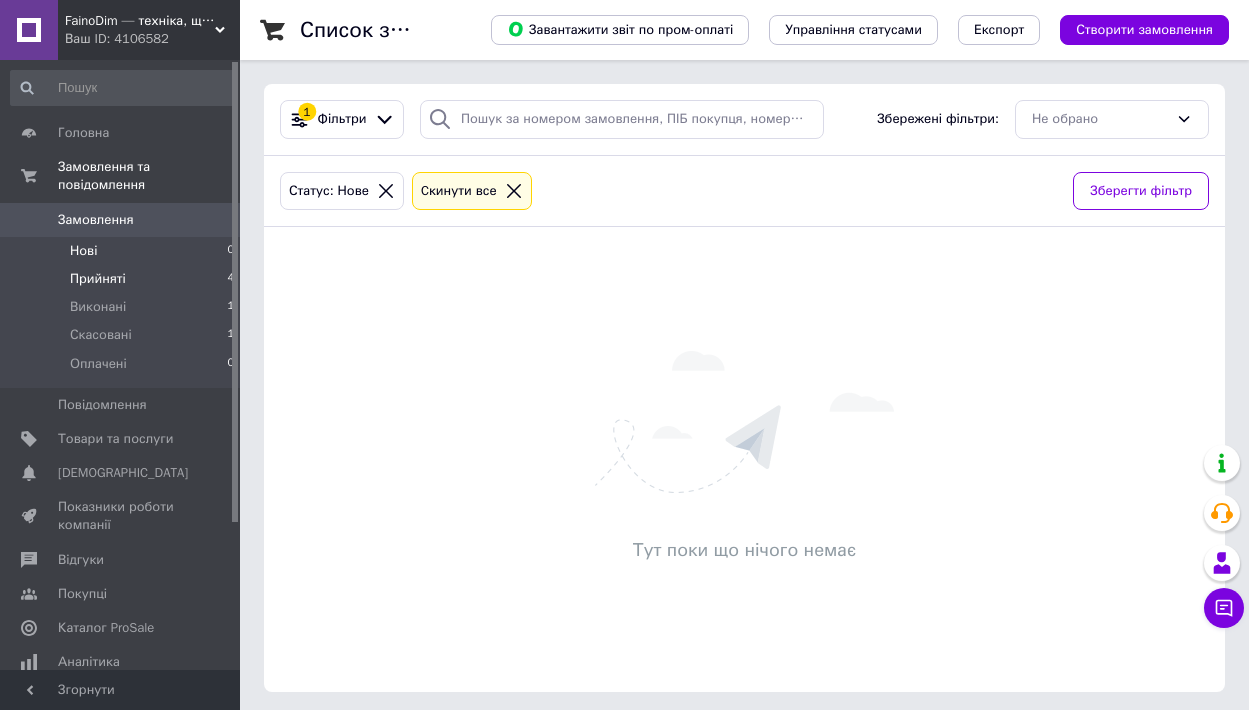 click on "Прийняті 4" at bounding box center [123, 279] 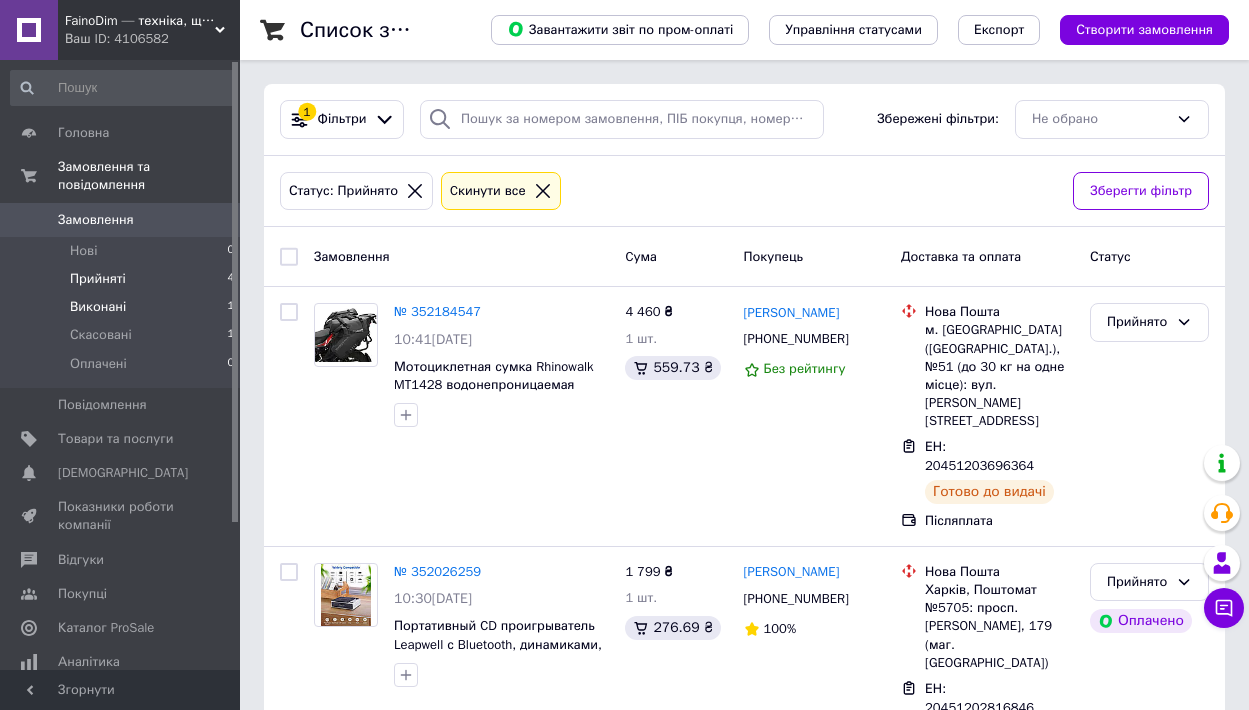 click on "Виконані 1" at bounding box center [123, 307] 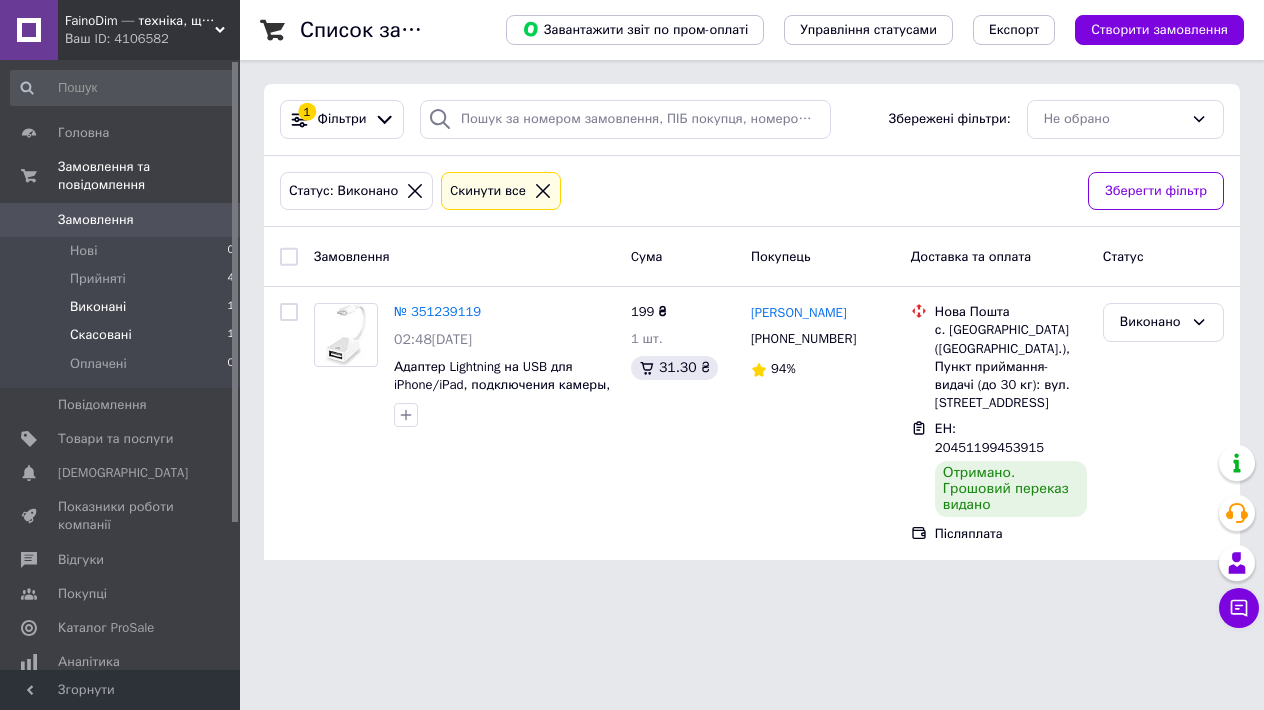 click on "Скасовані" at bounding box center (101, 335) 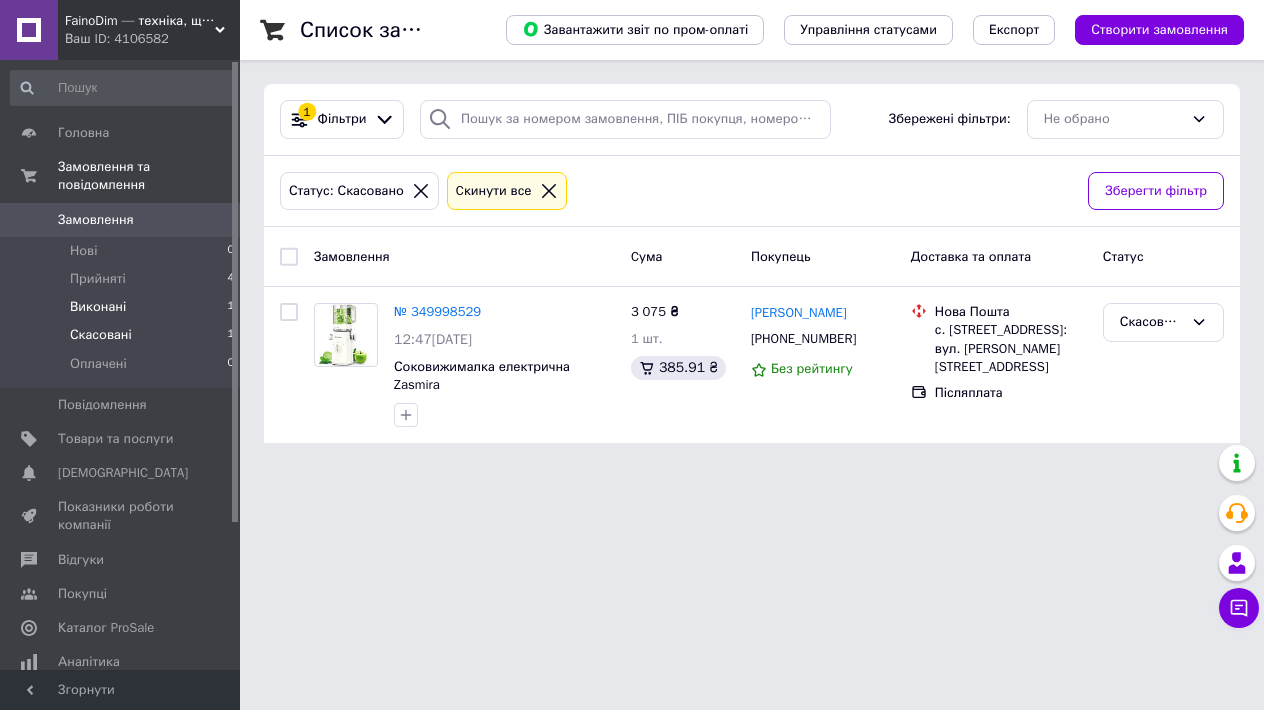 click on "Виконані 1" at bounding box center [123, 307] 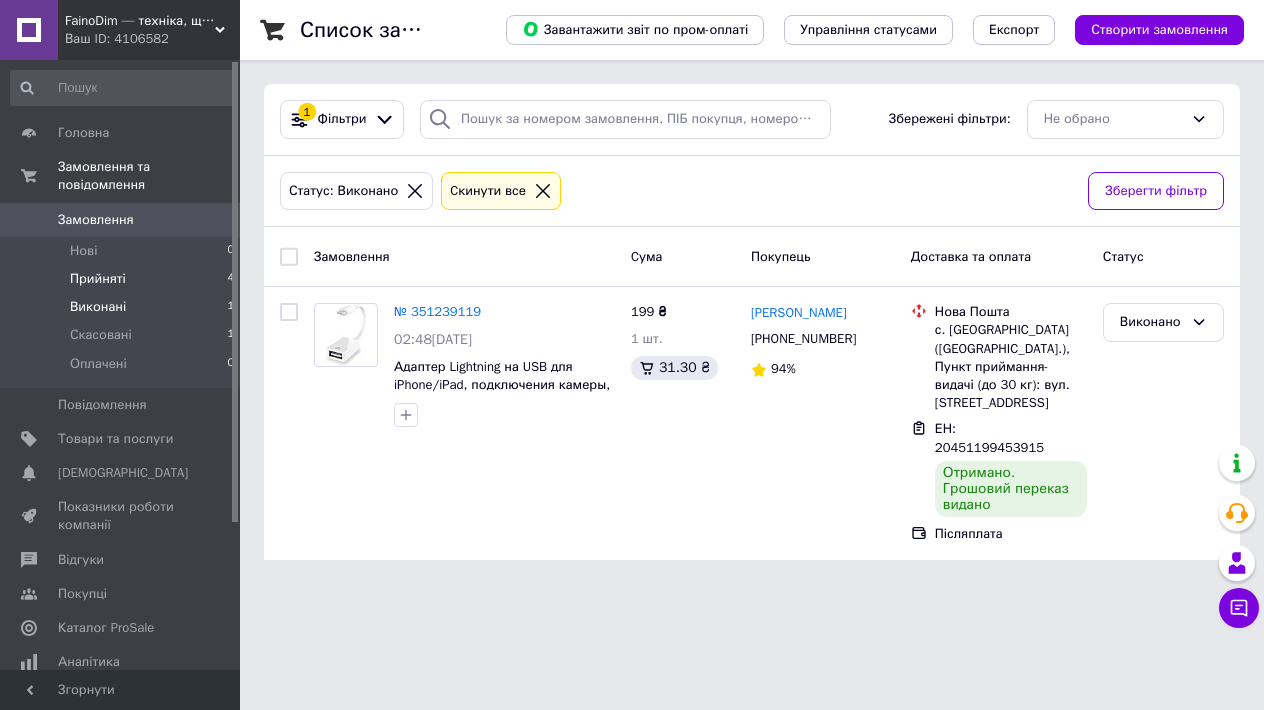 click on "Прийняті" at bounding box center [98, 279] 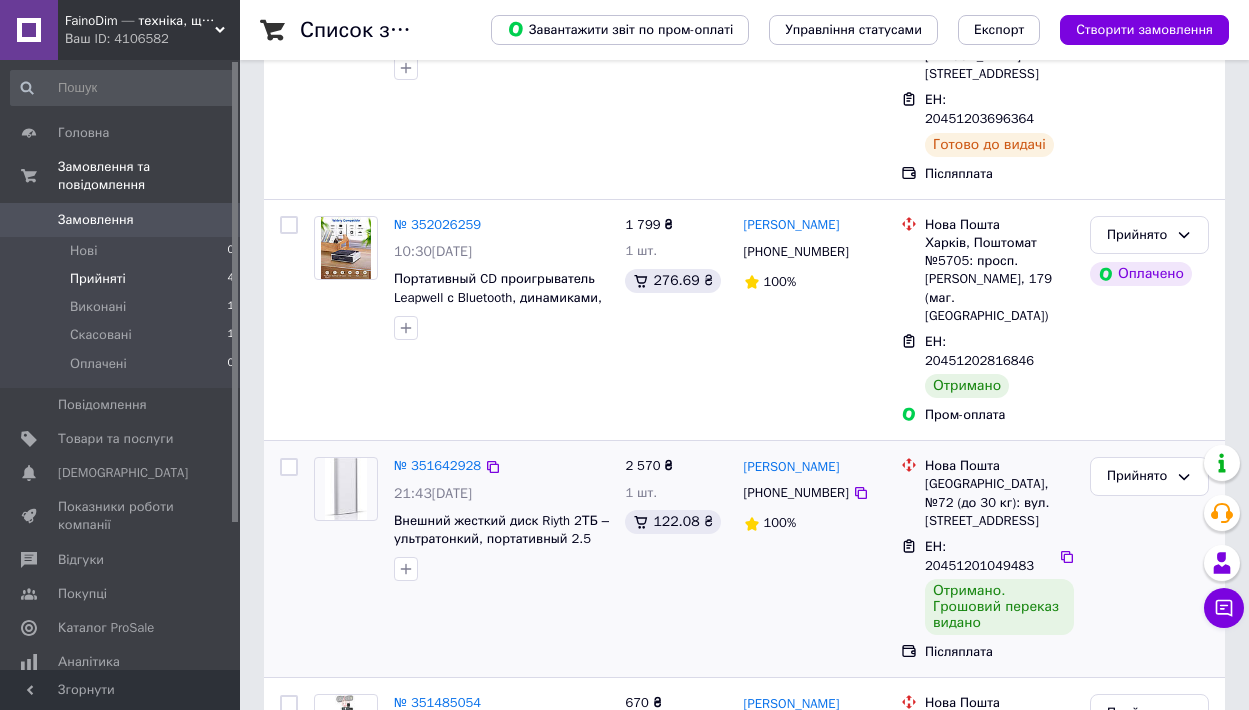 scroll, scrollTop: 377, scrollLeft: 0, axis: vertical 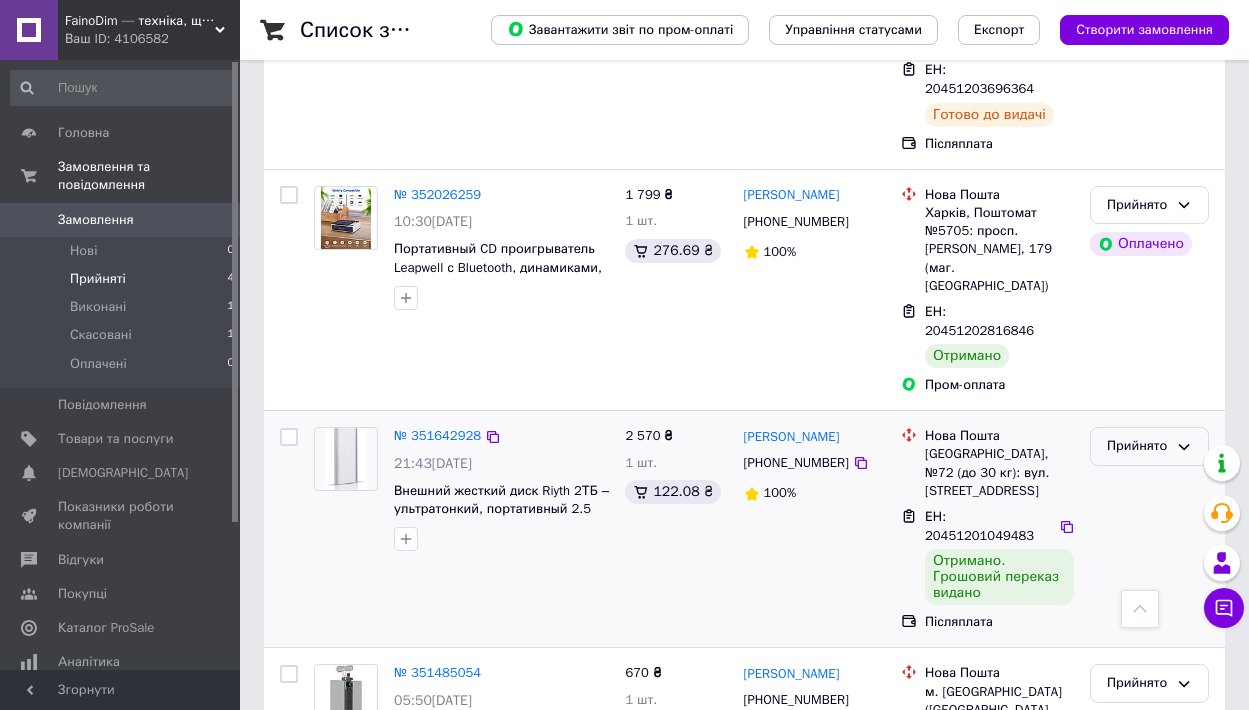 click 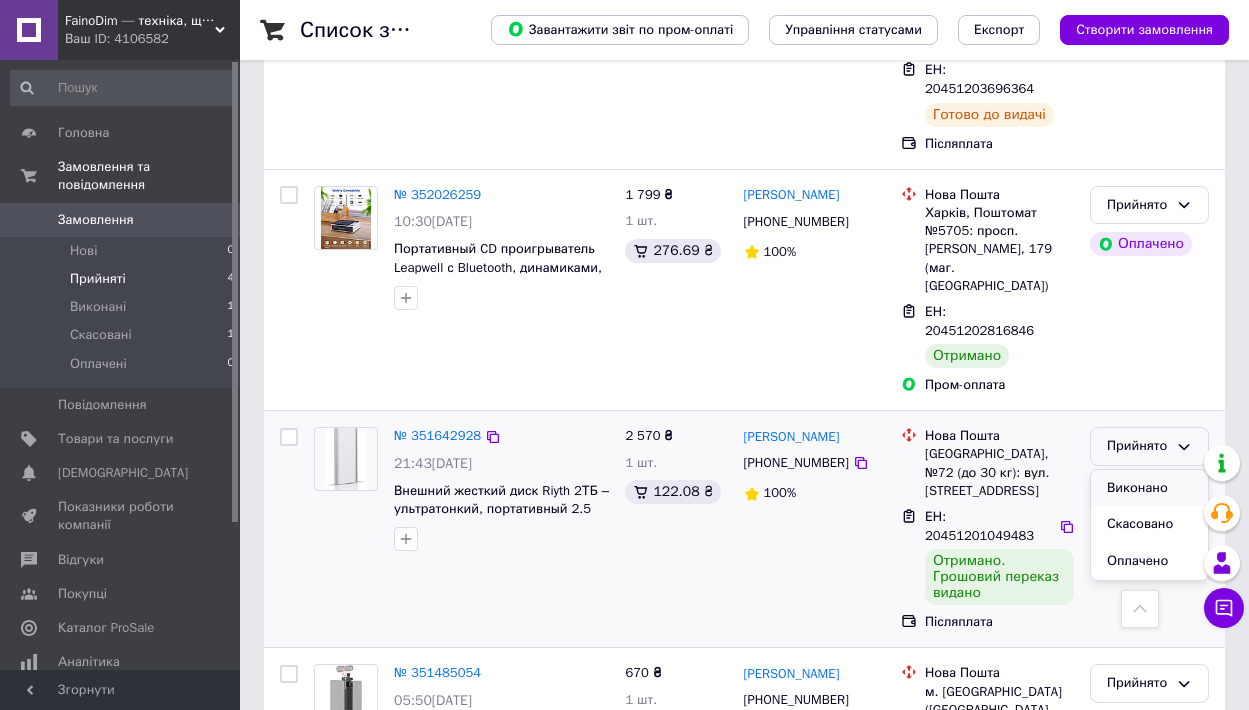 click on "Виконано" at bounding box center (1149, 488) 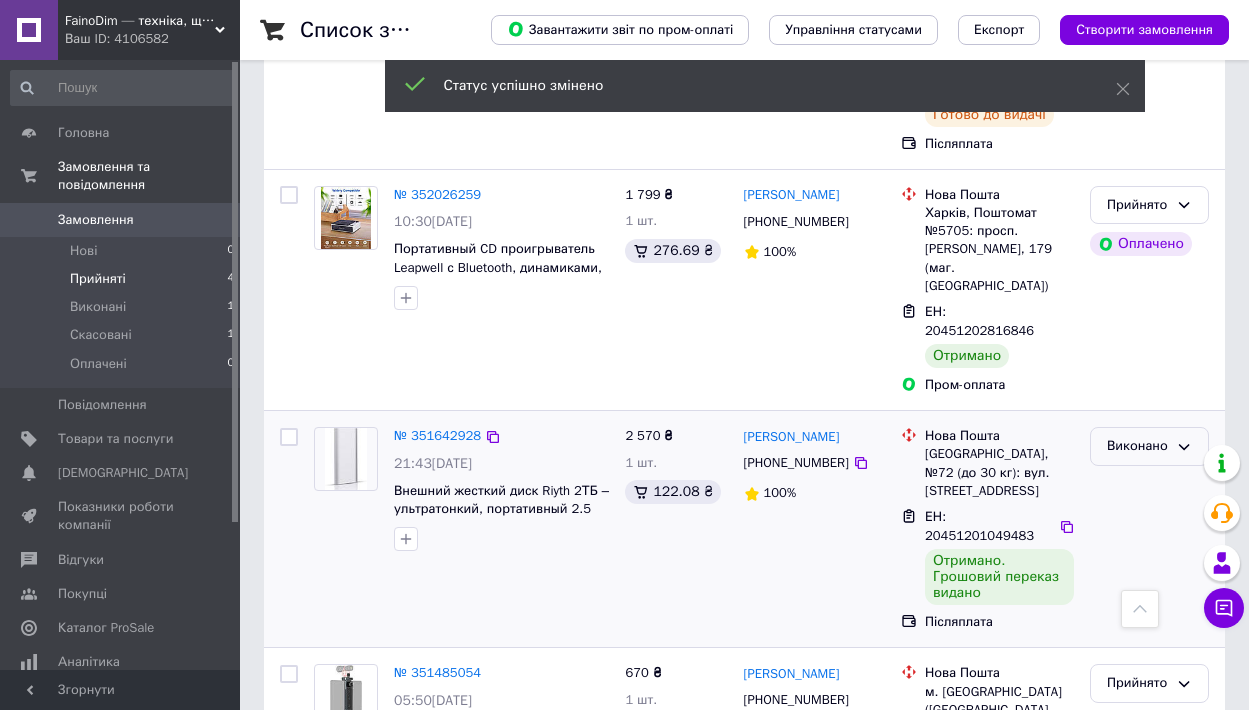 click 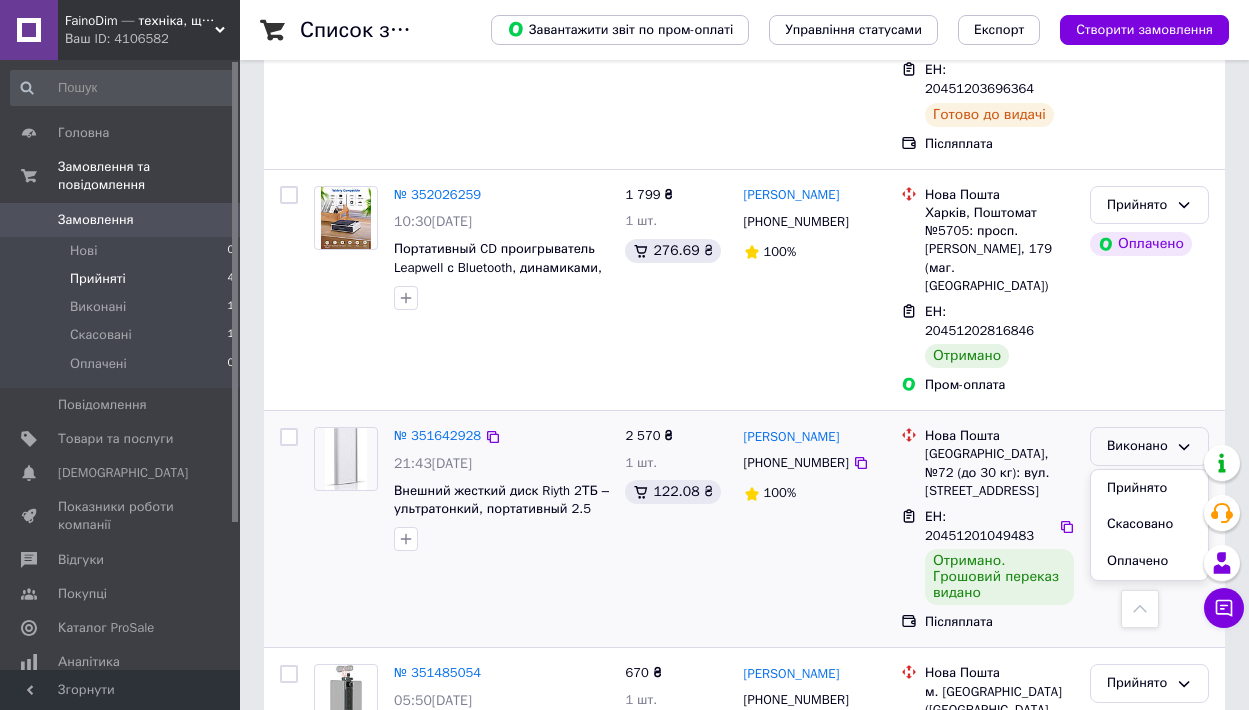 click on "Виконано Прийнято Скасовано Оплачено" at bounding box center (1149, 529) 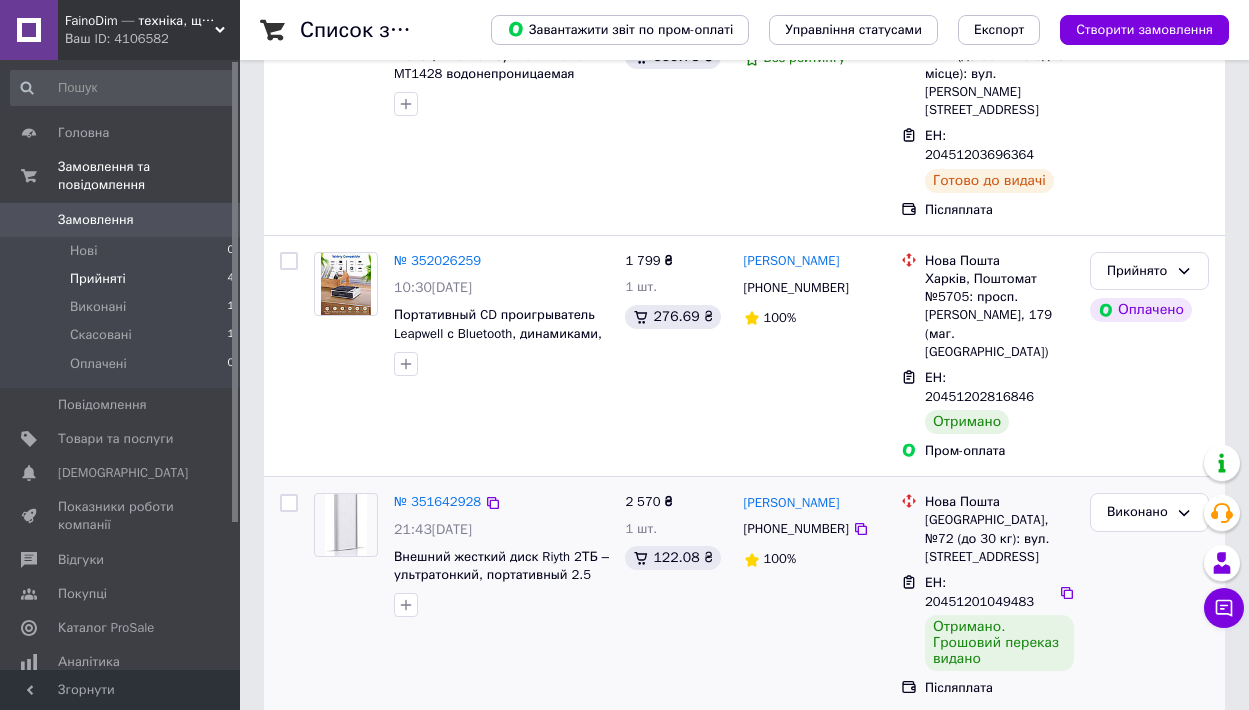 scroll, scrollTop: 274, scrollLeft: 0, axis: vertical 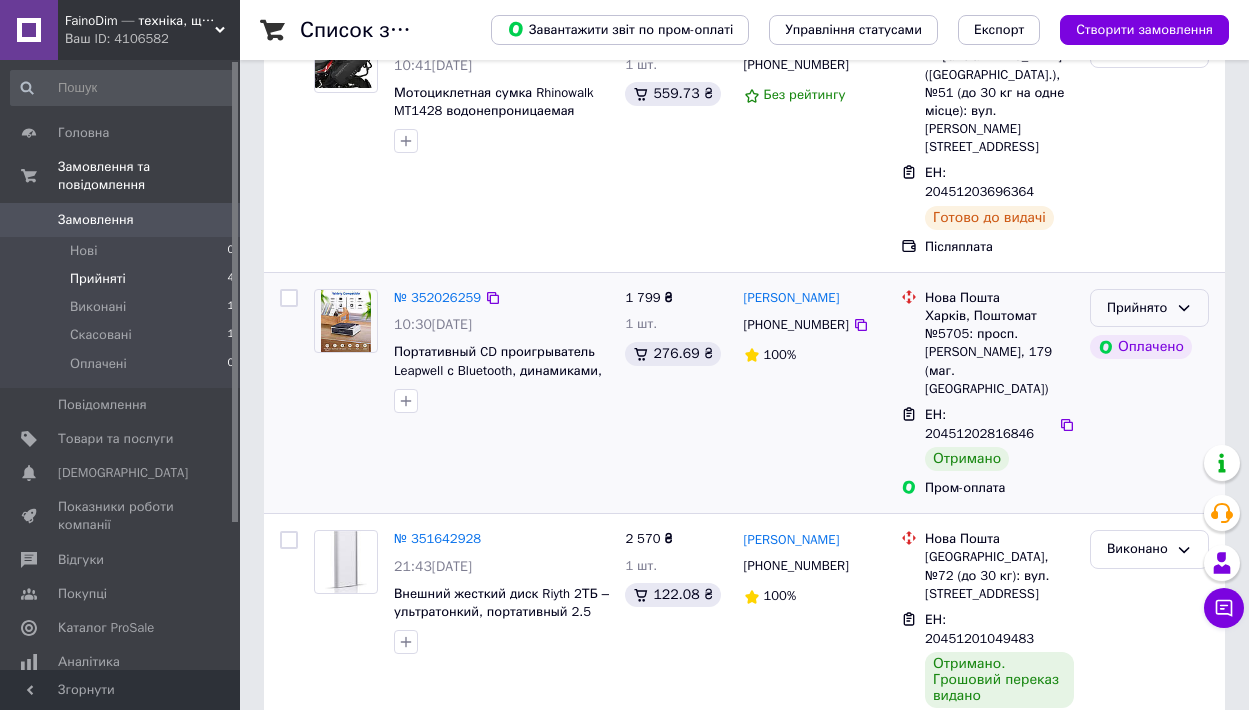click 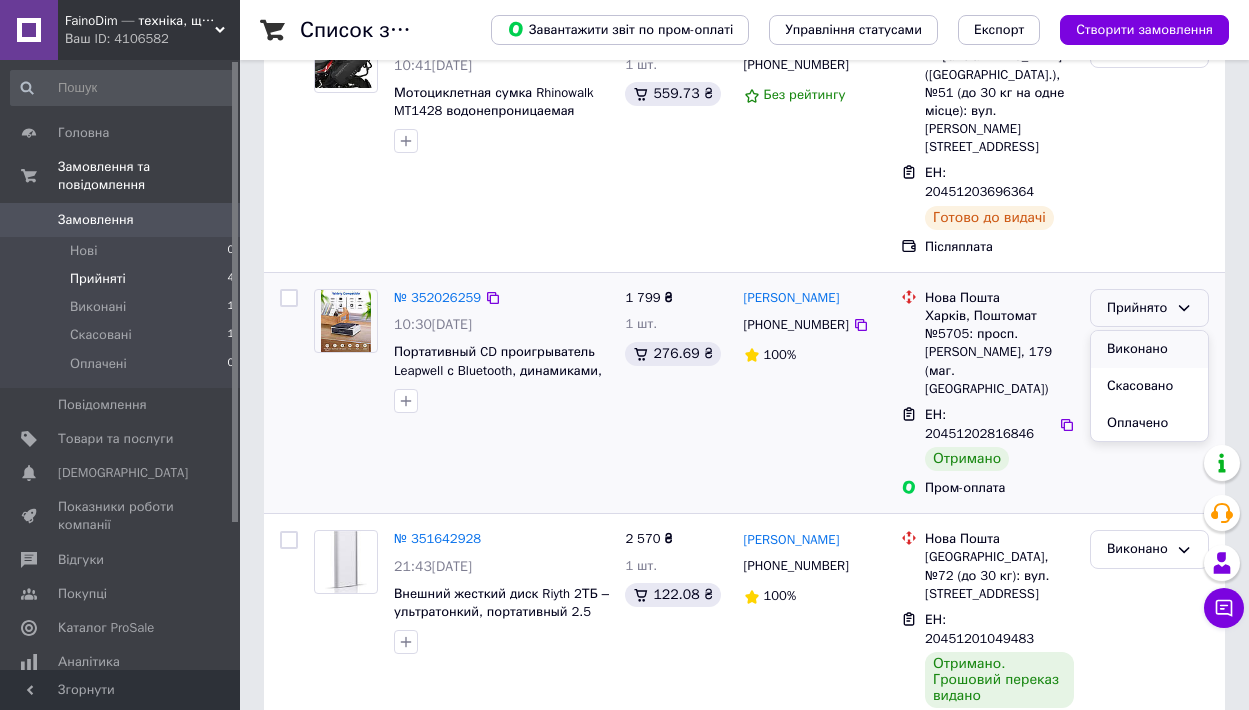 click on "Виконано" at bounding box center [1149, 349] 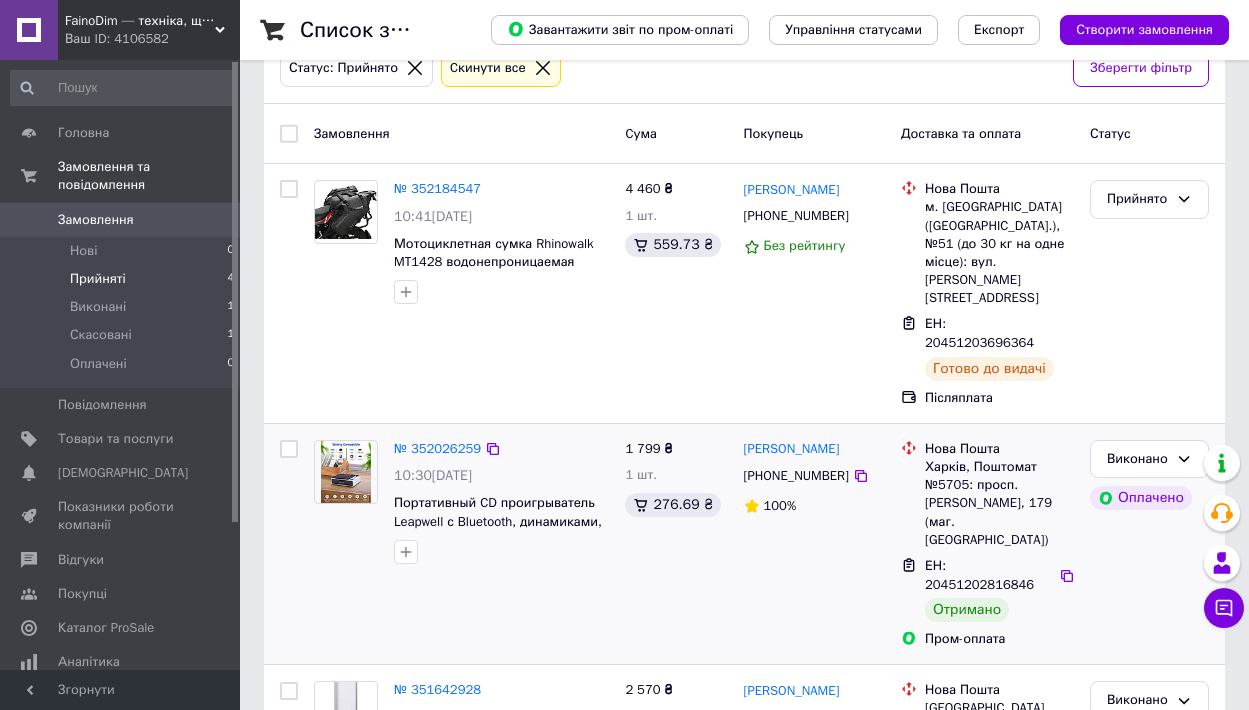 scroll, scrollTop: 91, scrollLeft: 0, axis: vertical 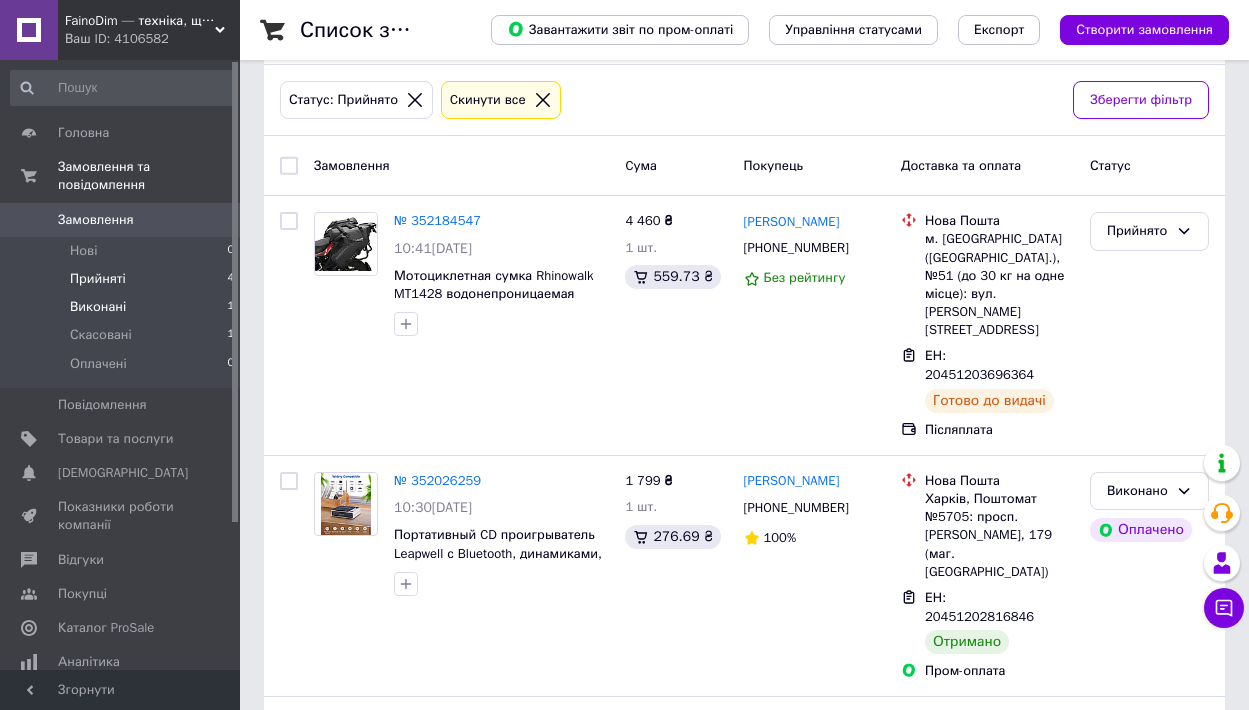 click on "Виконані" at bounding box center (98, 307) 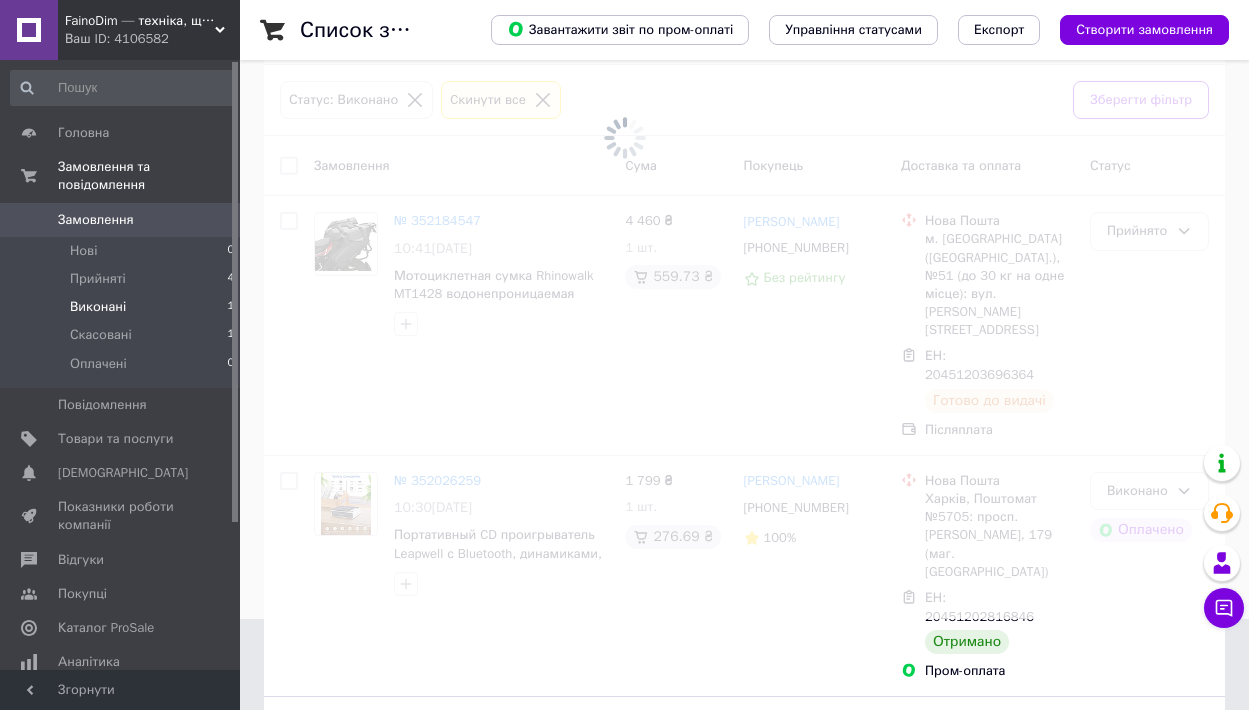 scroll, scrollTop: 0, scrollLeft: 0, axis: both 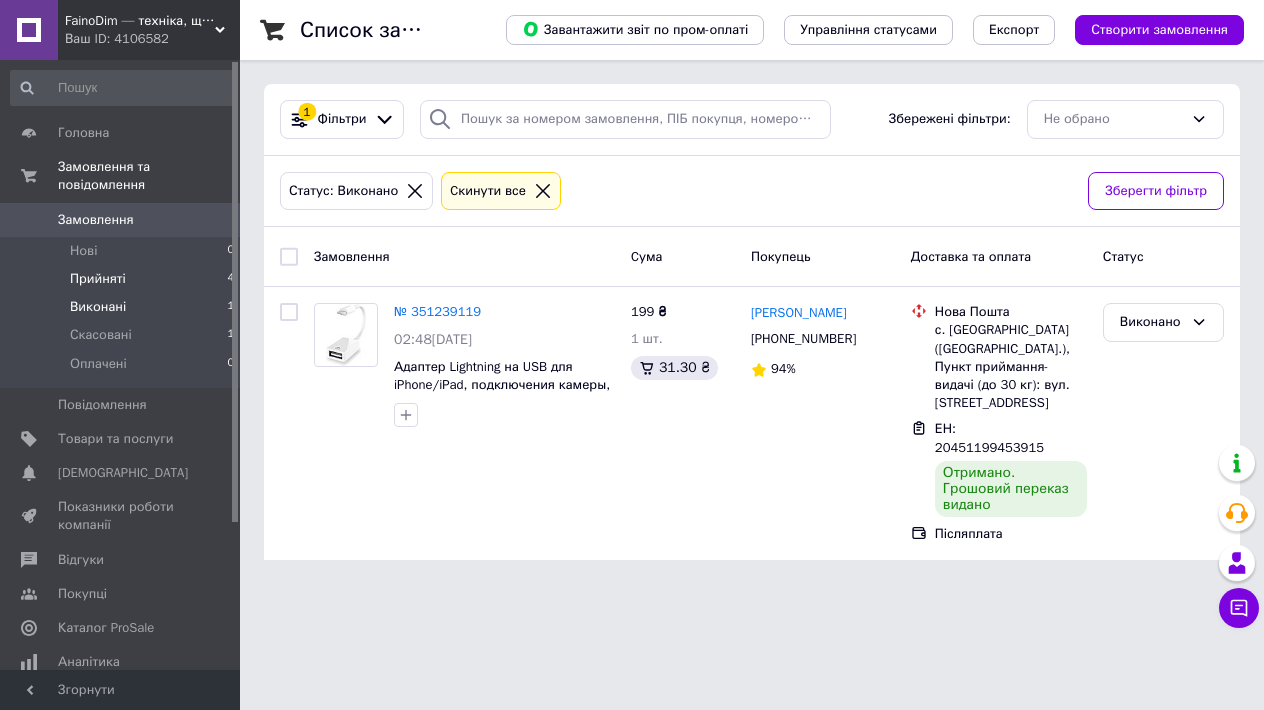 click on "Прийняті" at bounding box center [98, 279] 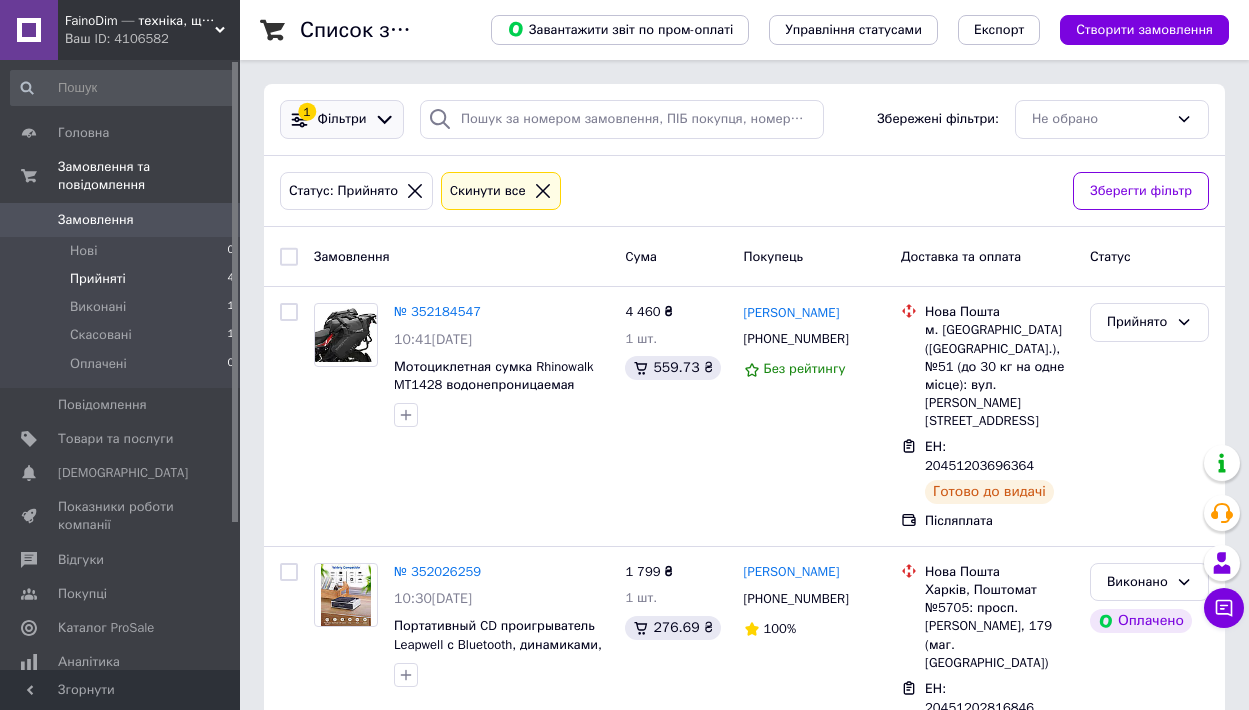 click on "Фільтри" at bounding box center [342, 119] 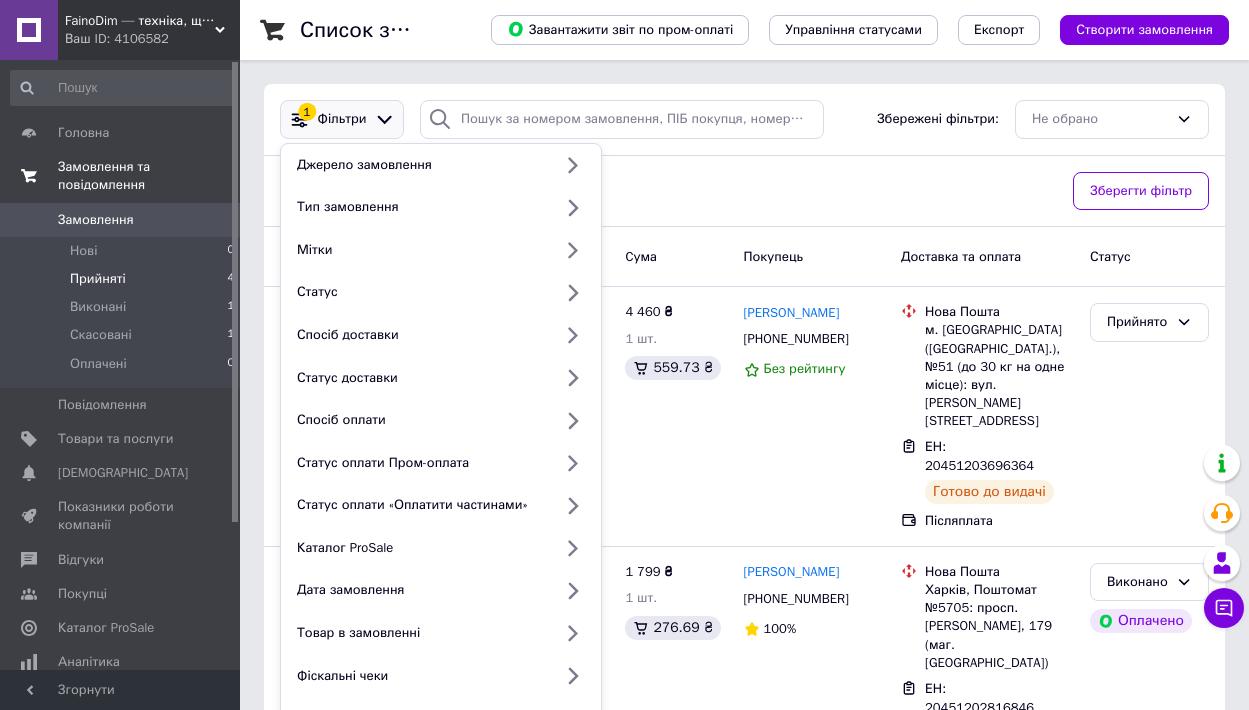 click on "Замовлення та повідомлення" at bounding box center (149, 176) 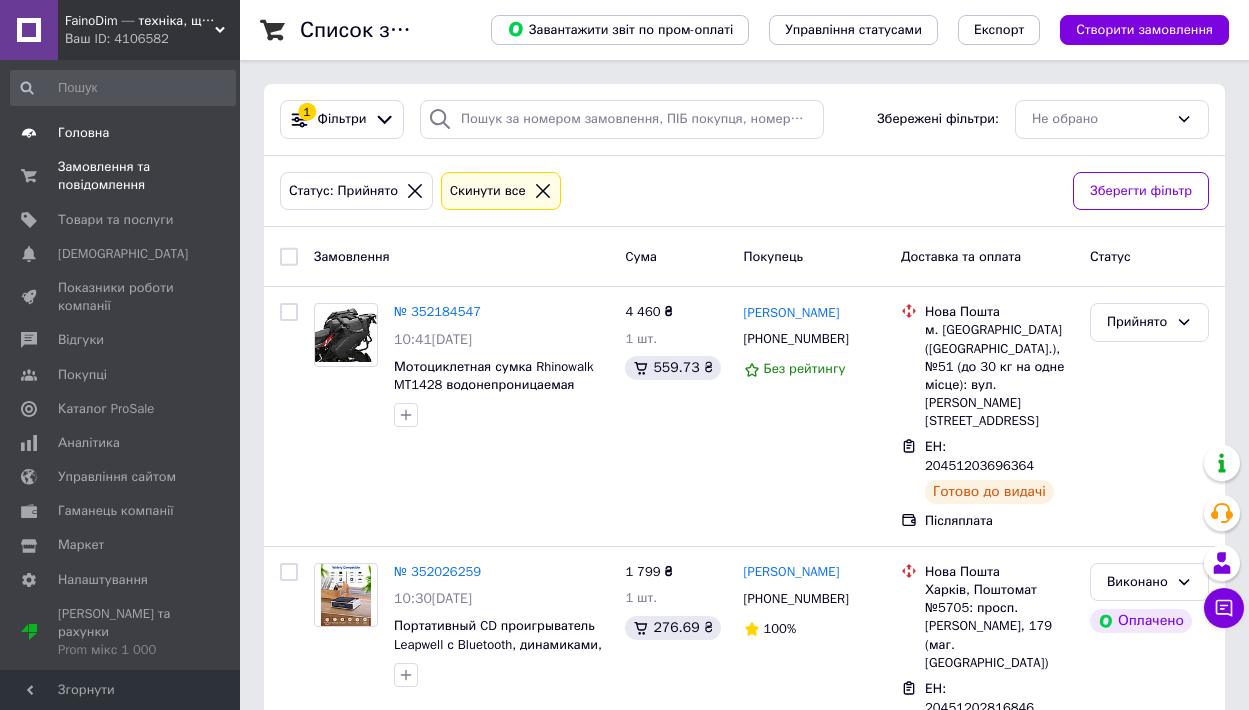 click on "Головна" at bounding box center [83, 133] 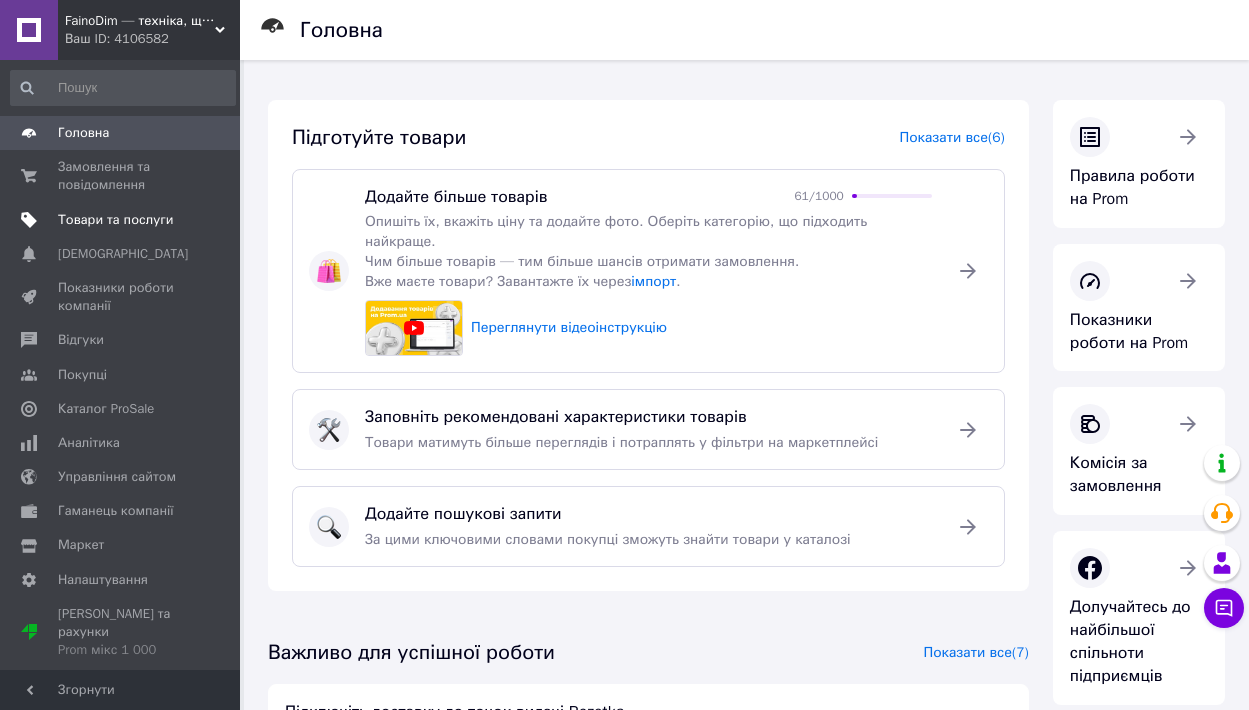 click on "Товари та послуги" at bounding box center (115, 220) 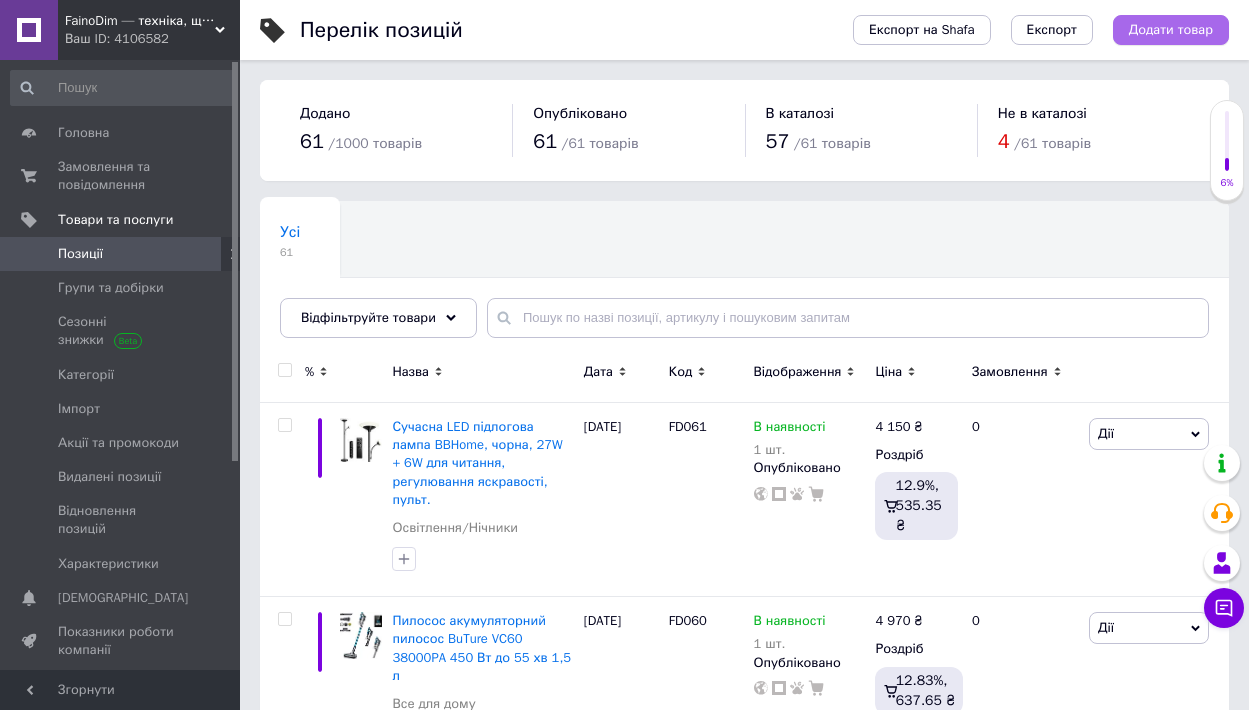 click on "Додати товар" at bounding box center [1171, 30] 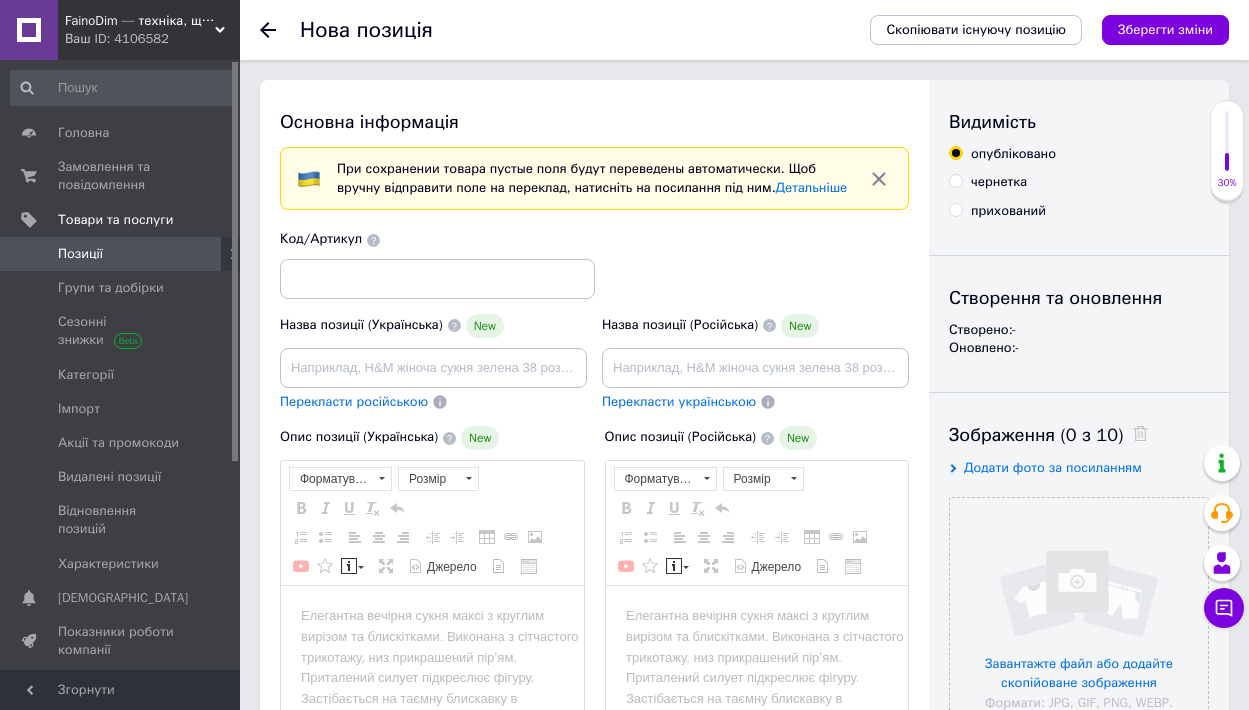 scroll, scrollTop: 0, scrollLeft: 0, axis: both 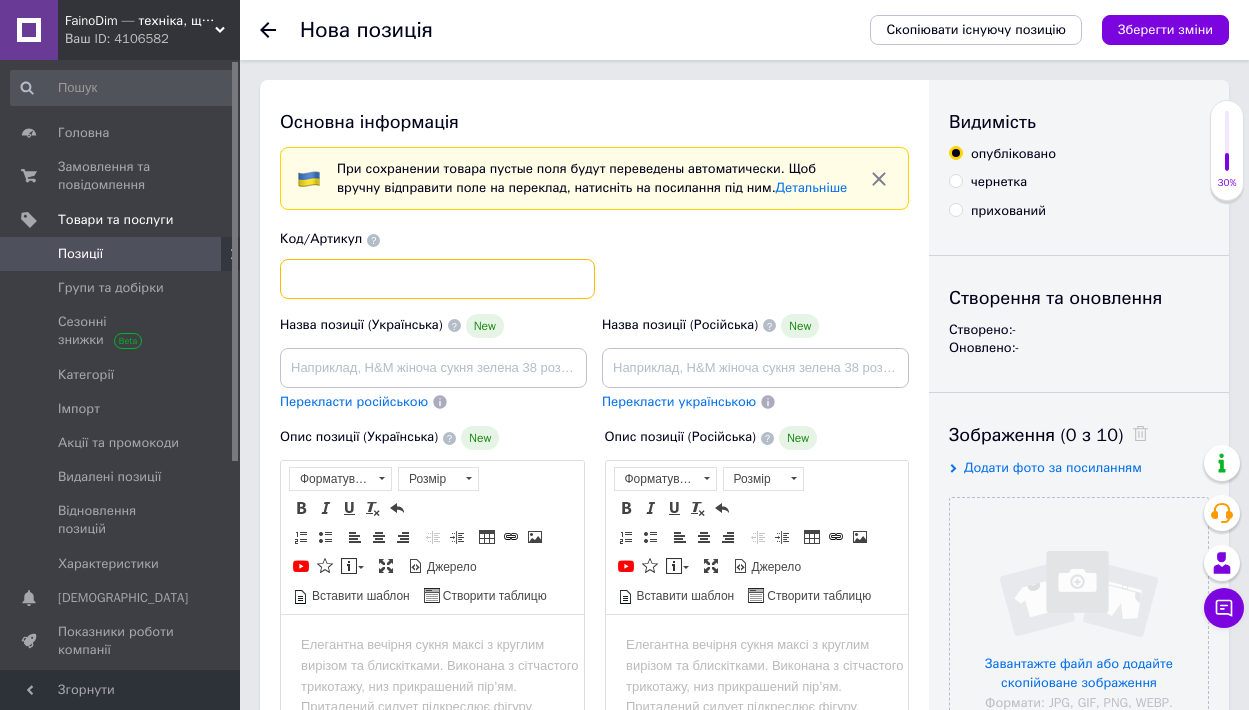 click at bounding box center [437, 279] 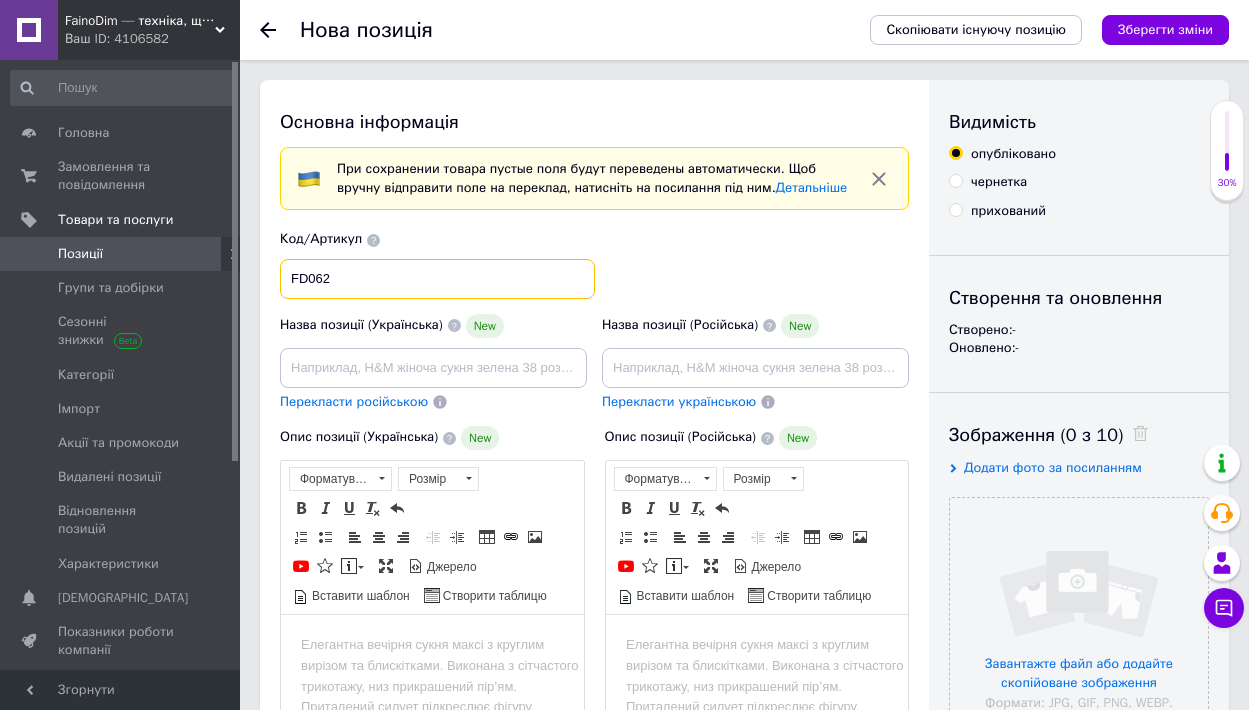 type on "FD062" 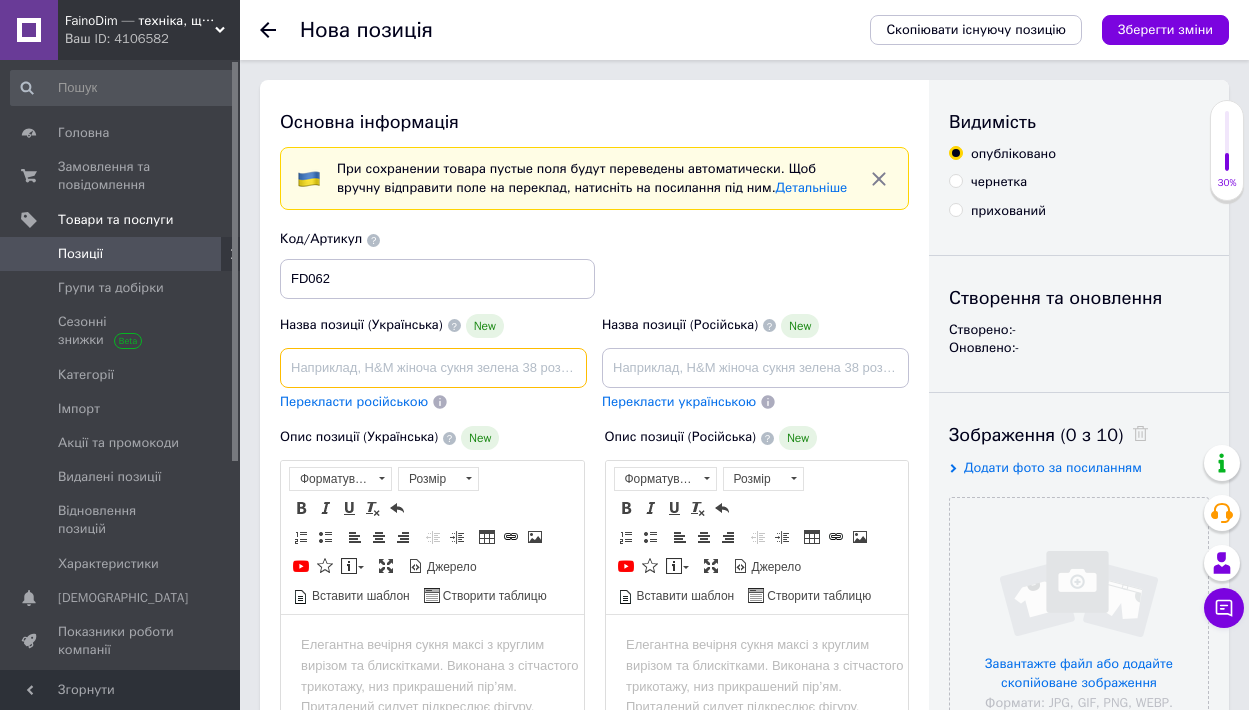 drag, startPoint x: 334, startPoint y: 389, endPoint x: 357, endPoint y: 383, distance: 23.769728 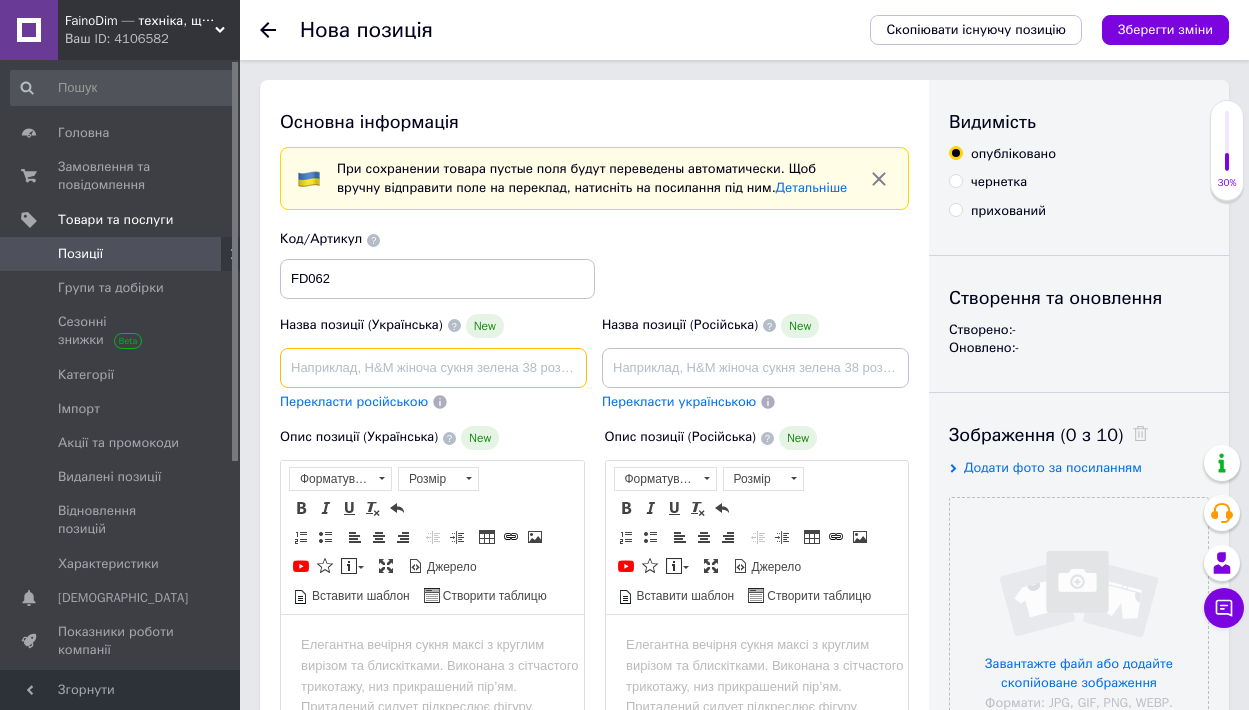 paste on "Електричний аспіратор TAIKOUL для дітей, перезаряджається, з музикою і світлом." 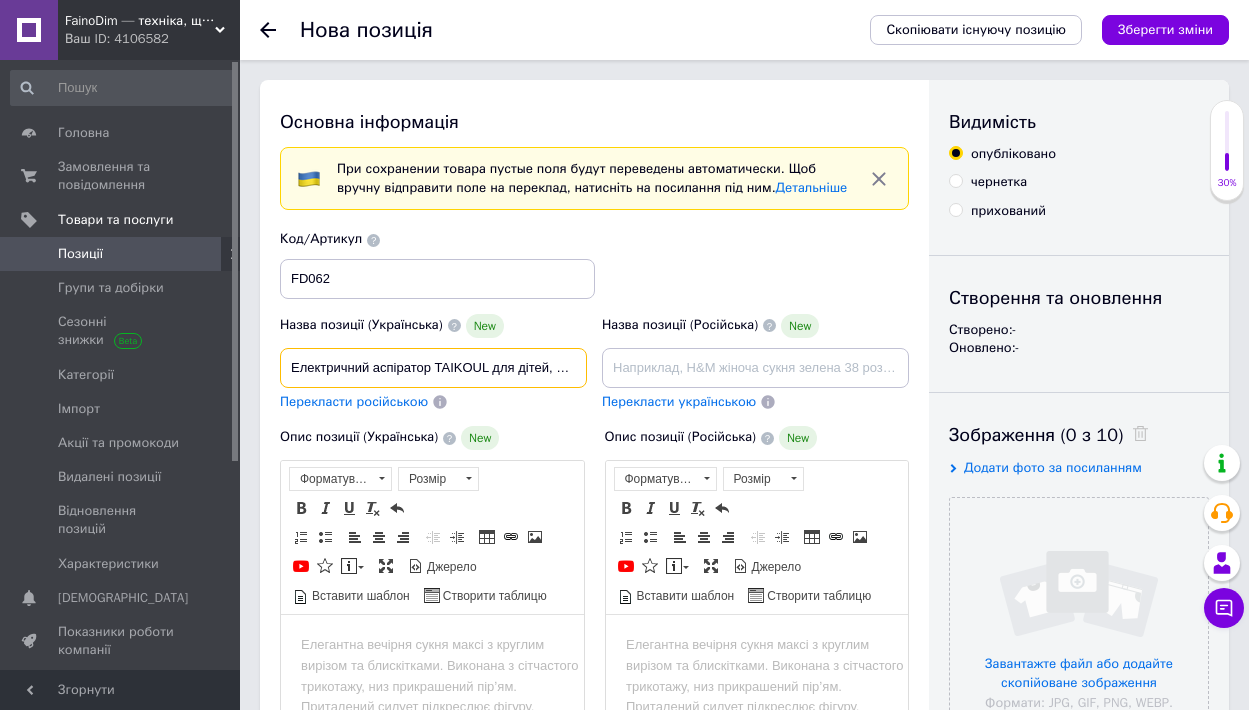 scroll, scrollTop: 31, scrollLeft: 0, axis: vertical 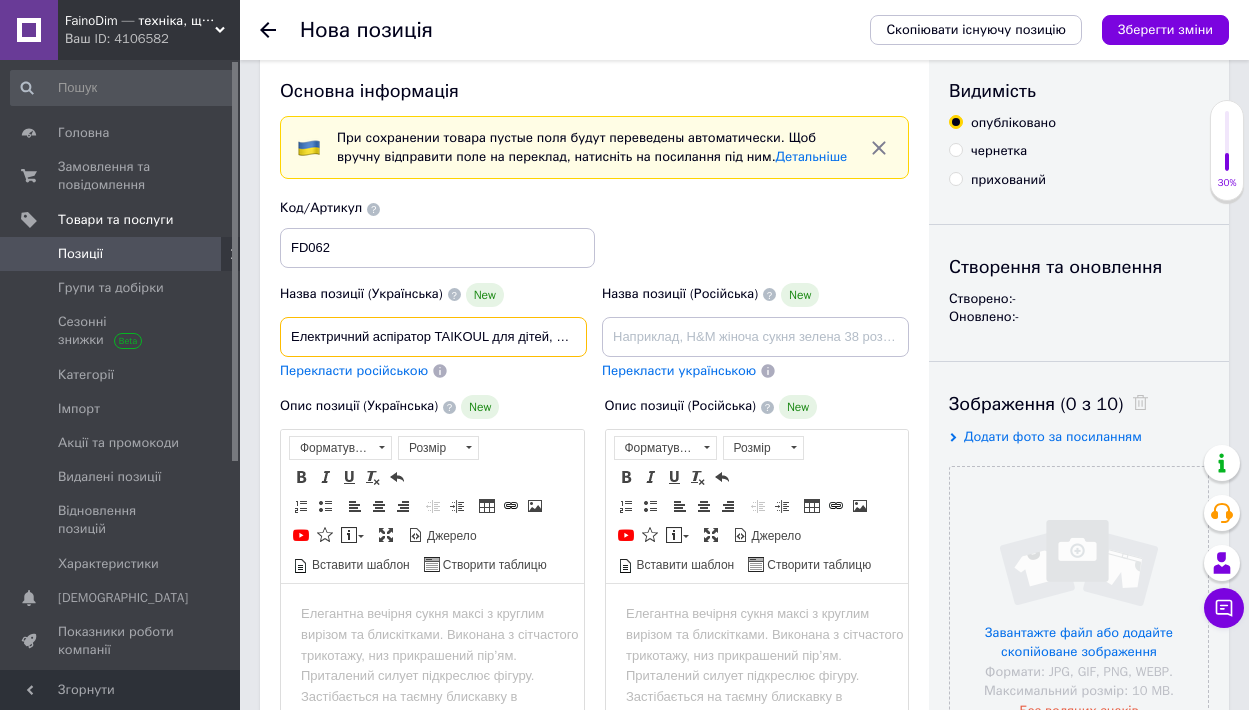 type on "Електричний аспіратор TAIKOUL для дітей, перезаряджається, з музикою і світлом." 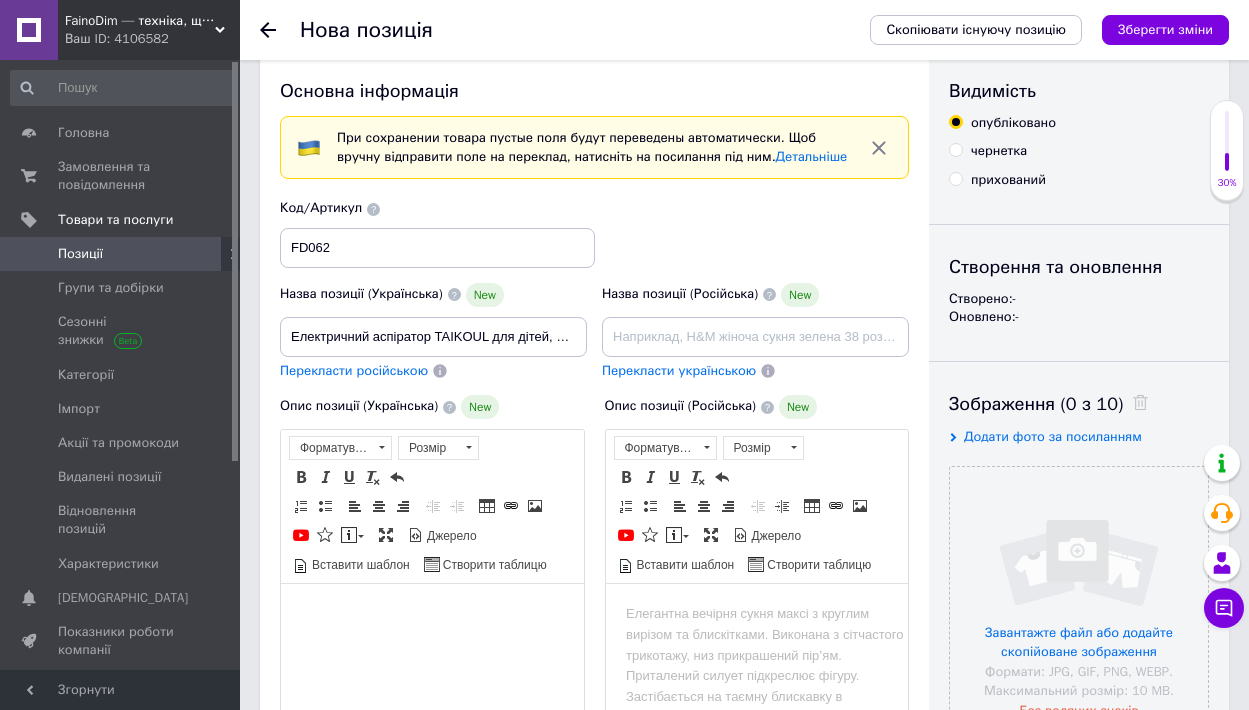 click at bounding box center (432, 614) 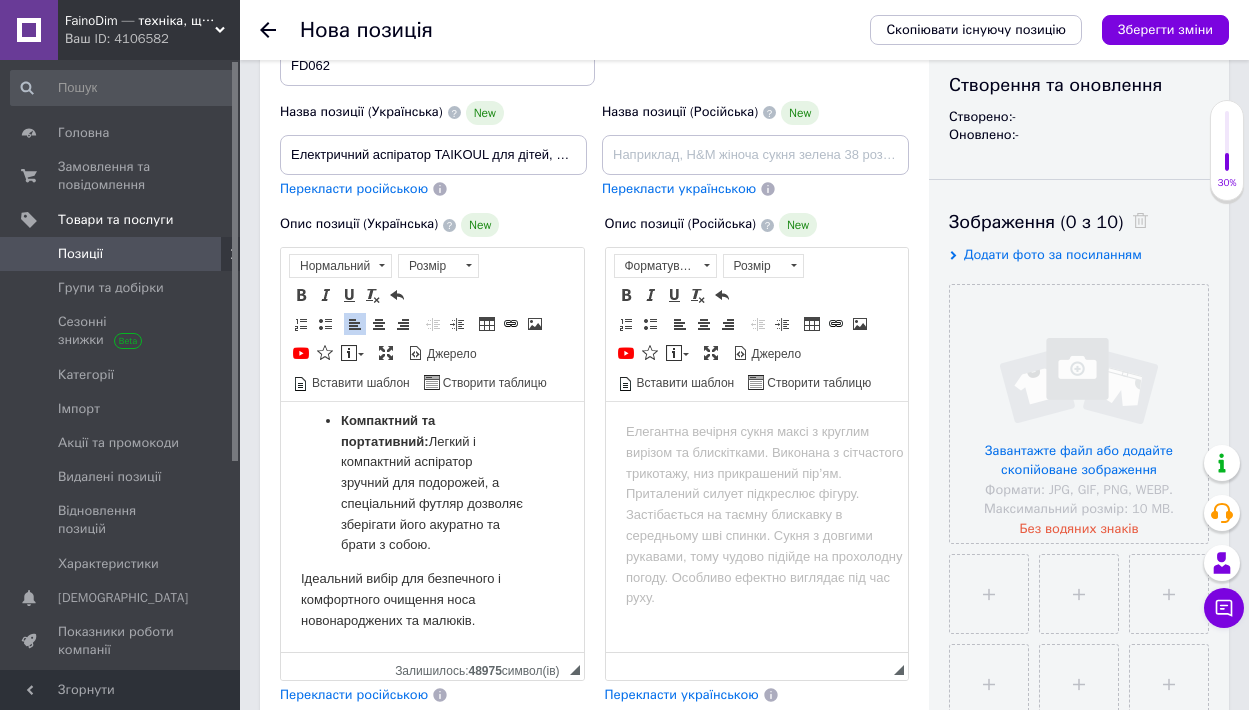 scroll, scrollTop: 315, scrollLeft: 0, axis: vertical 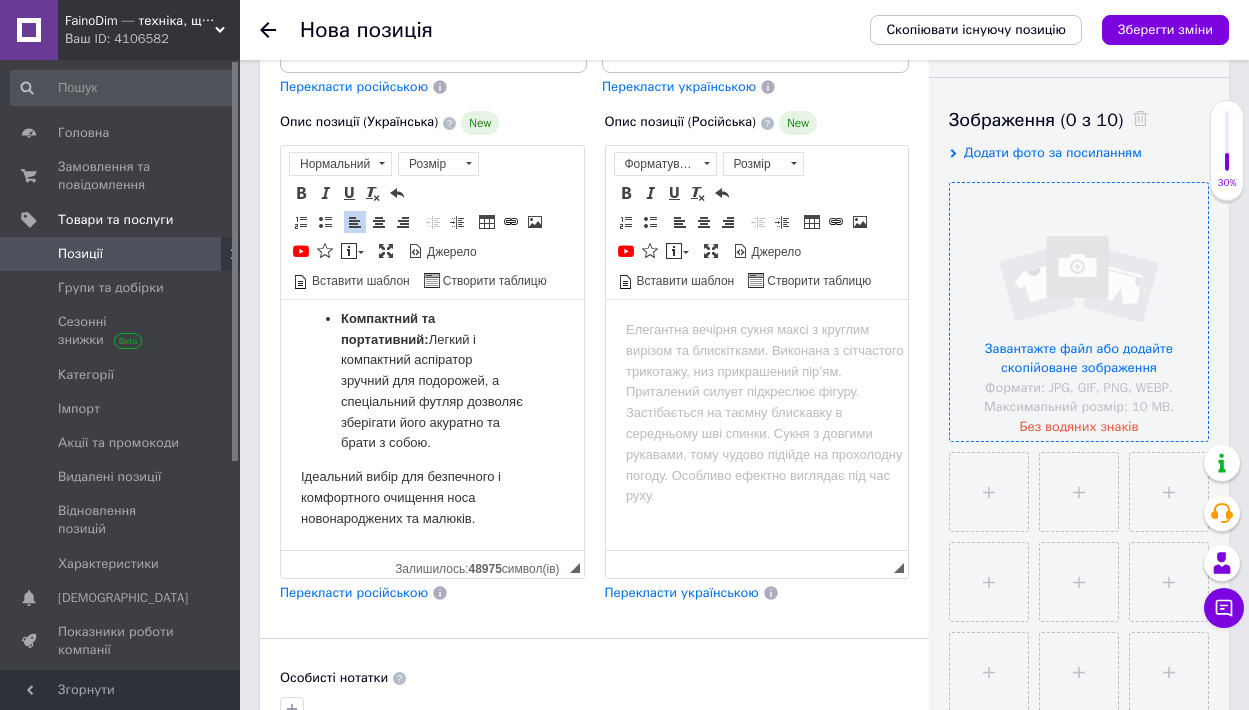 click at bounding box center (1079, 312) 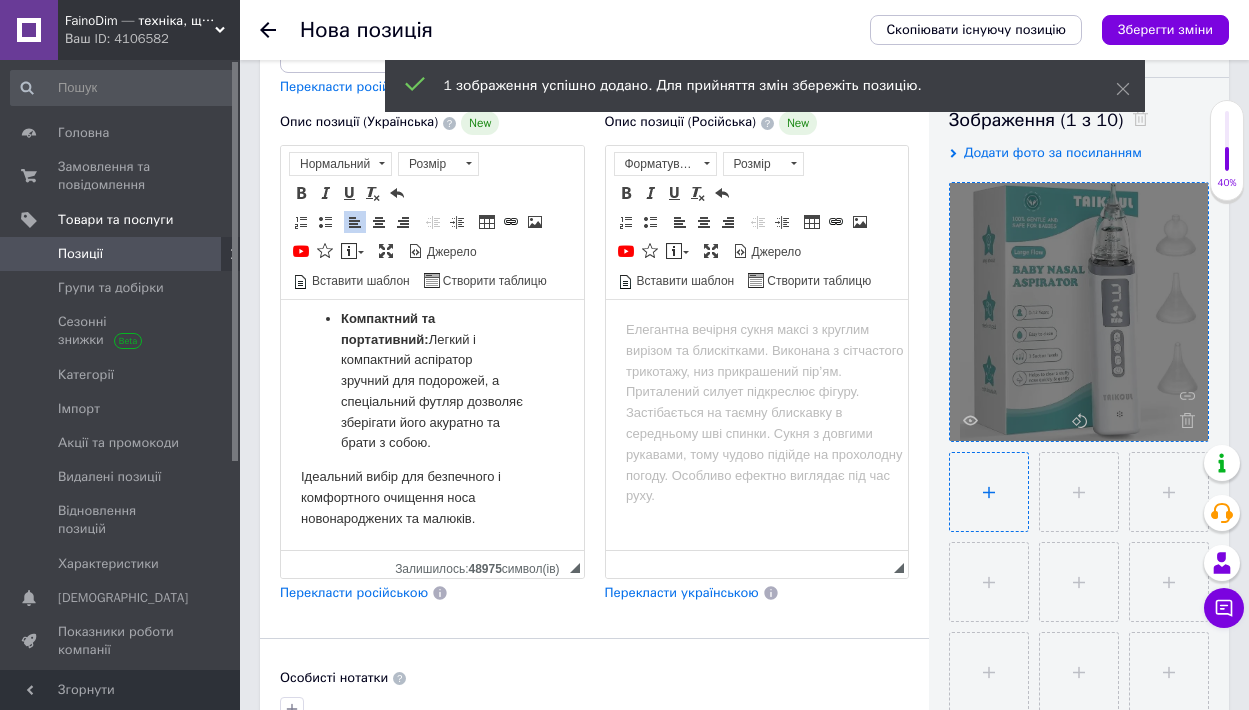 click at bounding box center (989, 492) 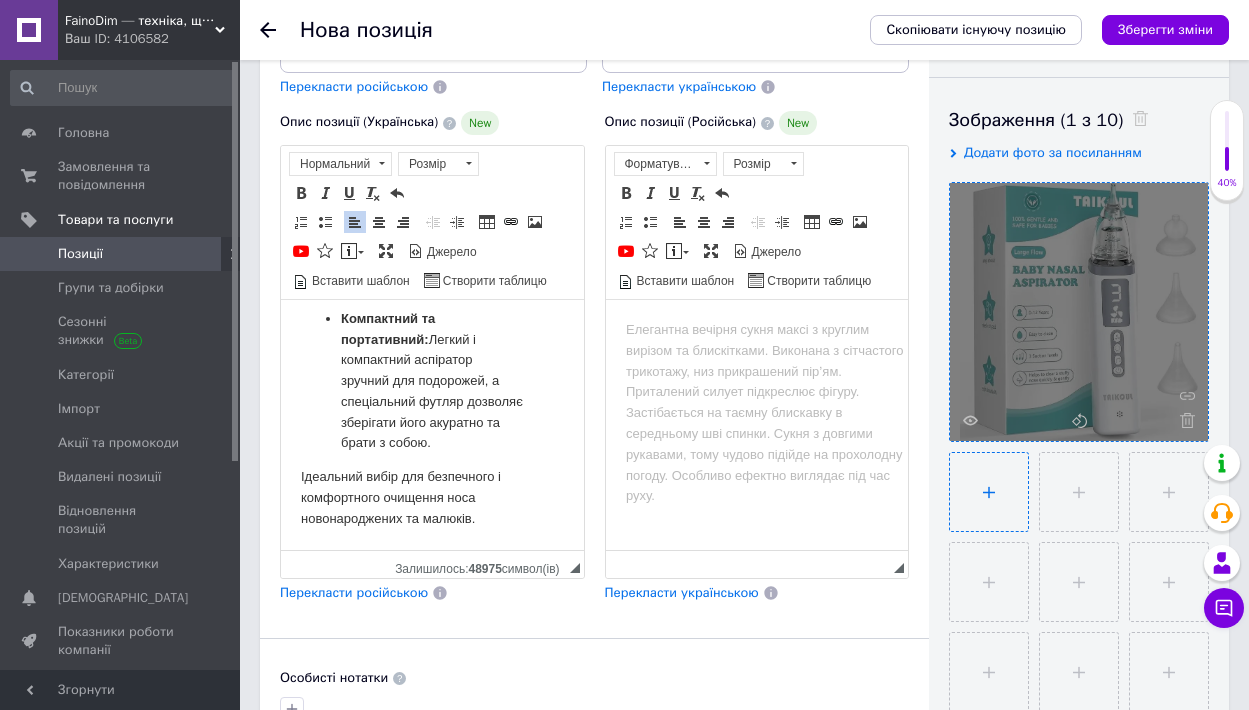 type on "C:\fakepath\6453293109_w640_h640_elektricheskij-nazalnyj-aspirator.jpg.webp" 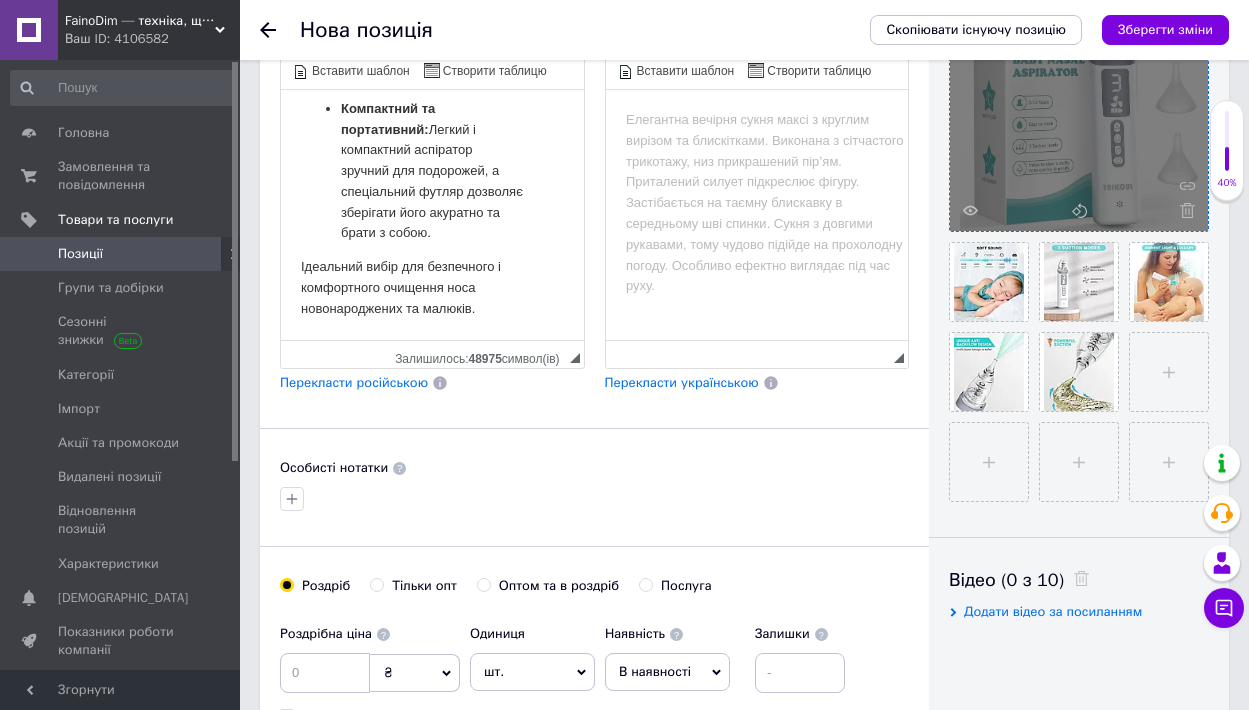 scroll, scrollTop: 571, scrollLeft: 0, axis: vertical 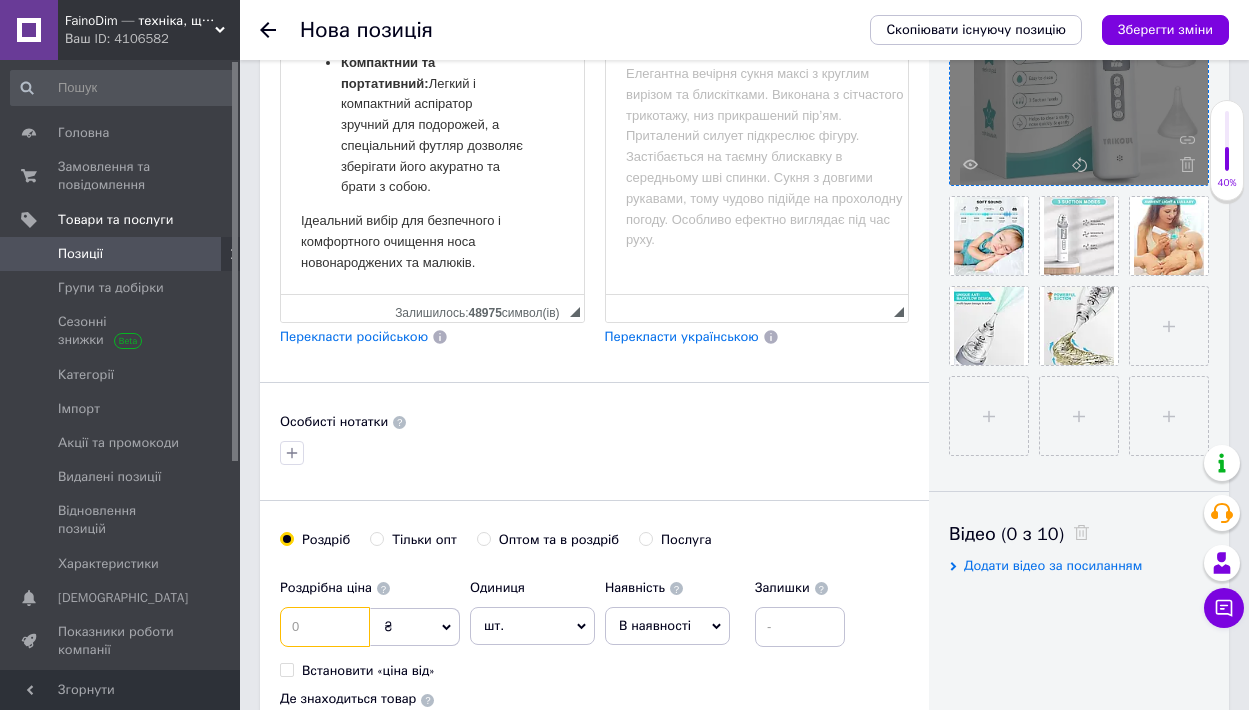 click at bounding box center (325, 627) 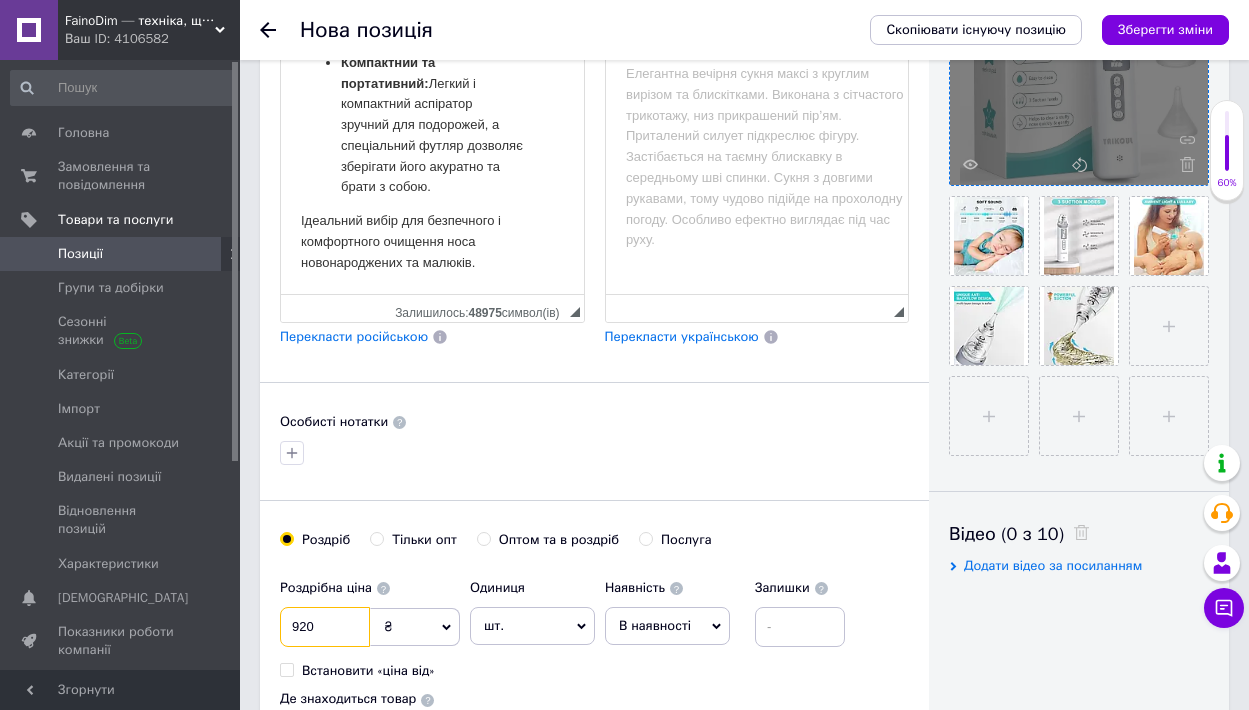 type on "920" 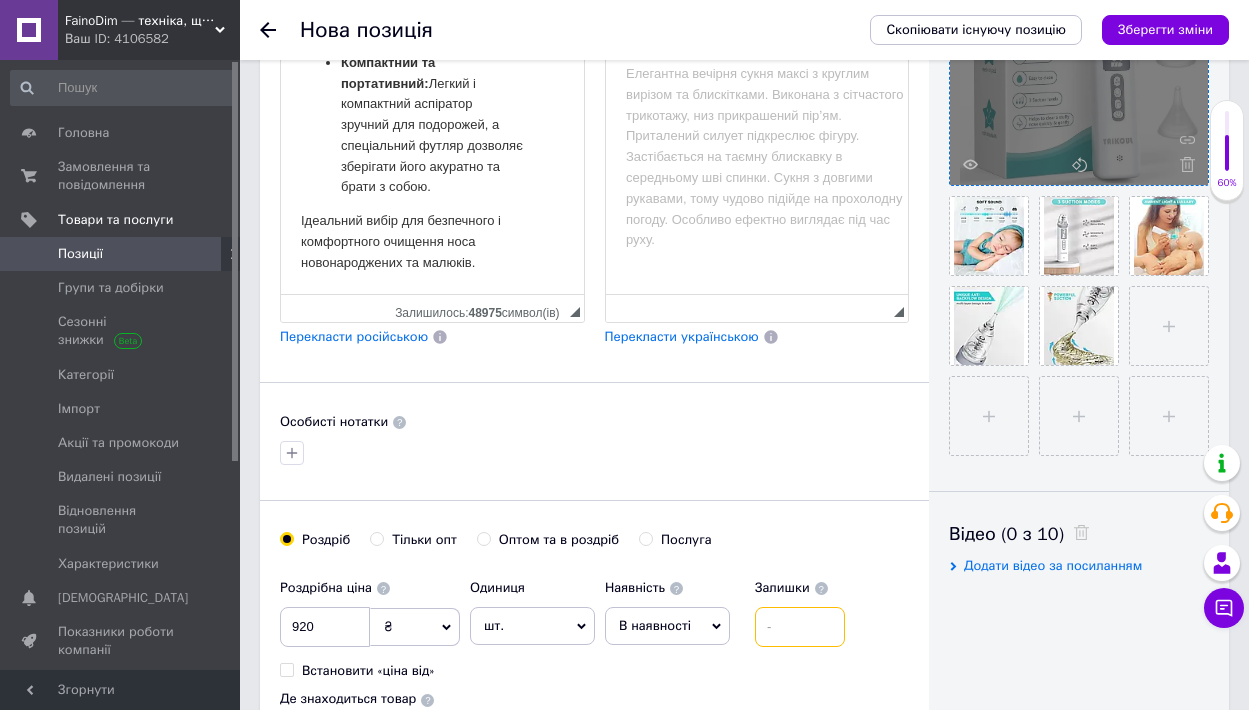 click at bounding box center (800, 627) 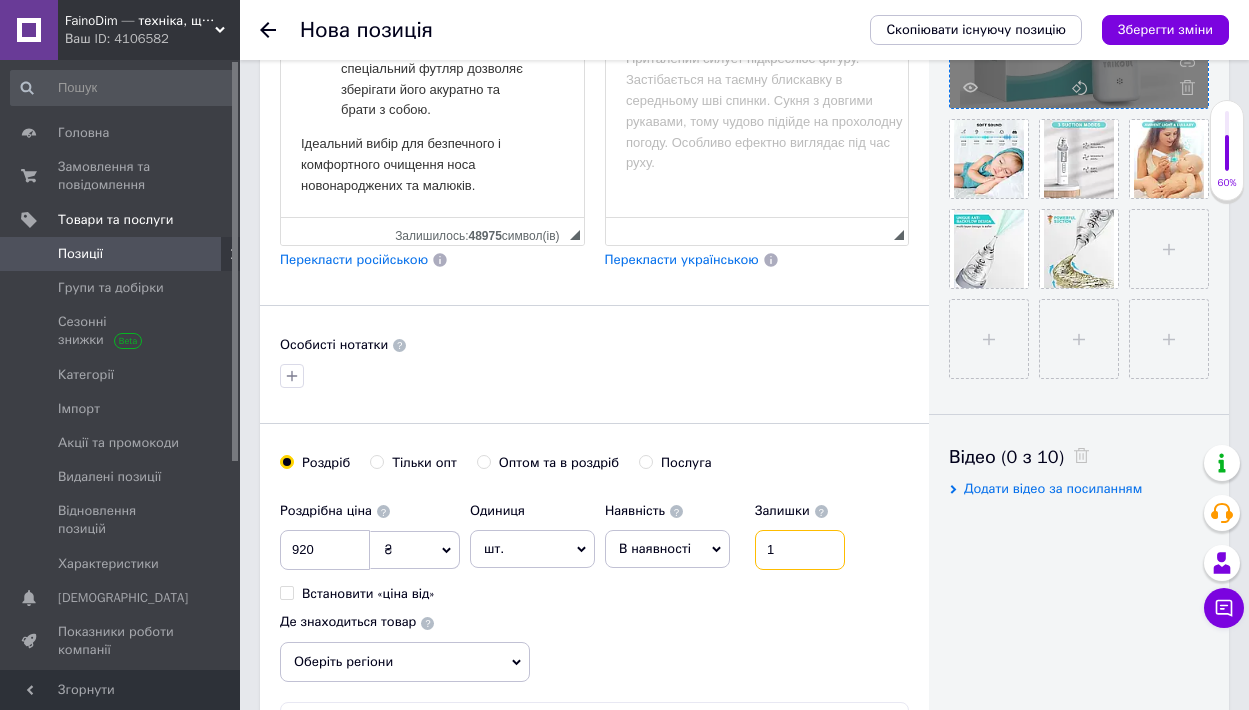 scroll, scrollTop: 782, scrollLeft: 0, axis: vertical 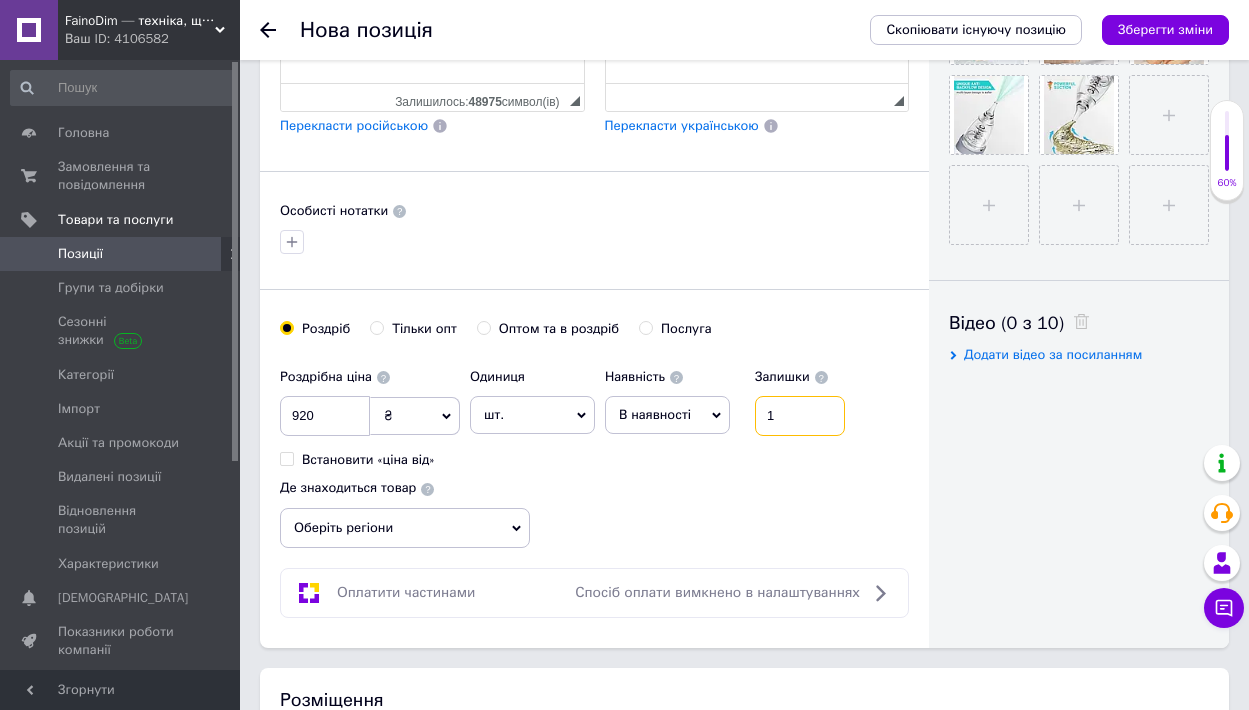 type on "1" 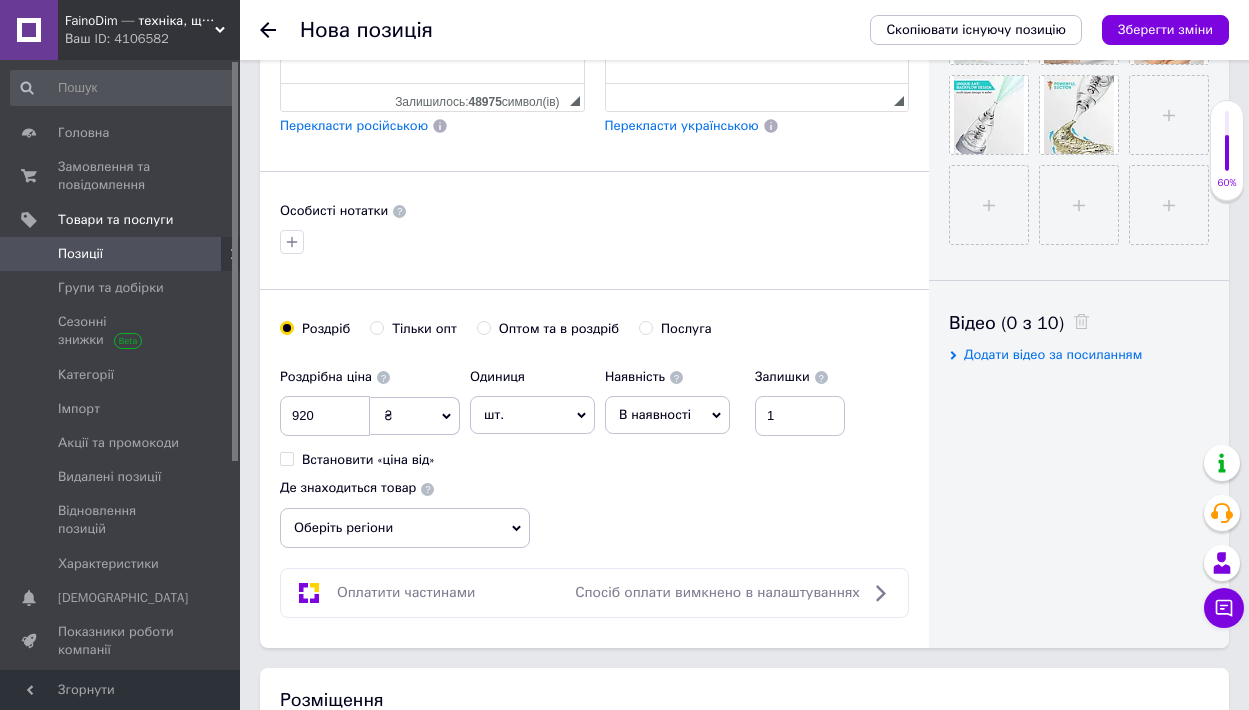 click 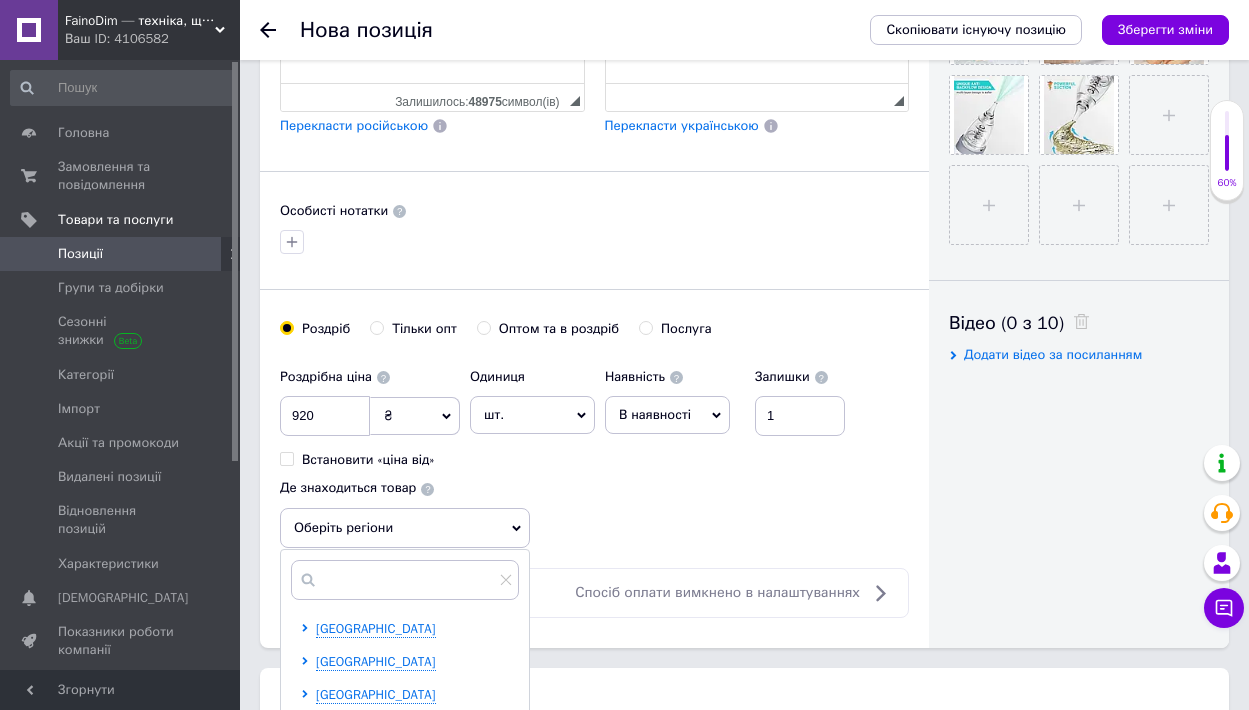 scroll, scrollTop: 1061, scrollLeft: 0, axis: vertical 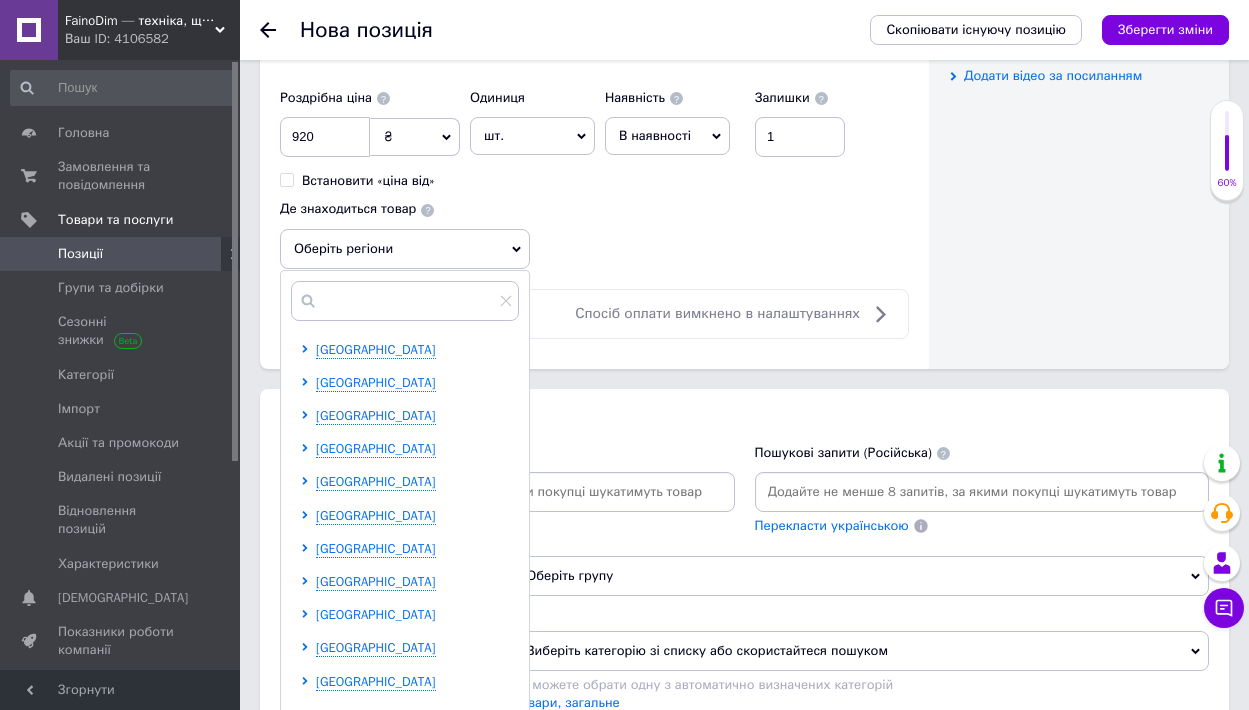 click 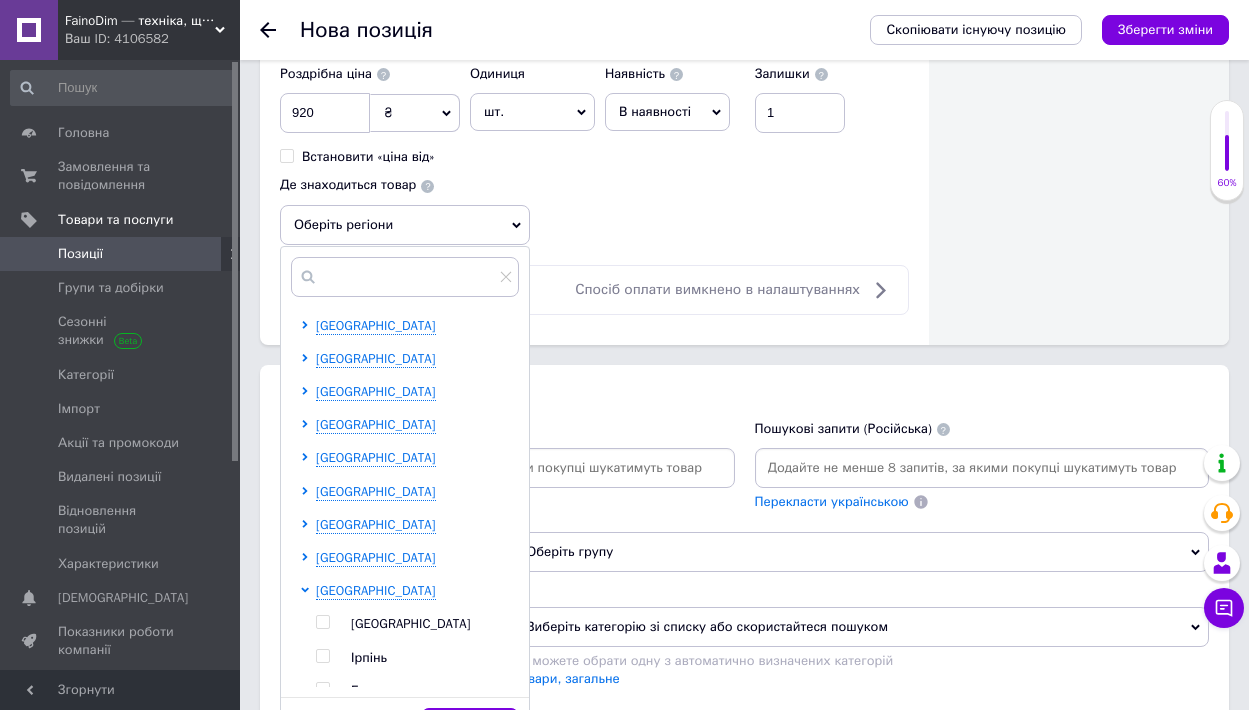 scroll, scrollTop: 1144, scrollLeft: 0, axis: vertical 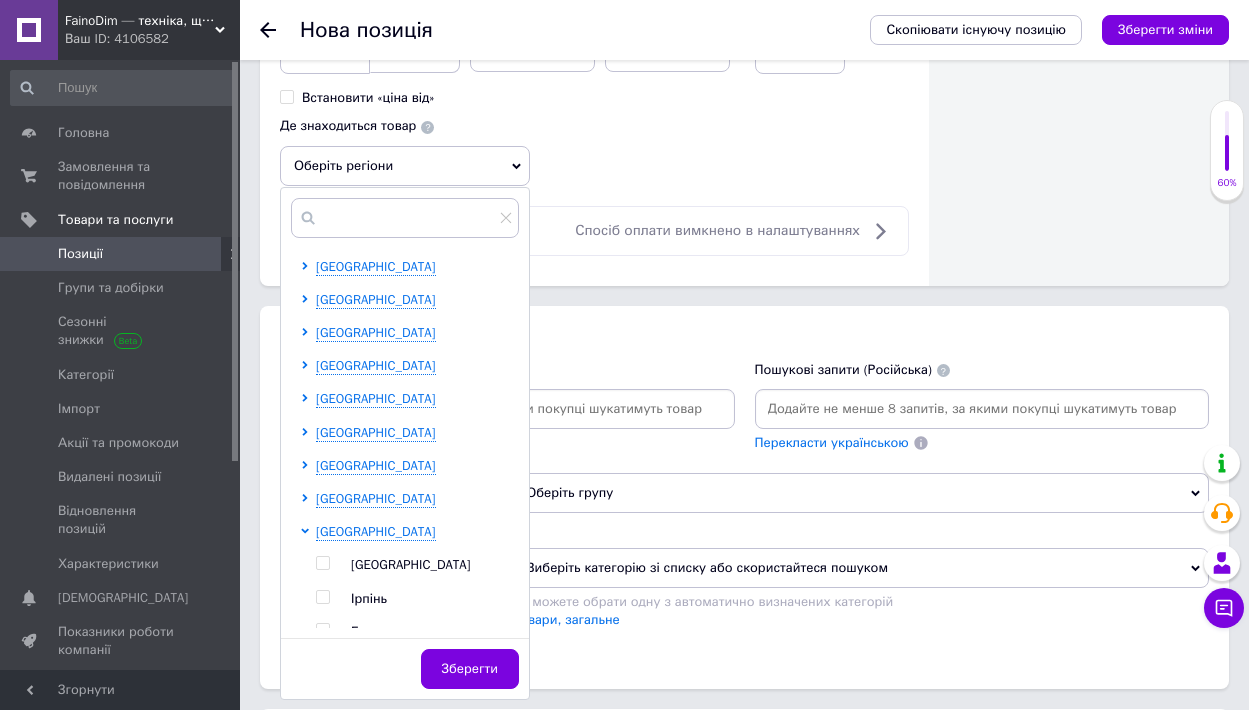 click at bounding box center [322, 563] 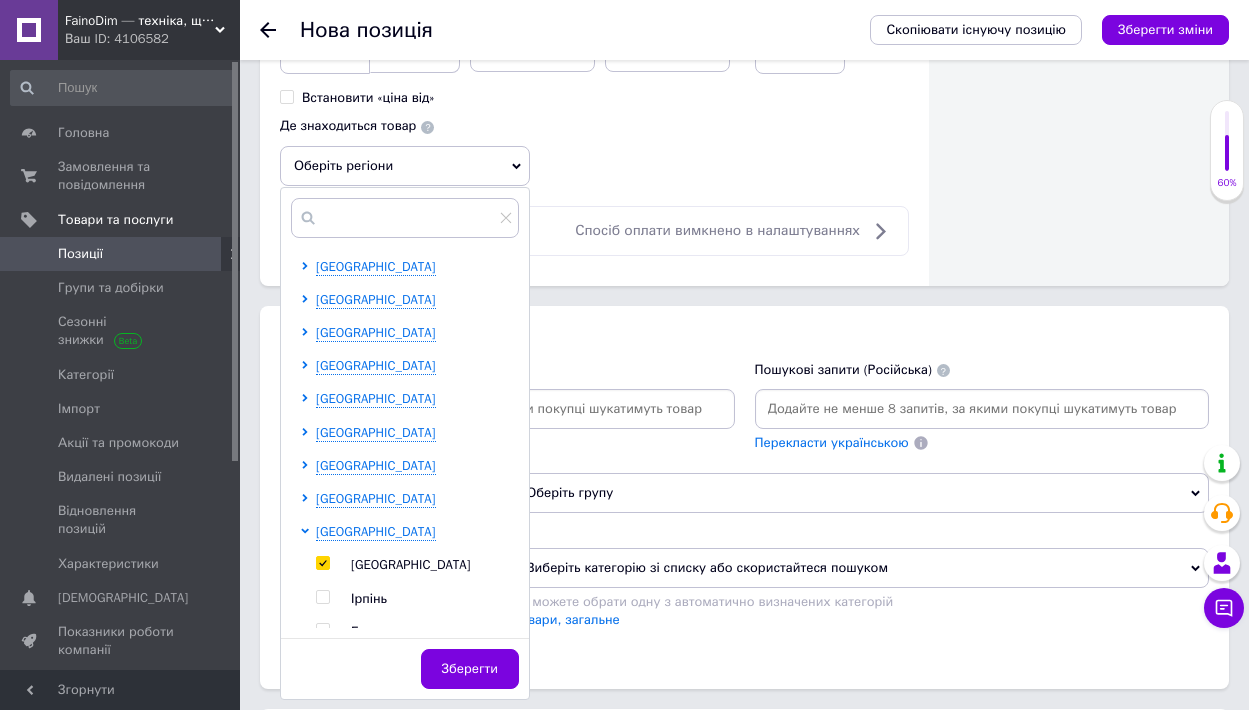 checkbox on "true" 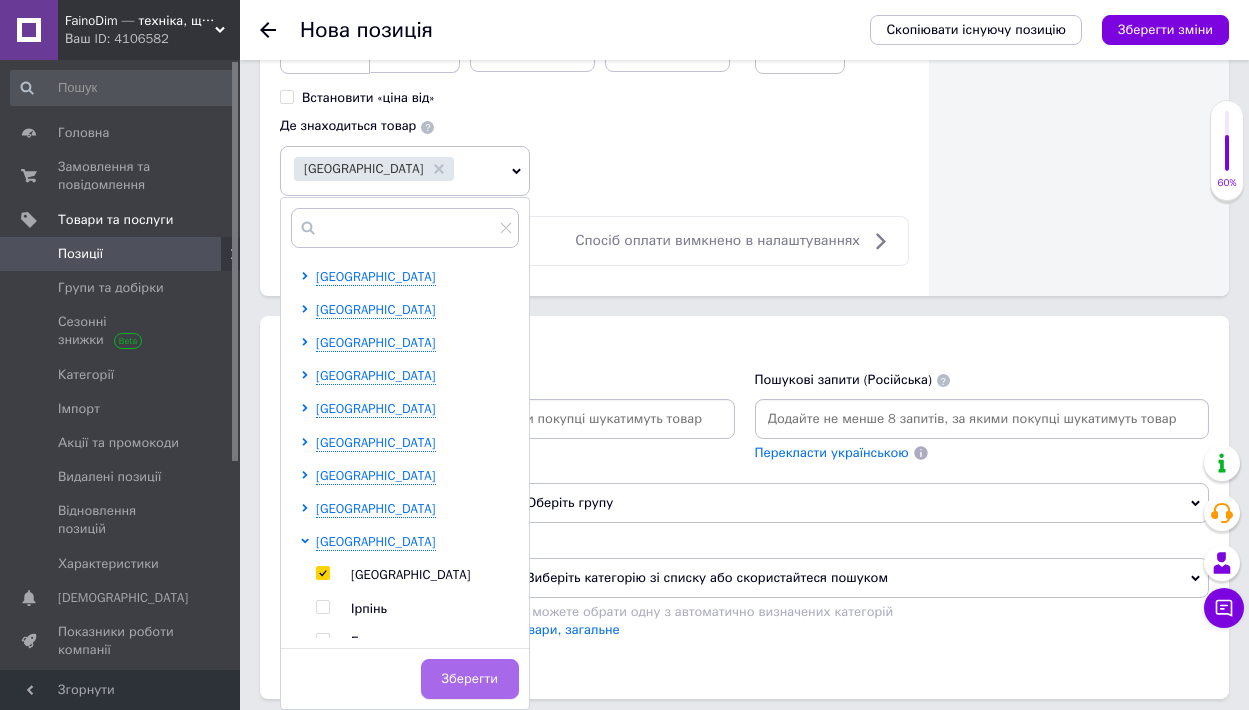 click on "Зберегти" at bounding box center [470, 679] 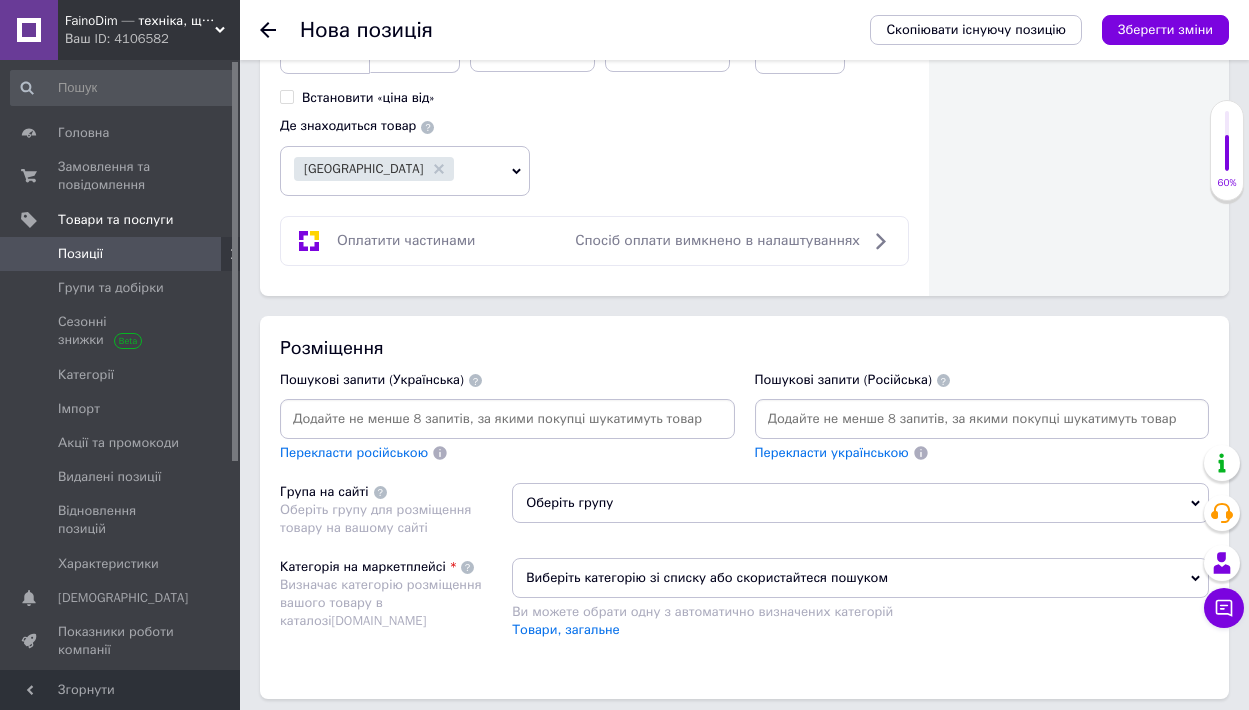 click at bounding box center (507, 419) 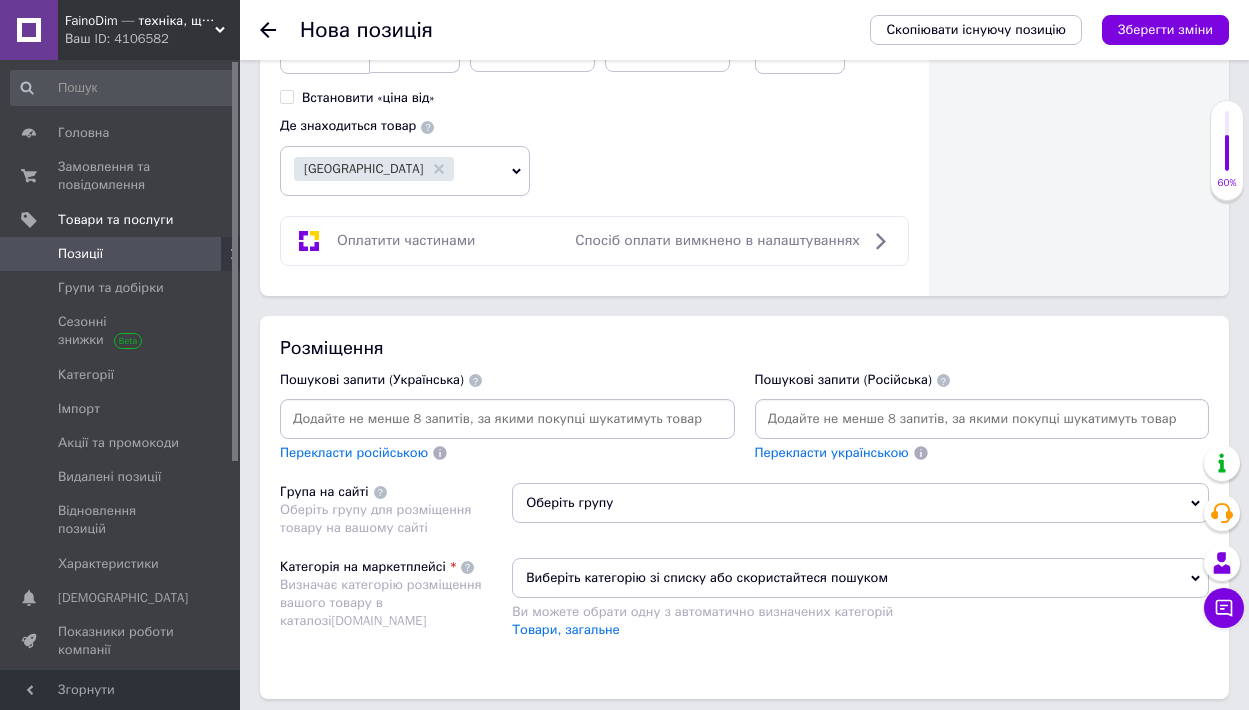 paste on "Дитячий назальний аспіратор" 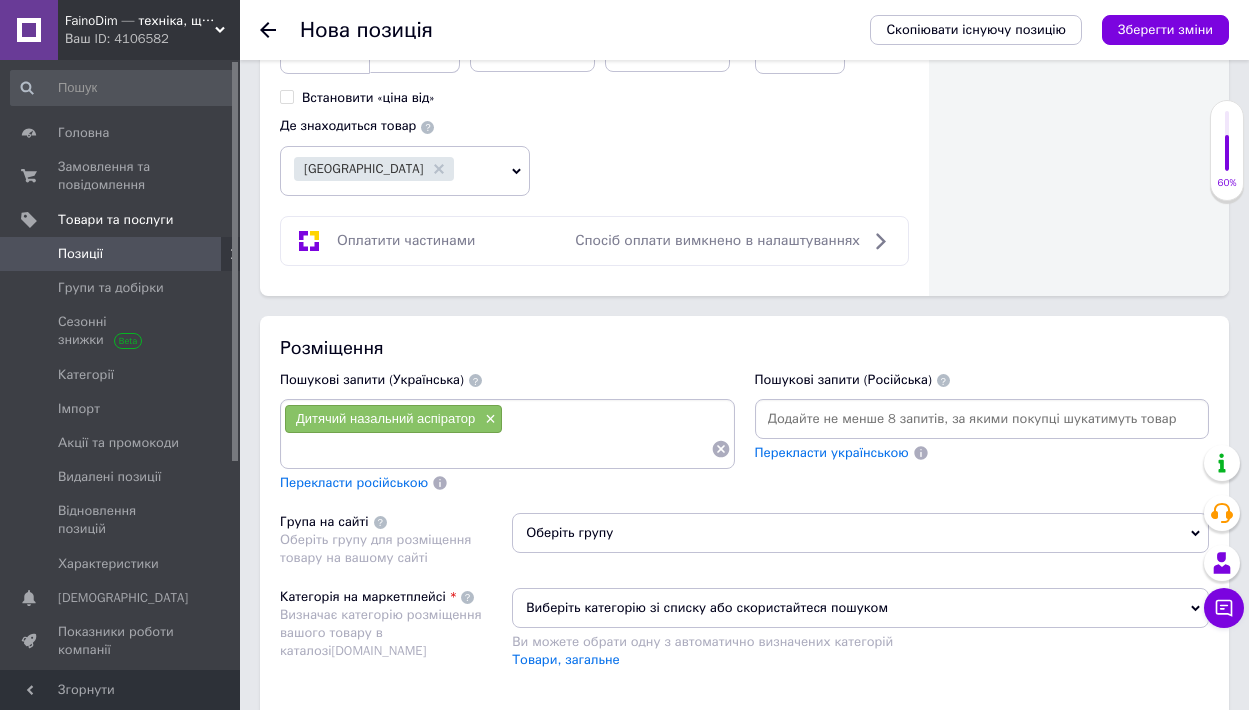 paste on "Аспіратор для носа для немовлят" 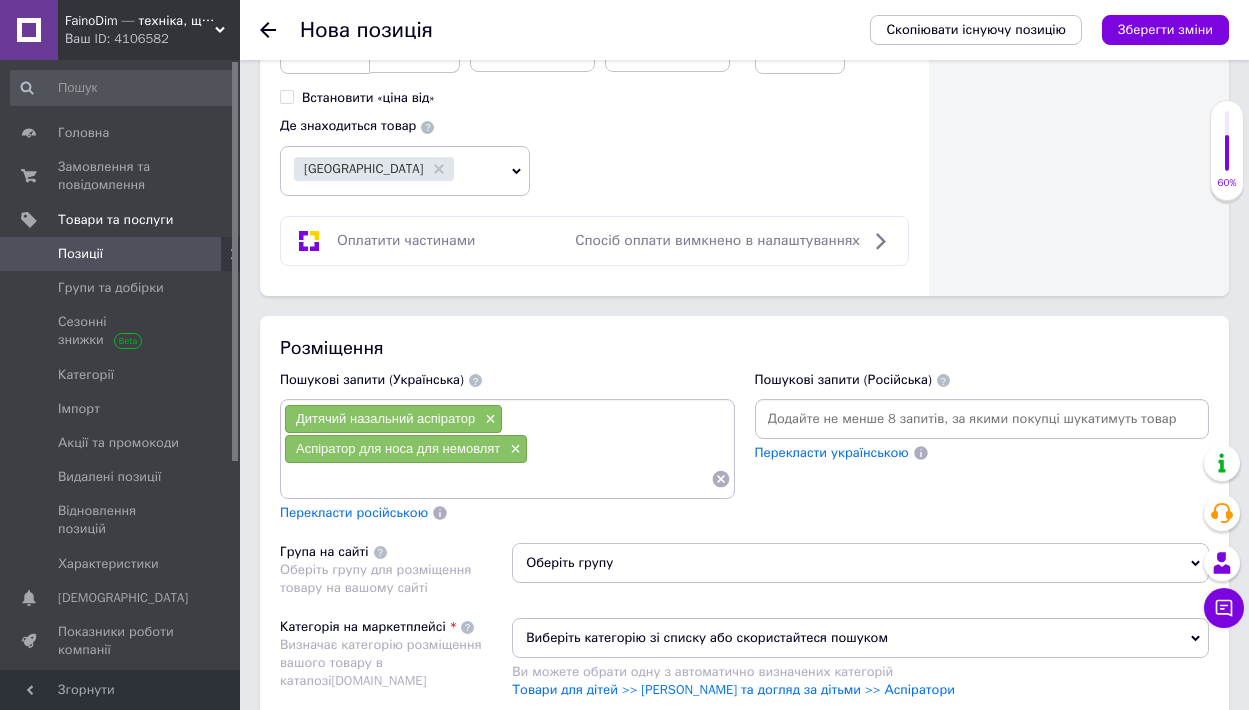 paste on "Електричний аспіратор TAIKOUL" 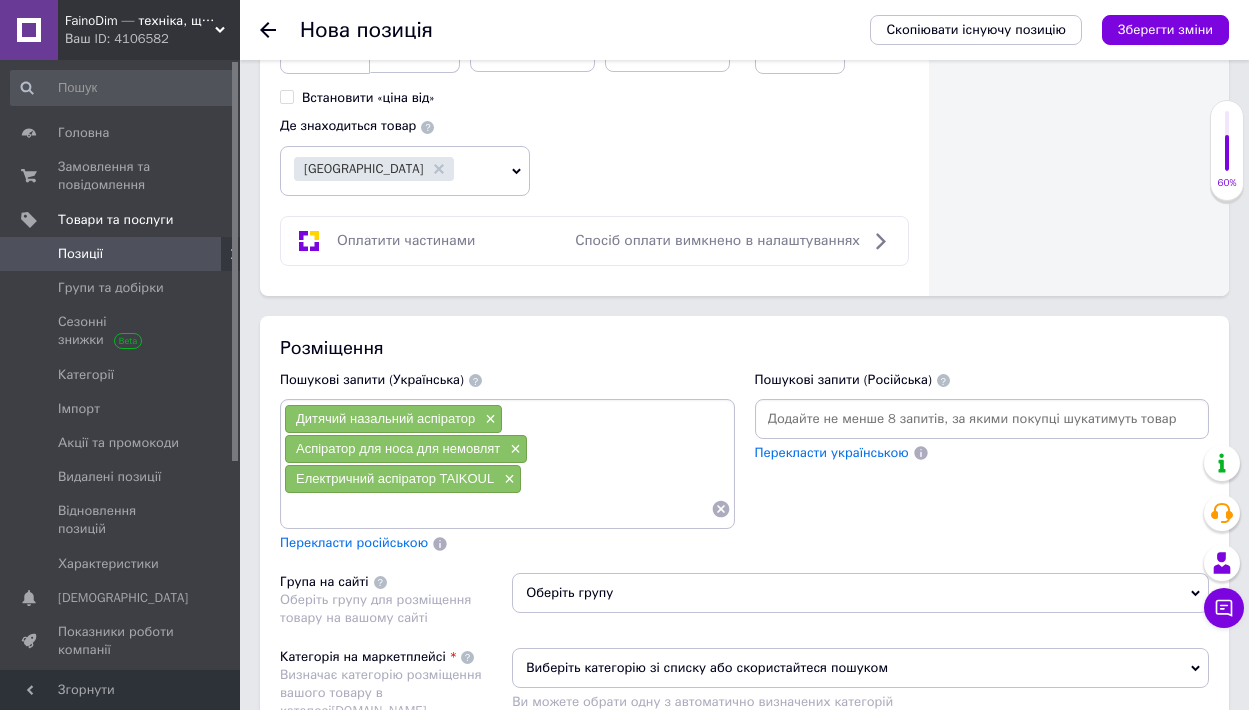 paste on "Назальний аспіратор з музикою та світлом" 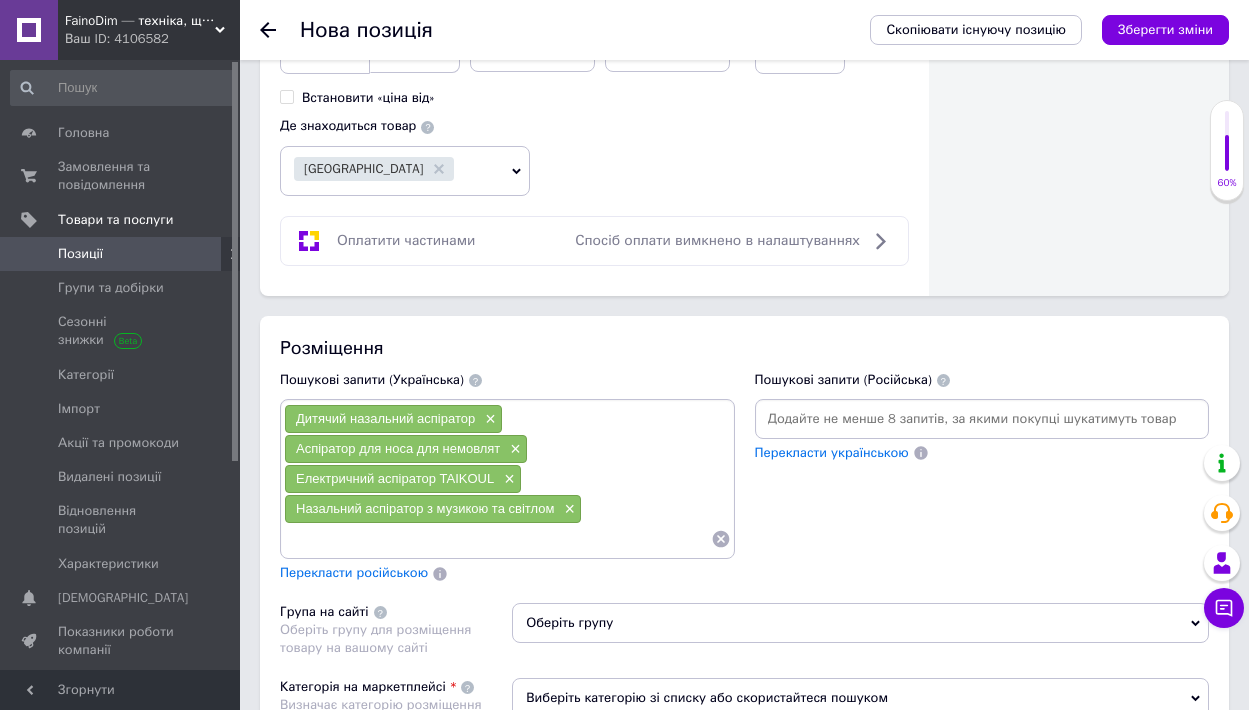 paste on "Назальний аспіратор для малюків" 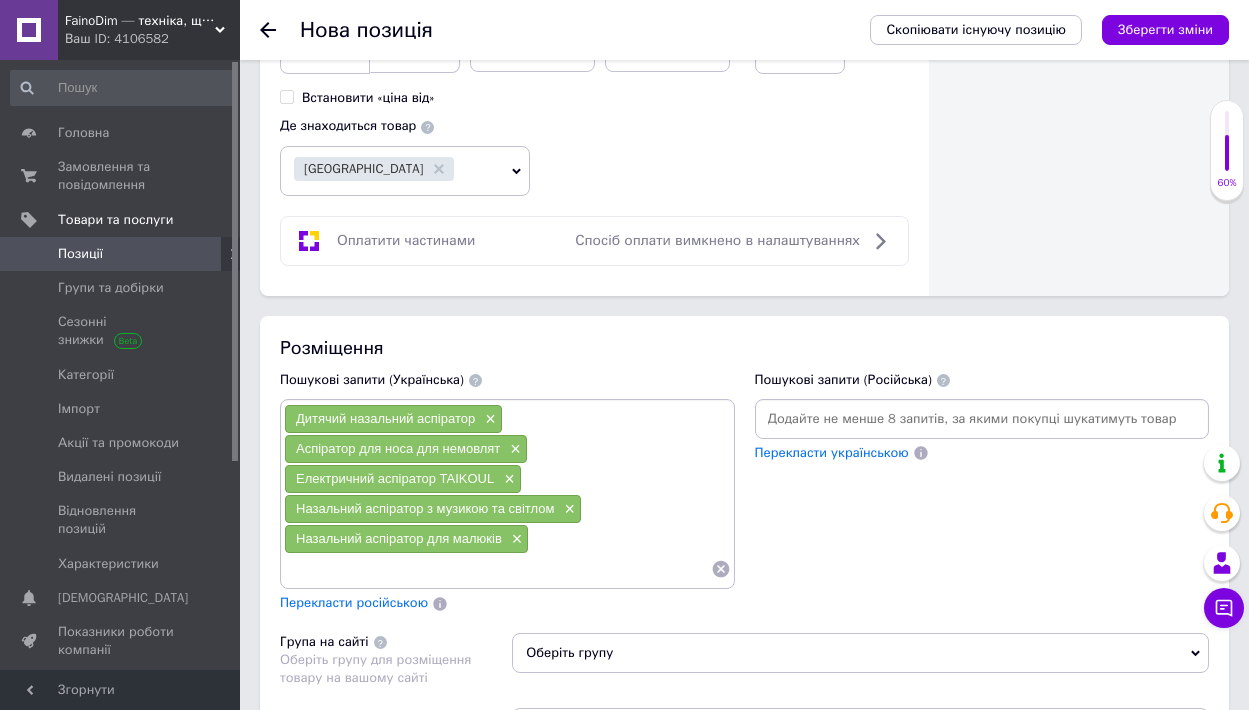 paste on "Аспіратор для носа з регулюванням потужності" 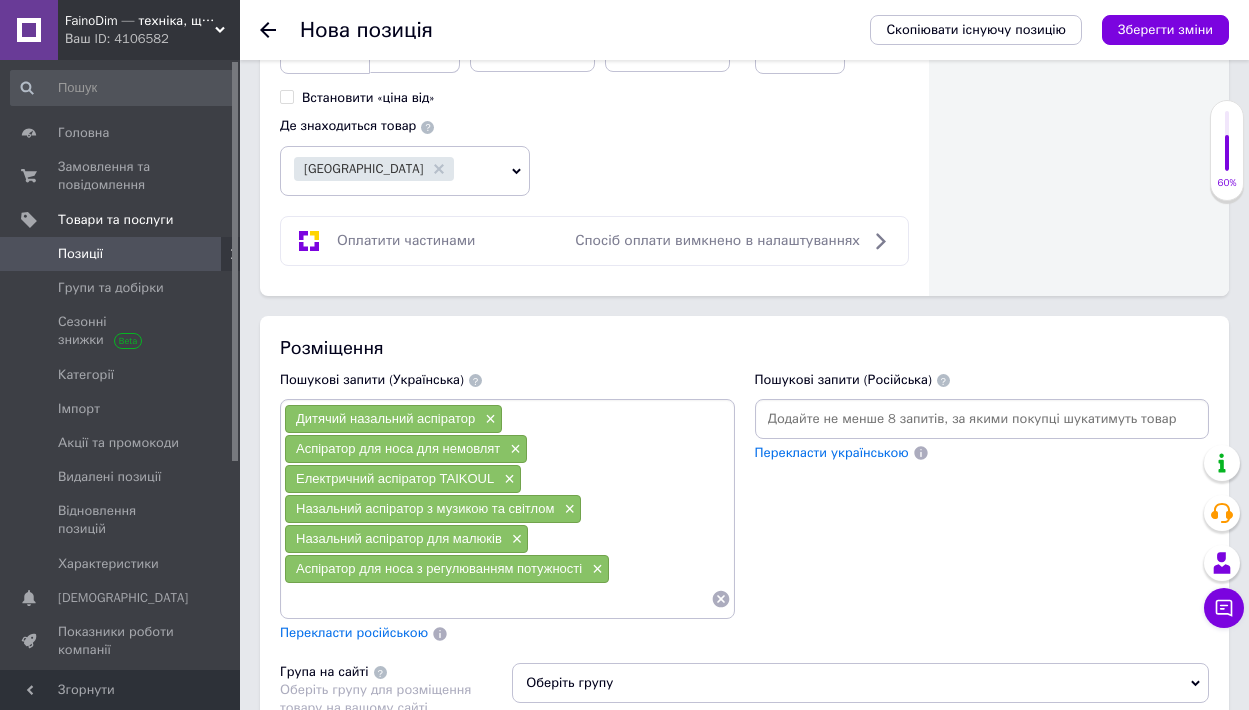 paste on "Назальний очисник для немовлят" 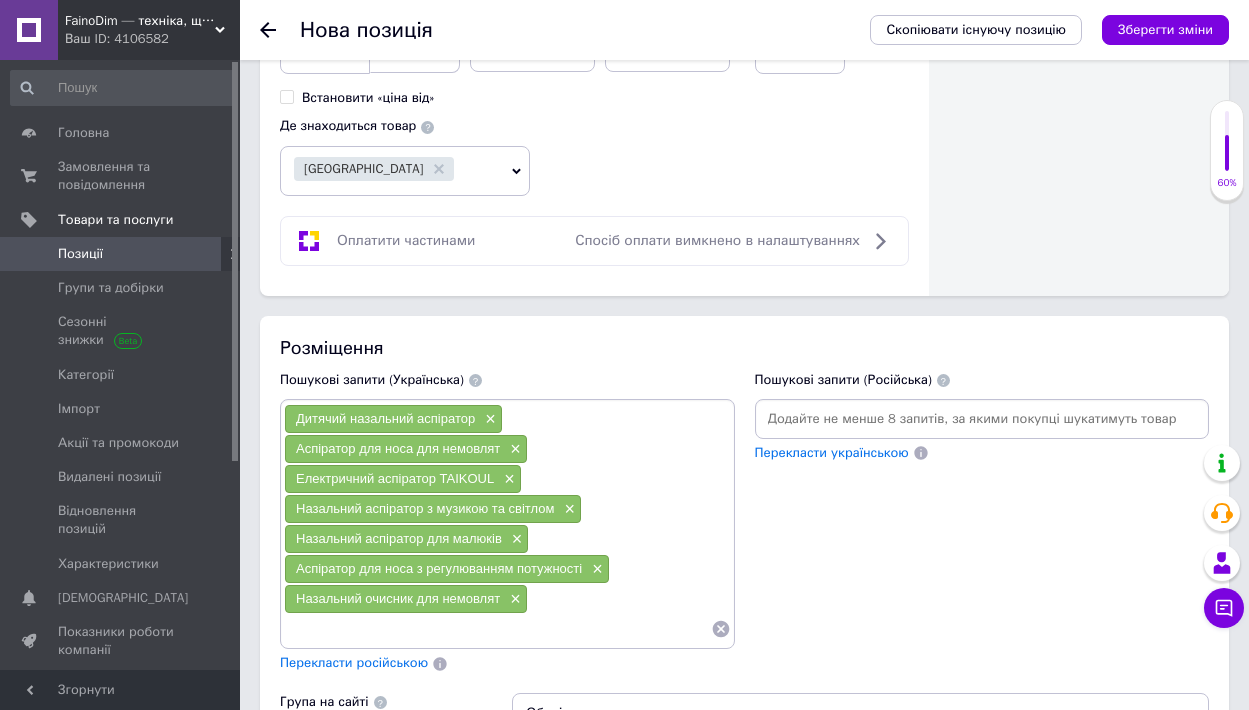 paste on "Аспіратор для носа для дітей з силіконовими насадками" 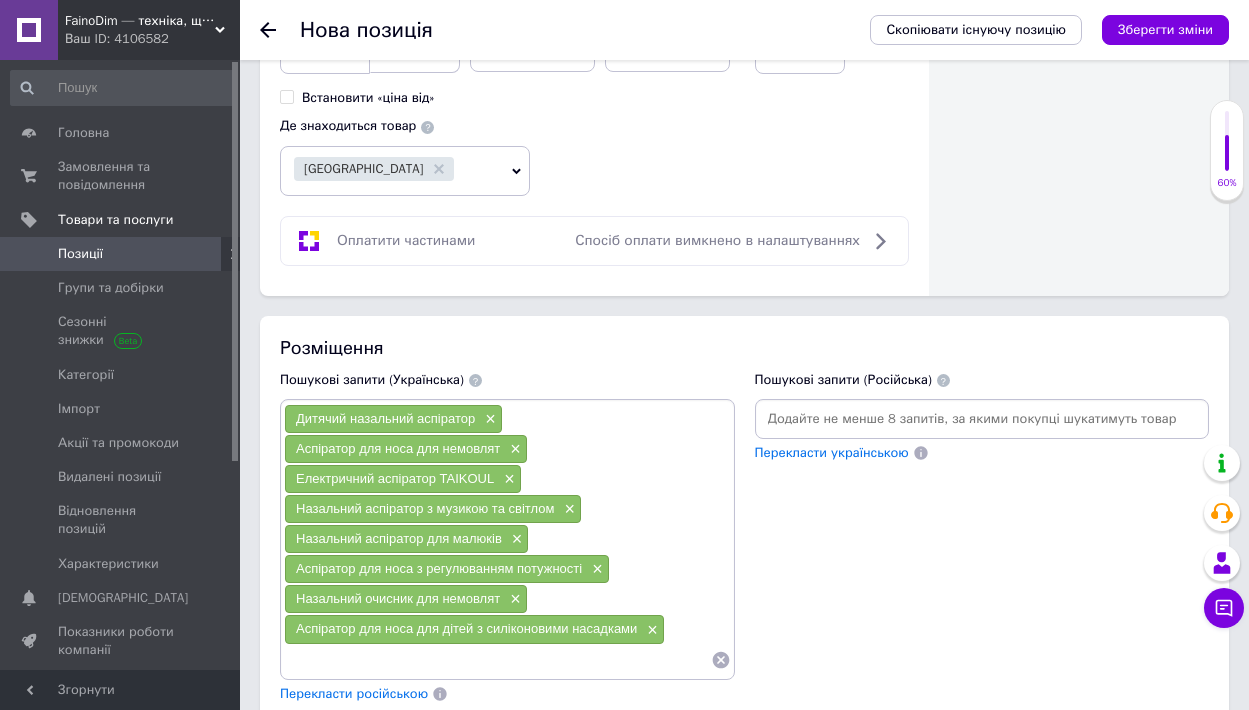 paste on "Компактний назальний аспіратор для малюків" 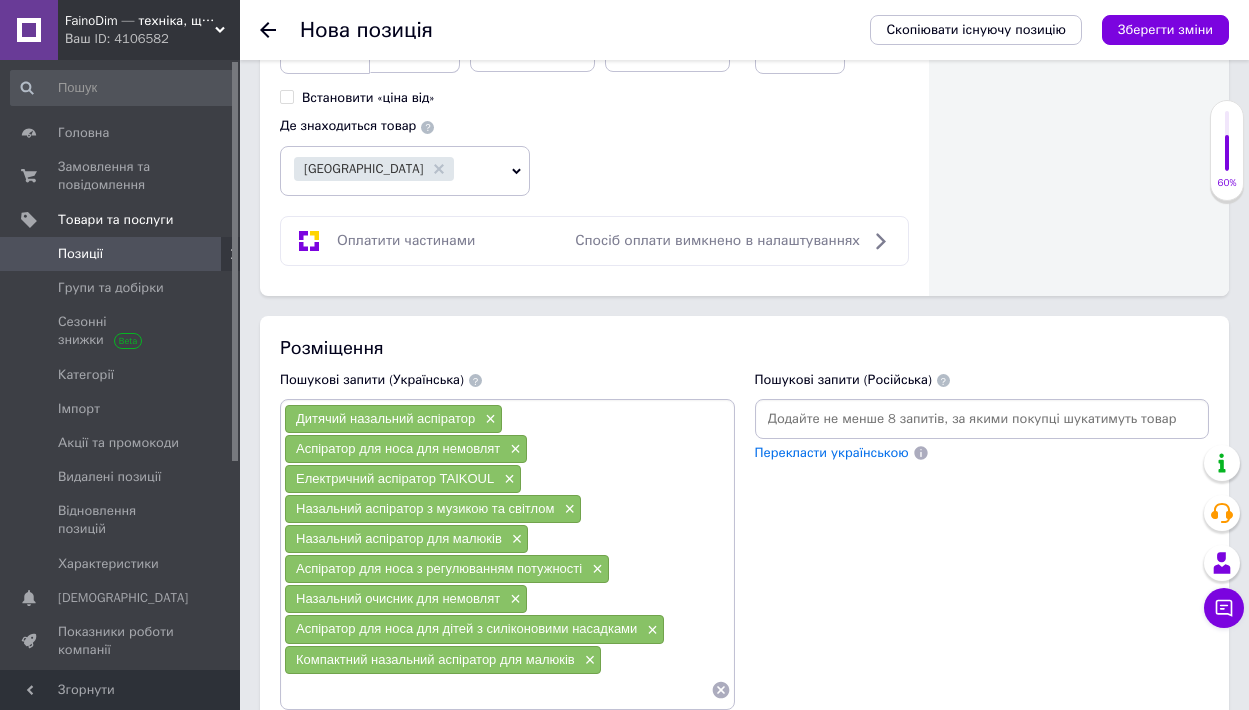 paste on "Електричний аспіратор для очищення носа" 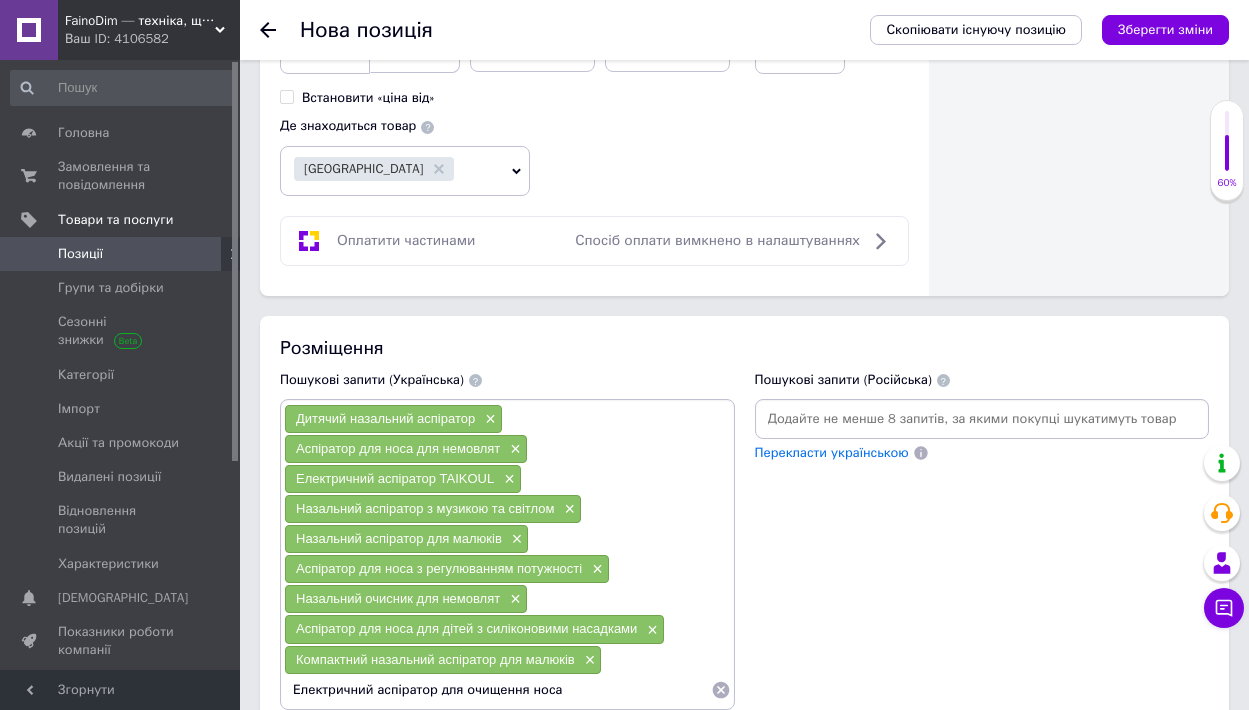 scroll, scrollTop: 1147, scrollLeft: 0, axis: vertical 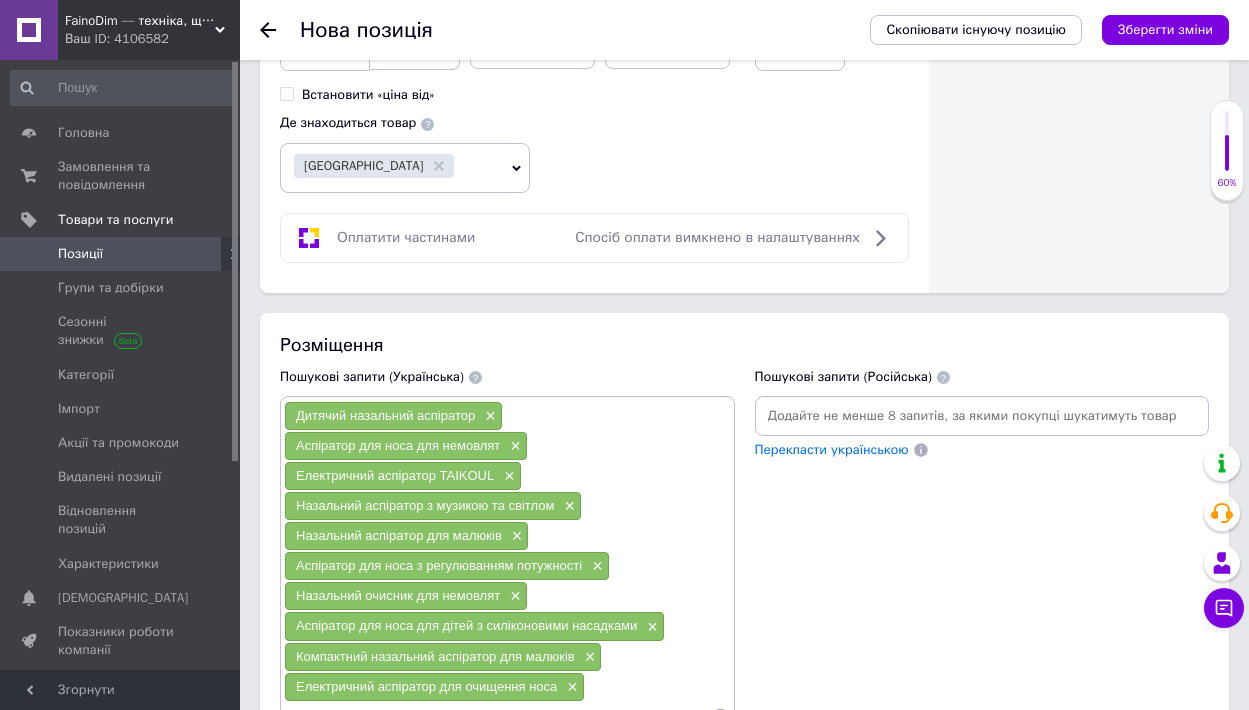 paste on "Дитячий аспіратор для носа з регульованим всмоктуванням" 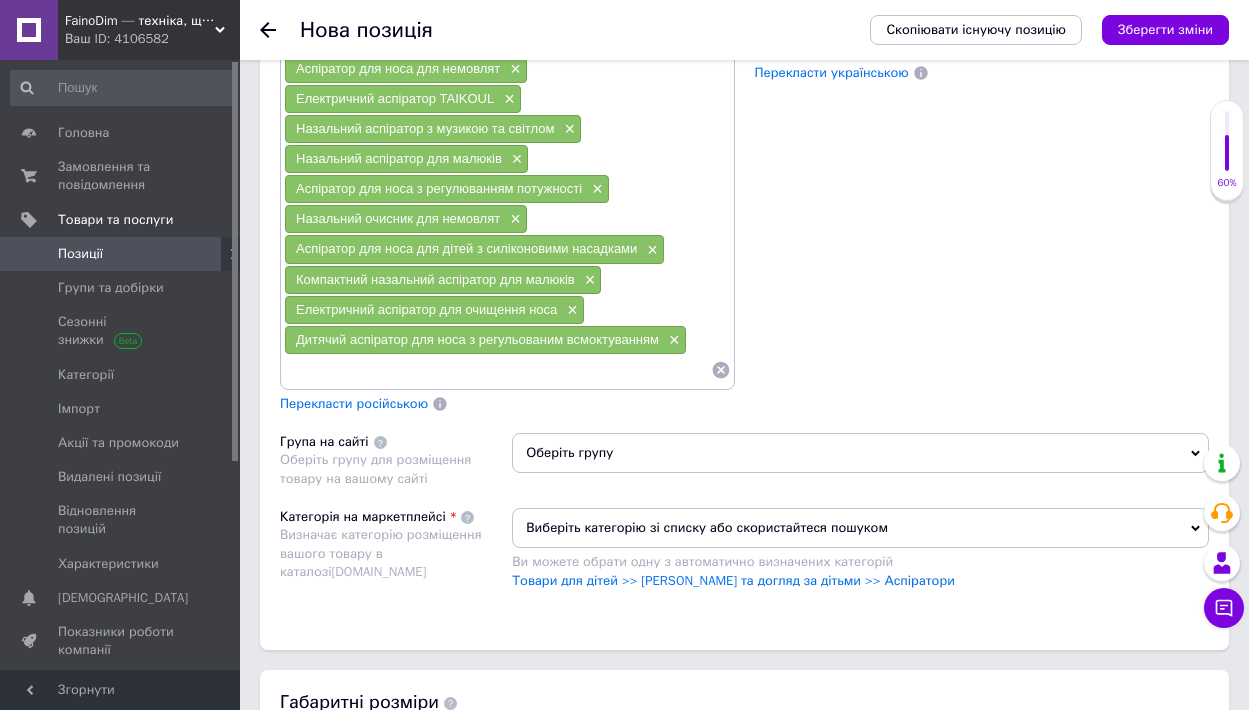 paste on "Безболісний аспіратор для дітей" 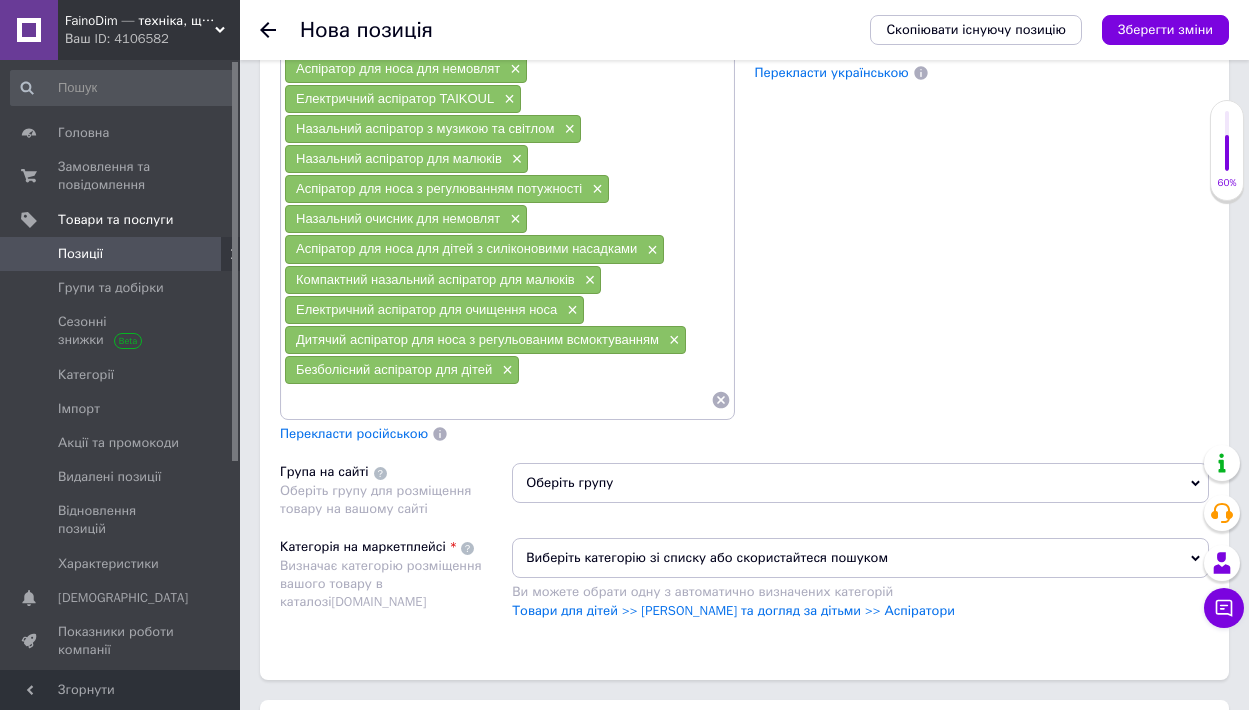 paste on "Назальний аспіратор для очищення носа новонароджених" 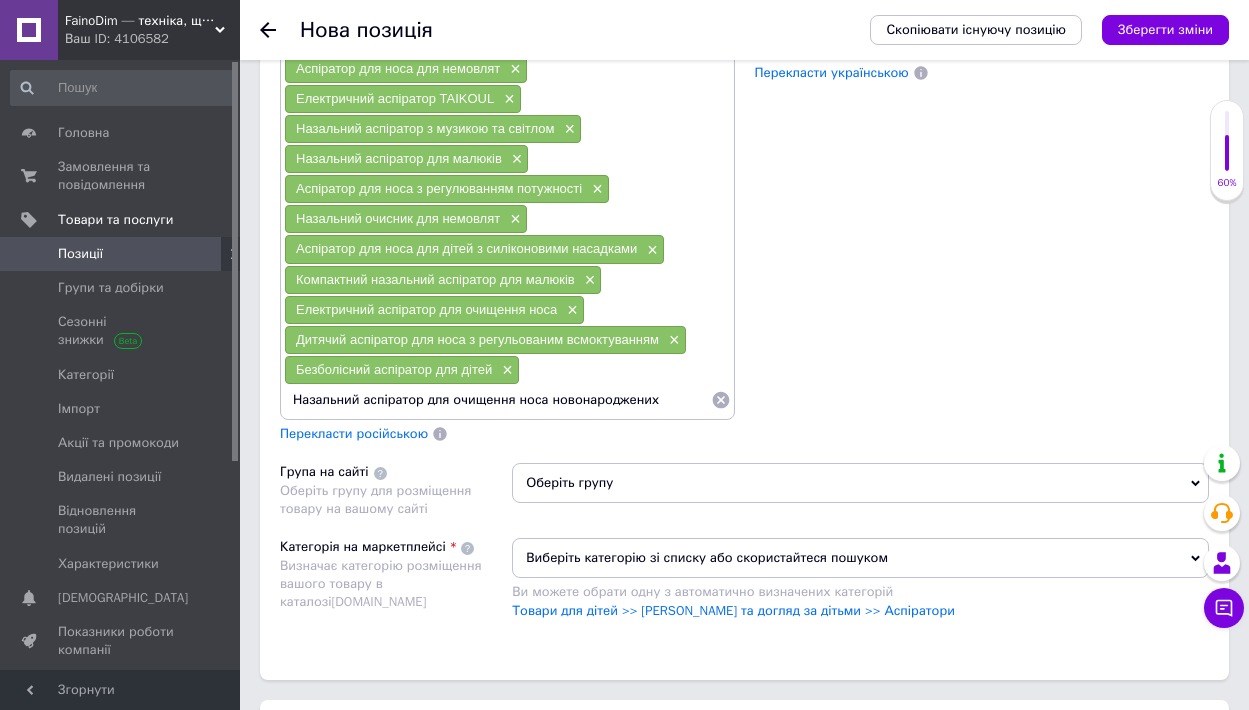 type on "Назальний аспіратор для очищення носа новонароджених" 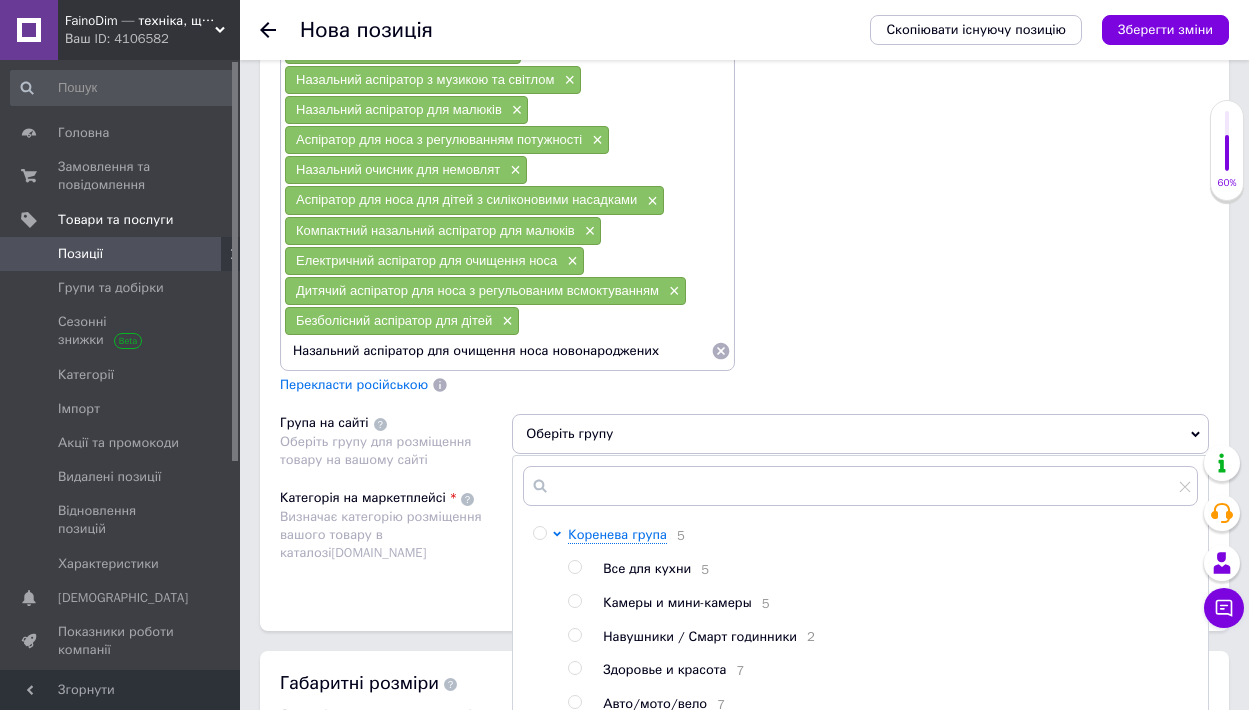 scroll, scrollTop: 1704, scrollLeft: 0, axis: vertical 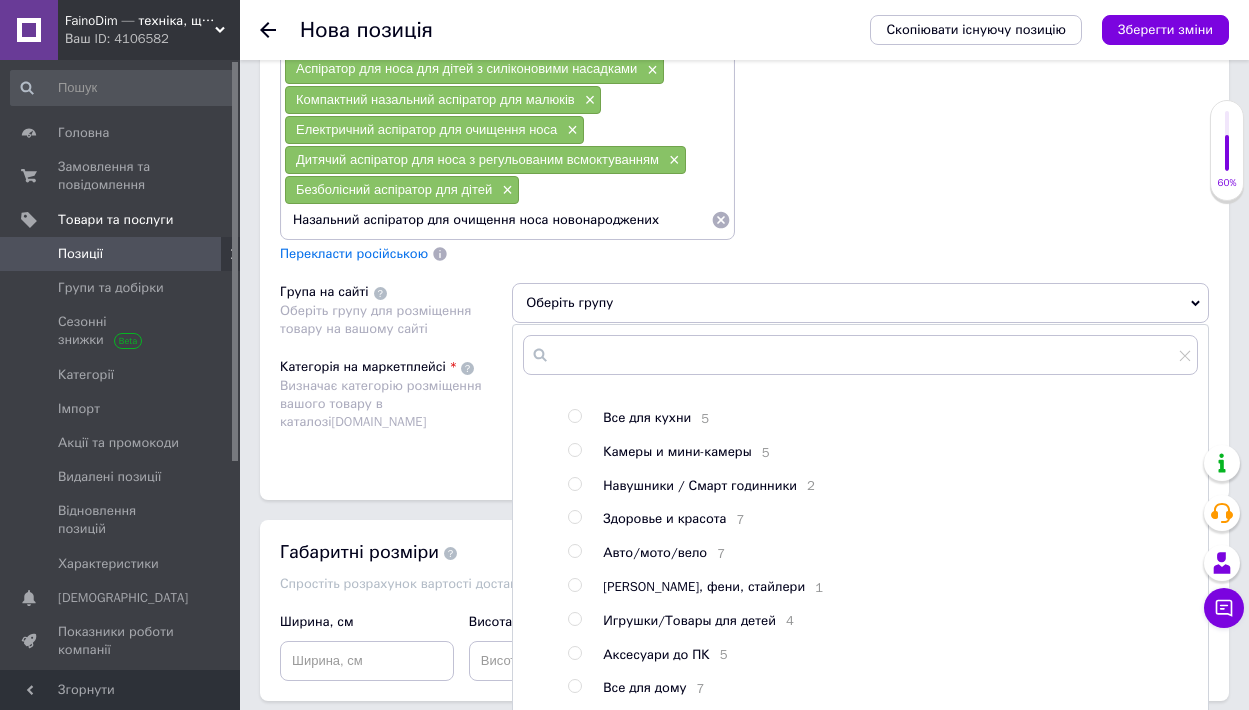 click at bounding box center (574, 517) 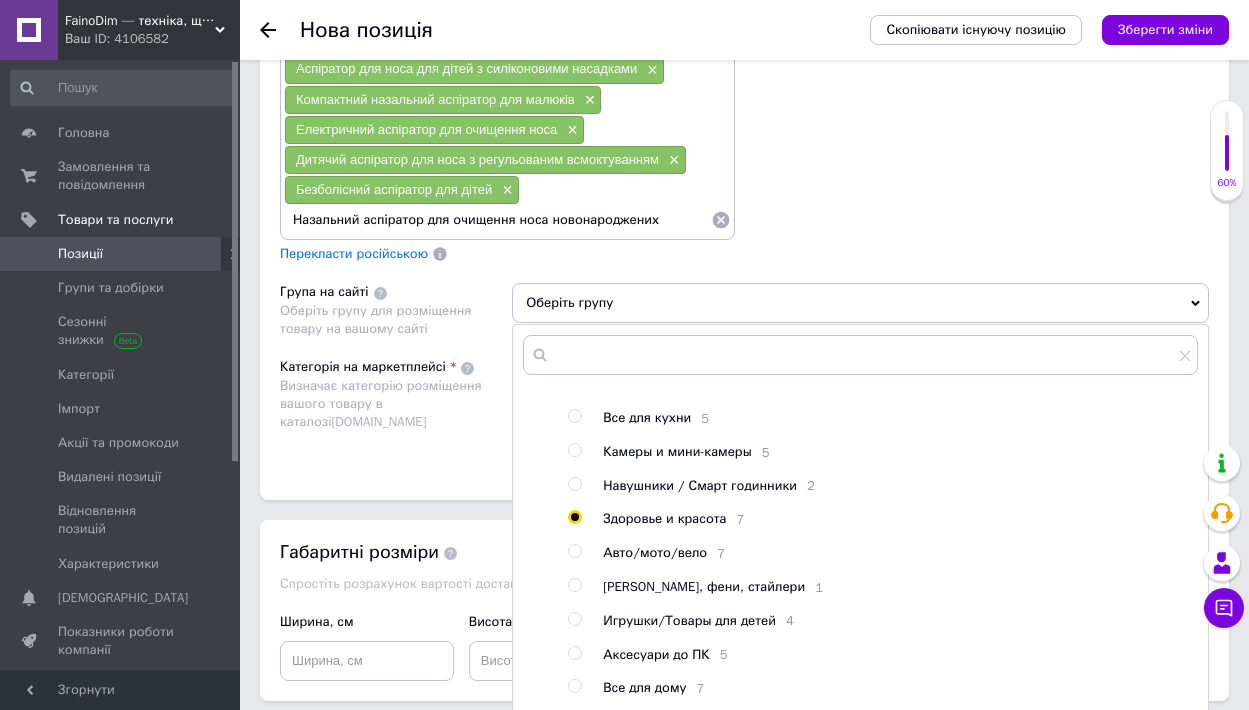 radio on "true" 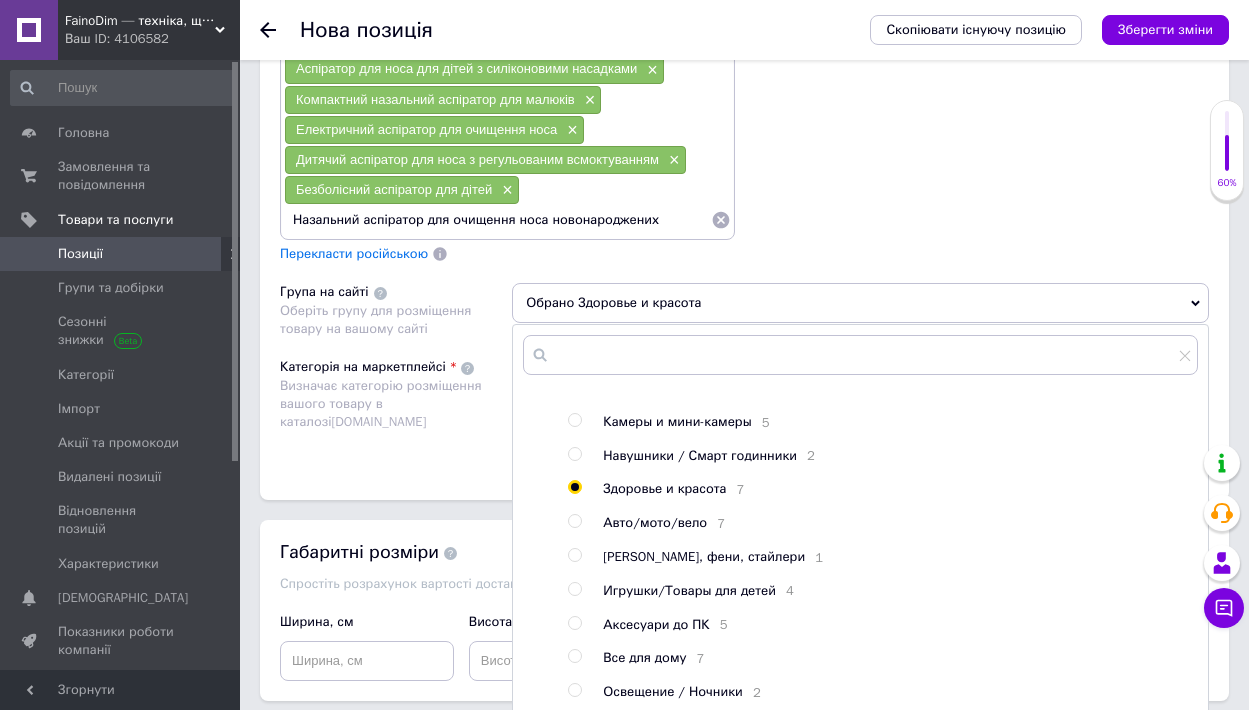 scroll, scrollTop: 98, scrollLeft: 0, axis: vertical 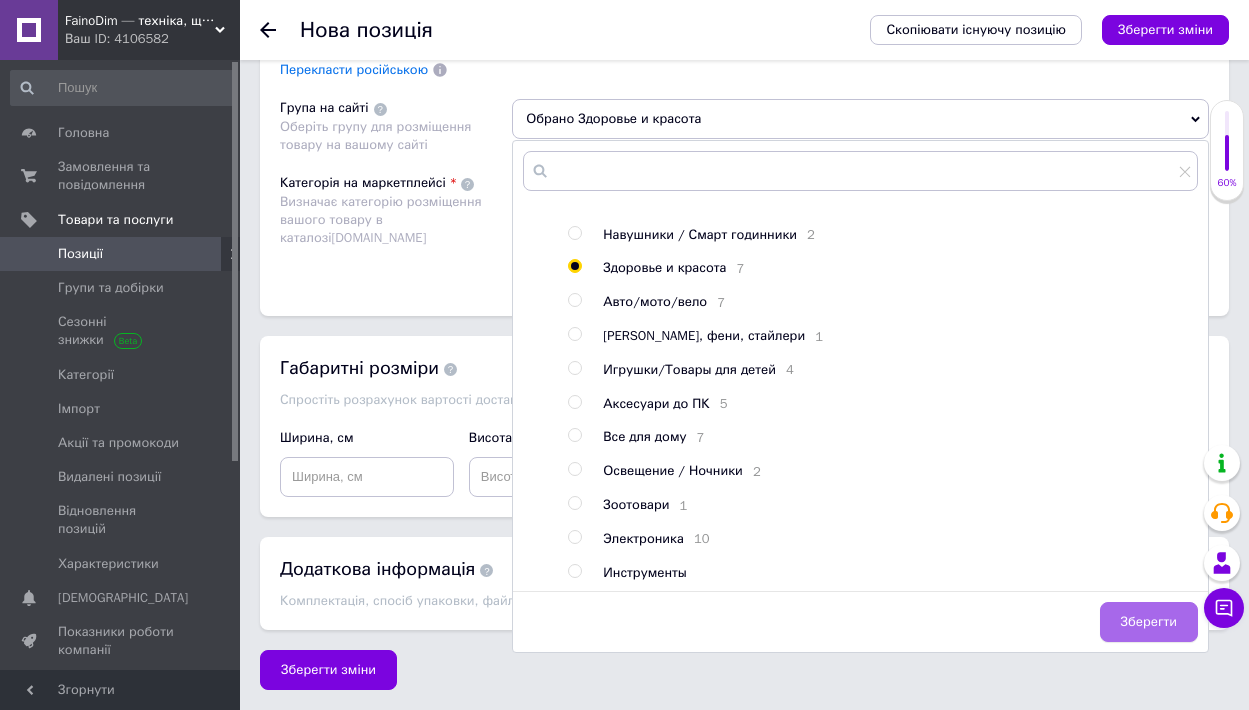 click on "Зберегти" at bounding box center (1149, 622) 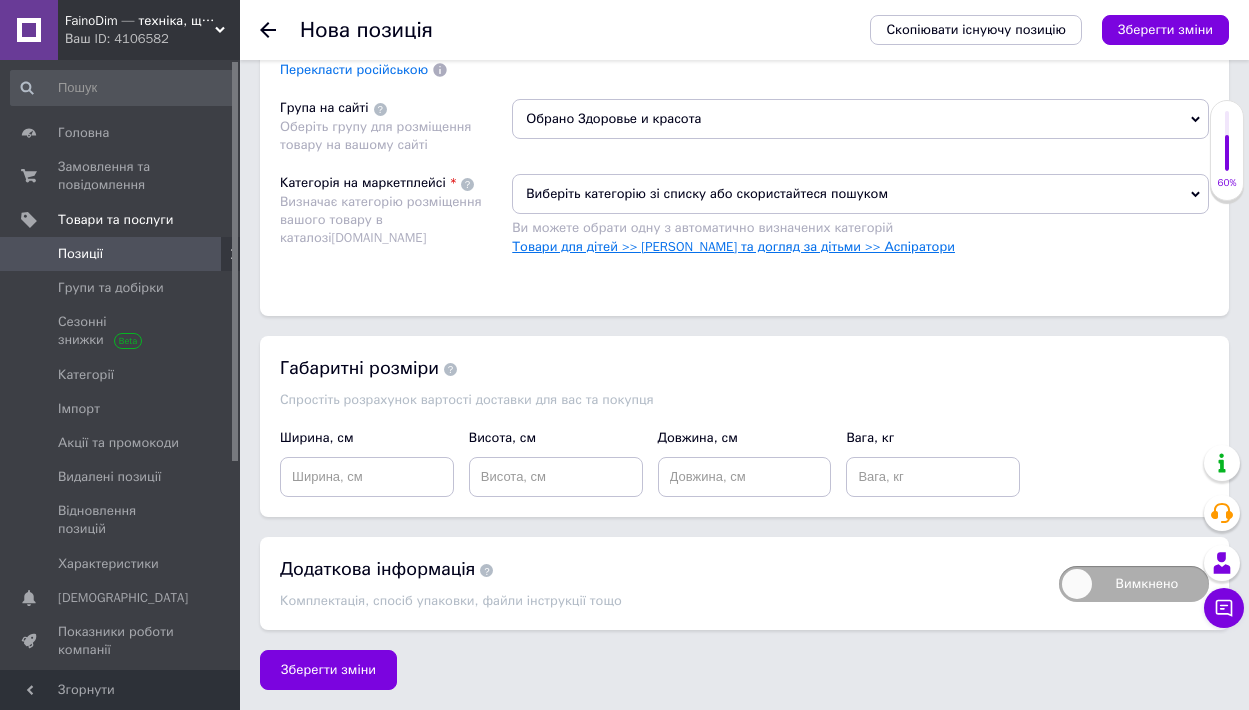 click on "Товари для дітей >> Гігієна та догляд за дітьми >> Аспіратори" at bounding box center [733, 246] 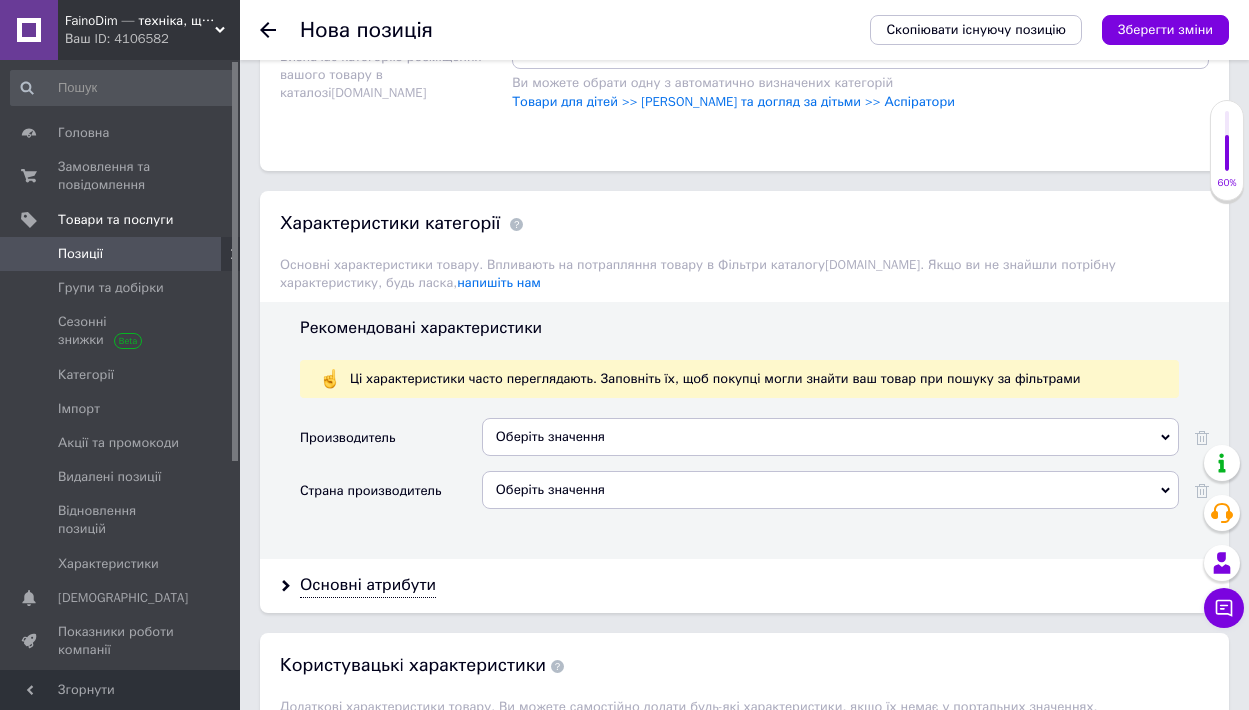 scroll, scrollTop: 2148, scrollLeft: 0, axis: vertical 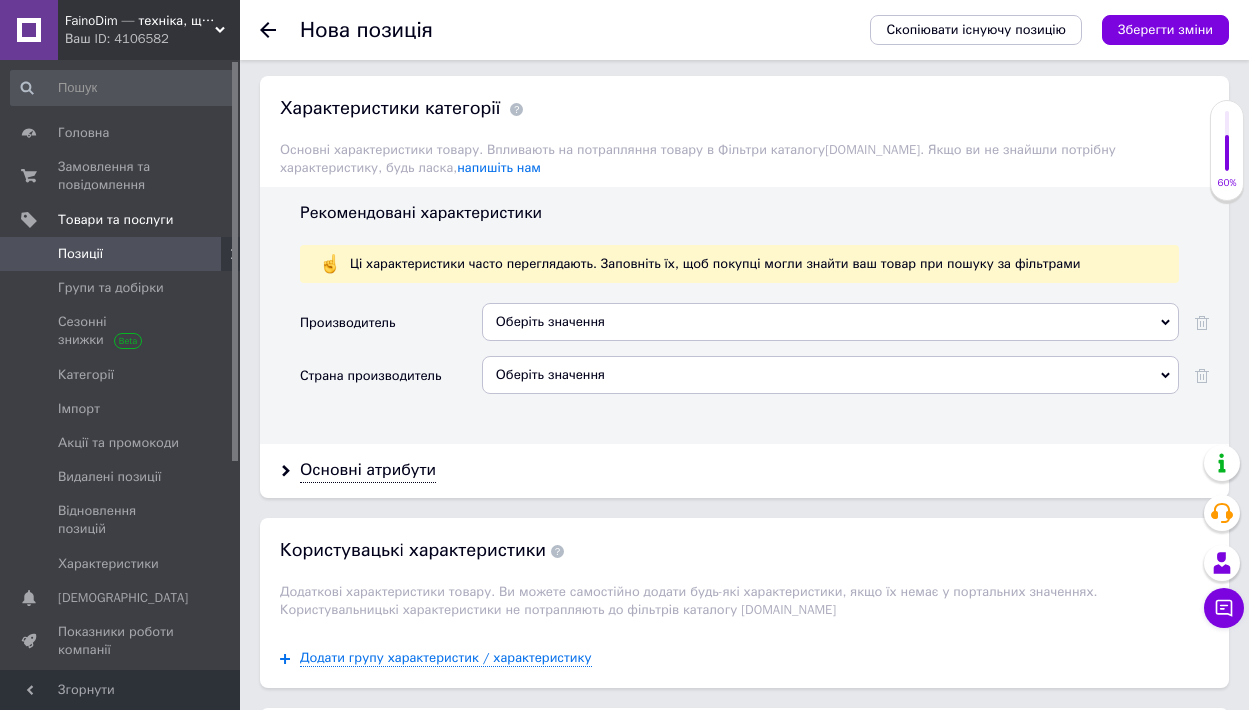 click on "Оберіть значення" at bounding box center [830, 375] 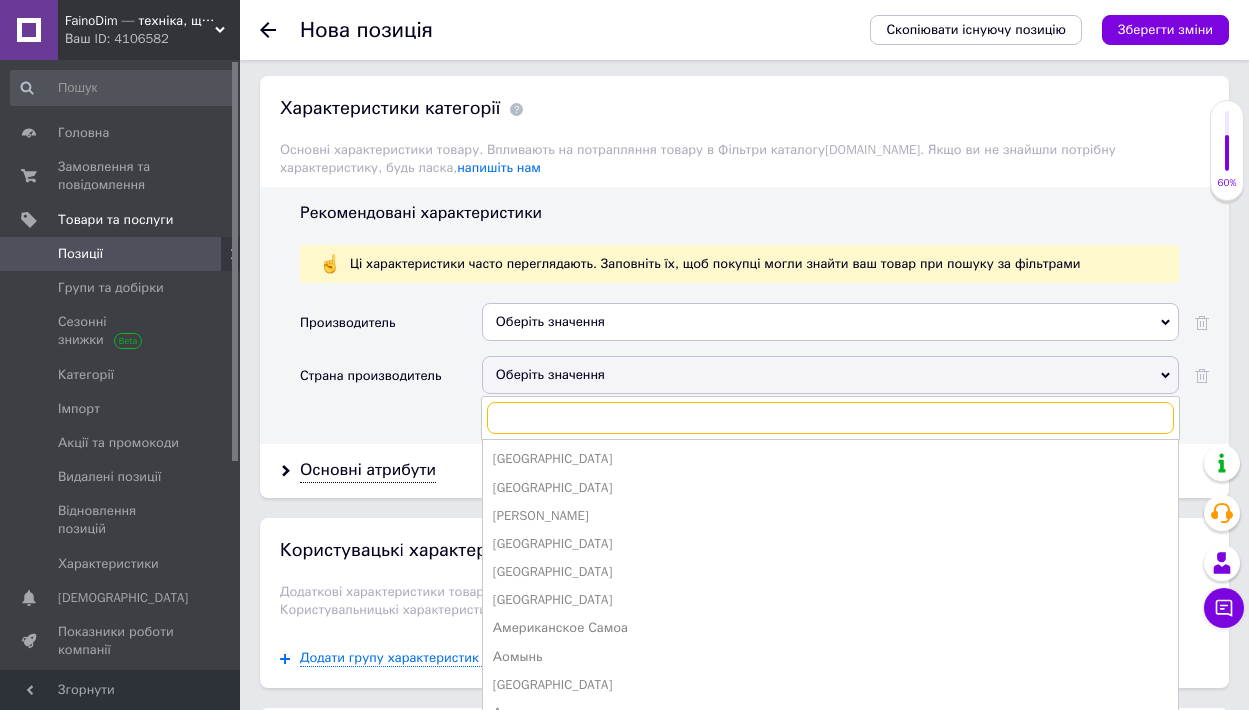 type on "R" 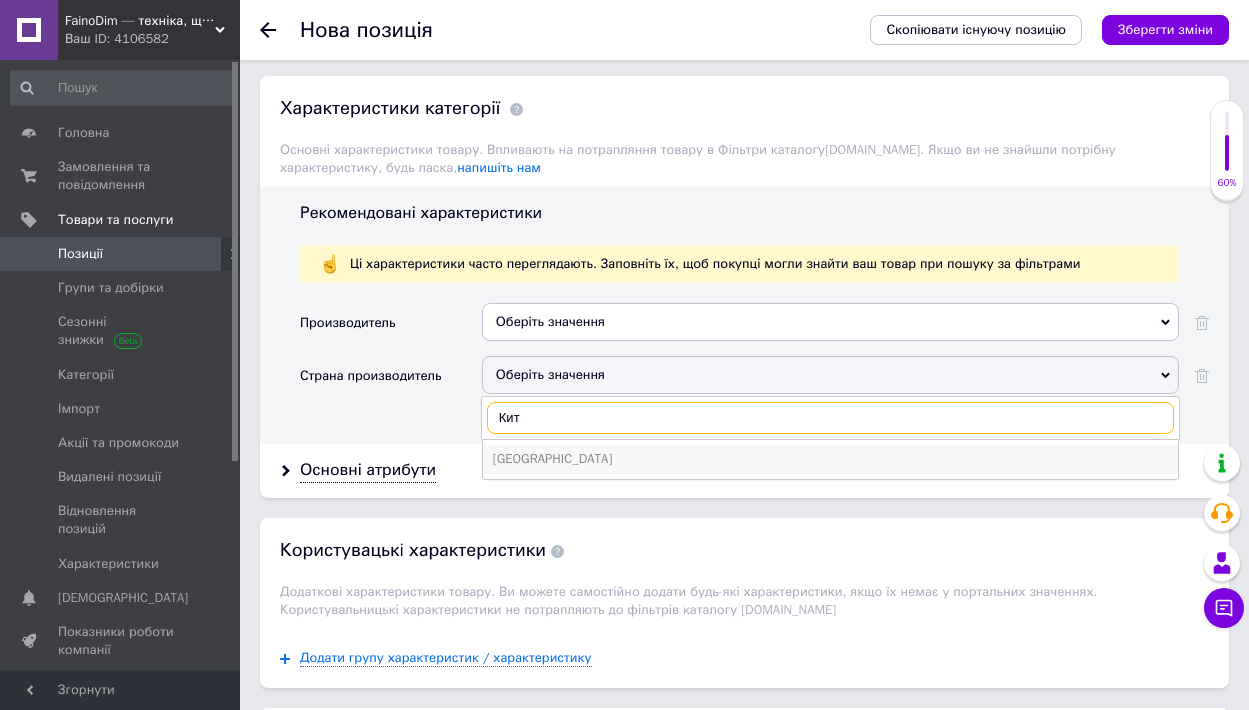 type on "Кит" 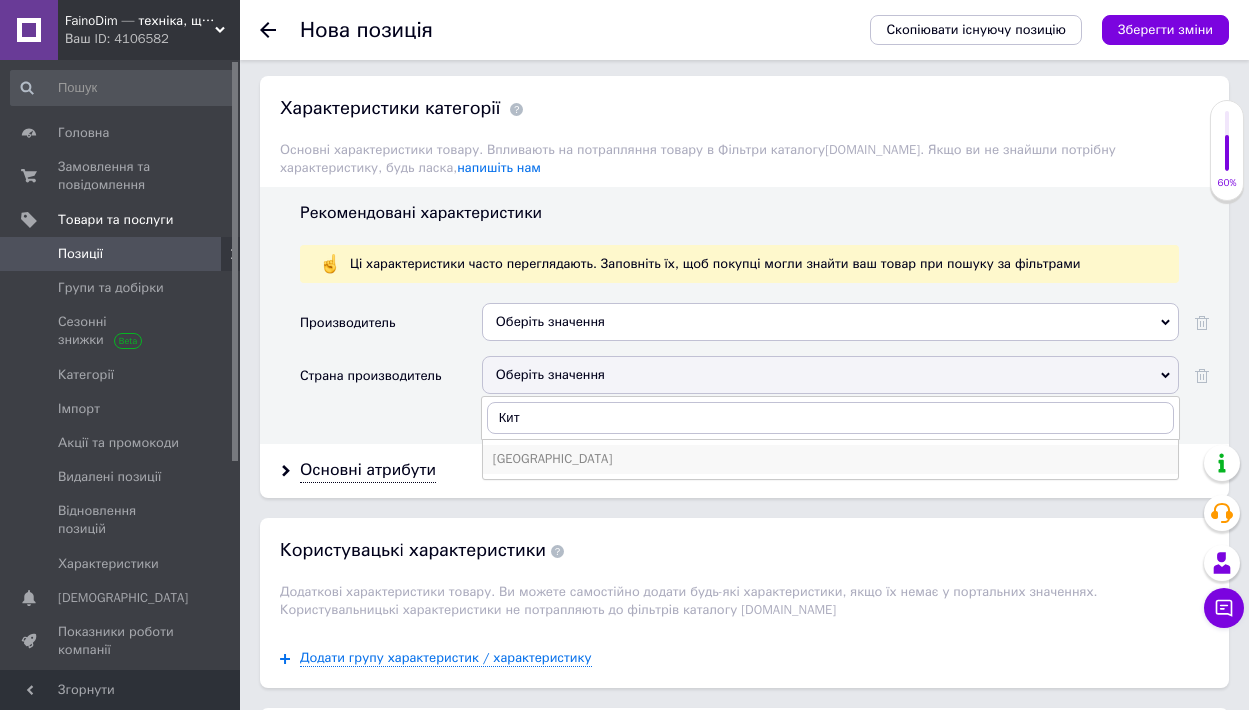 click on "Китай" at bounding box center [830, 459] 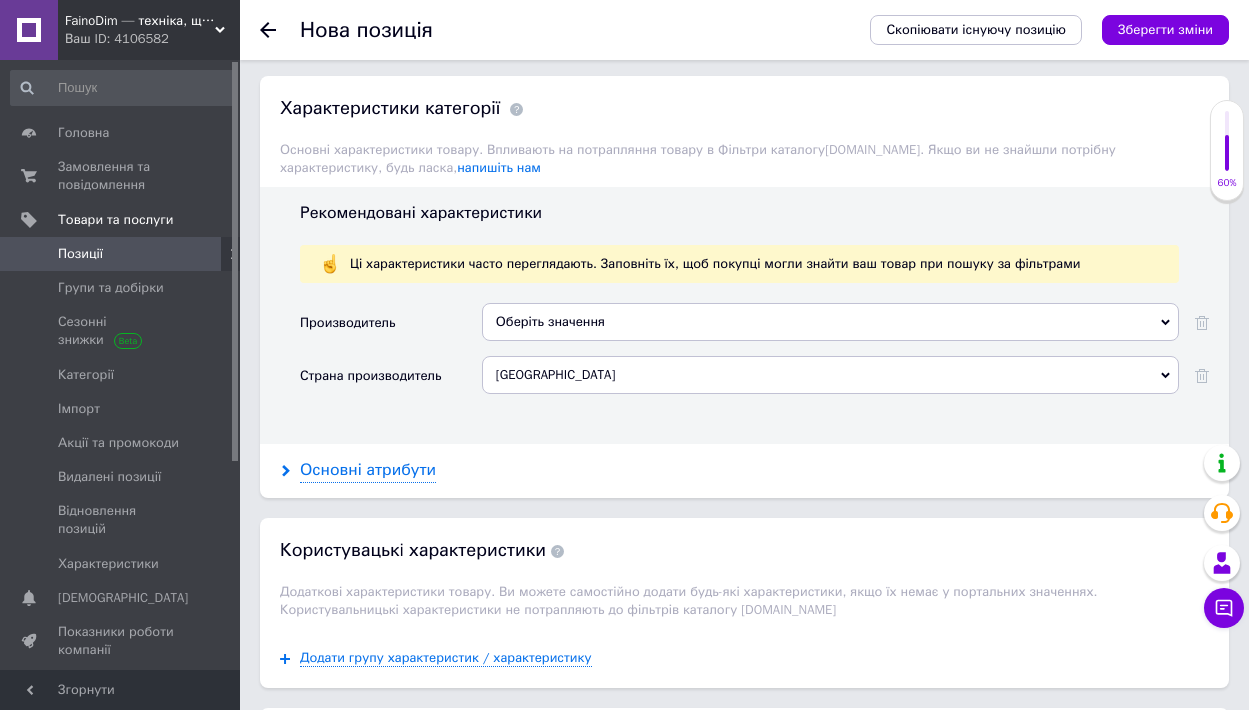click on "Основні атрибути" at bounding box center (368, 470) 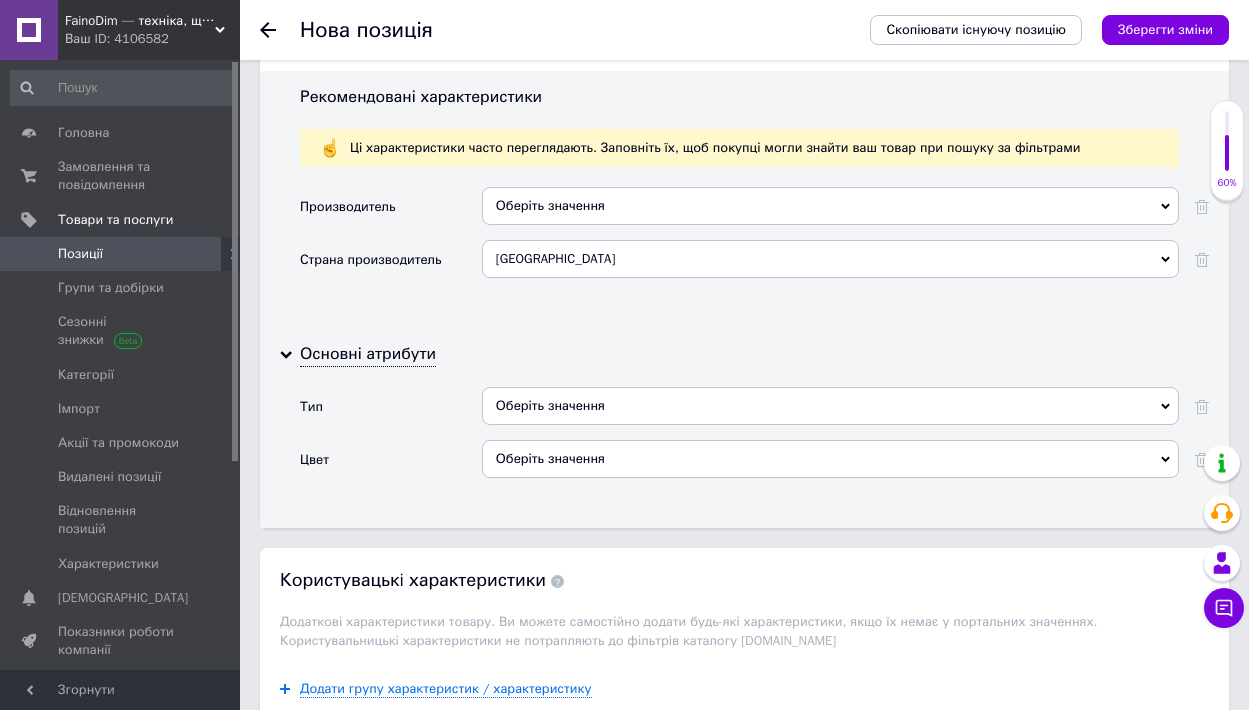 scroll, scrollTop: 2287, scrollLeft: 0, axis: vertical 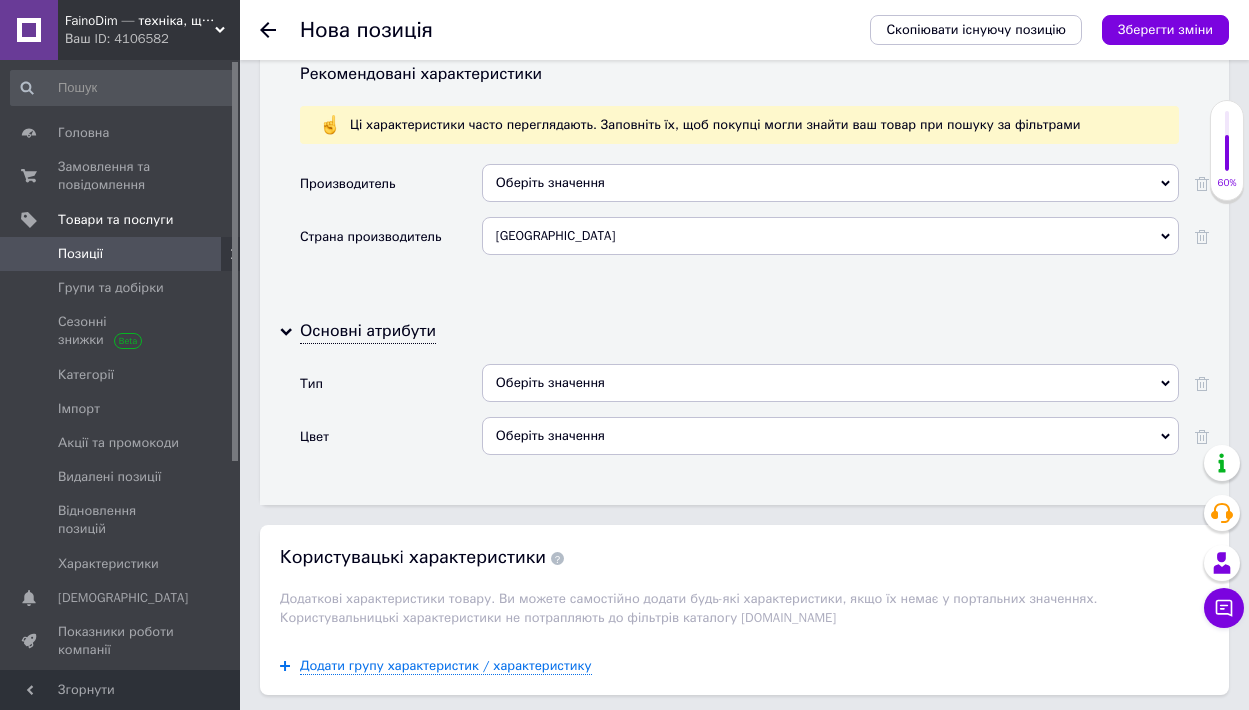 click on "Оберіть значення" at bounding box center (830, 383) 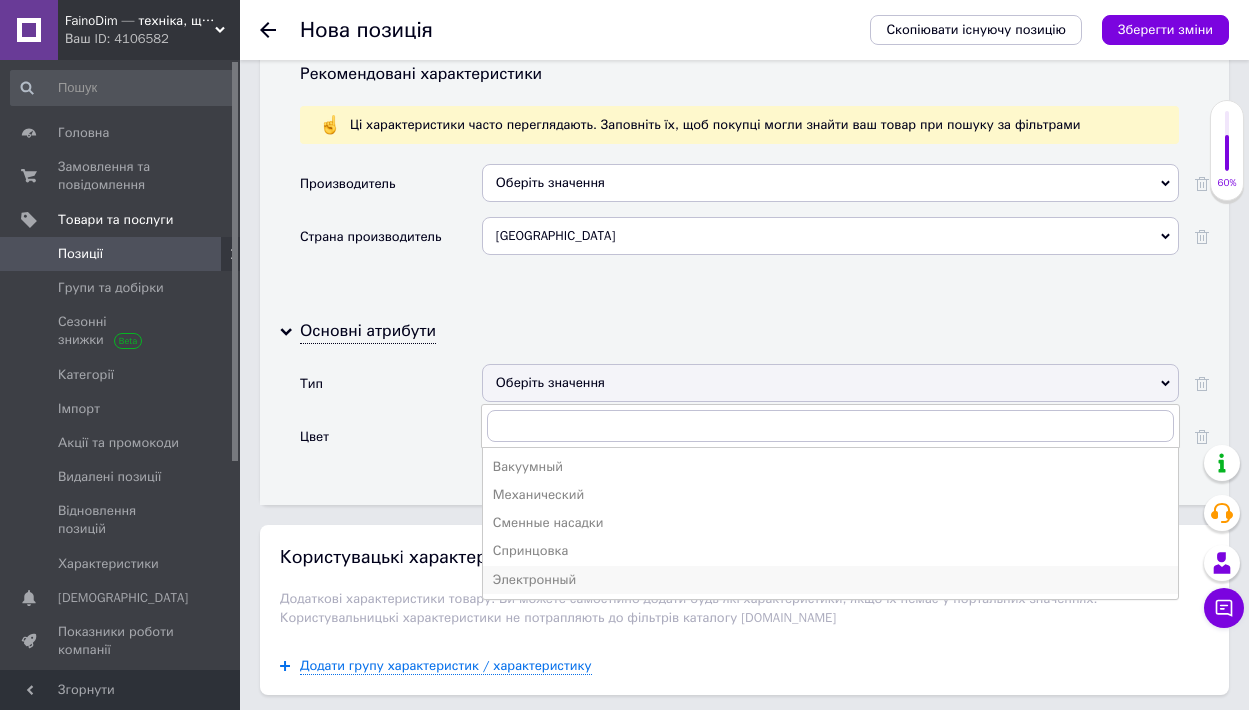 click on "Электронный" at bounding box center (830, 580) 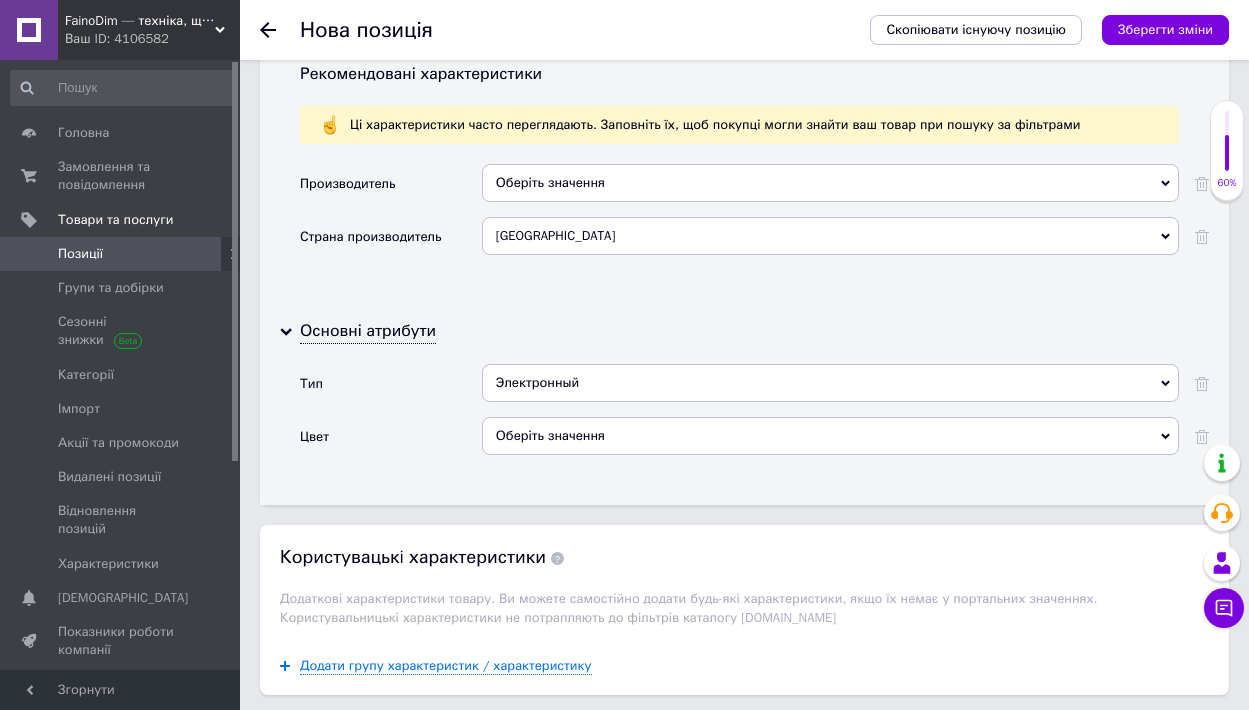 click on "Оберіть значення" at bounding box center [830, 436] 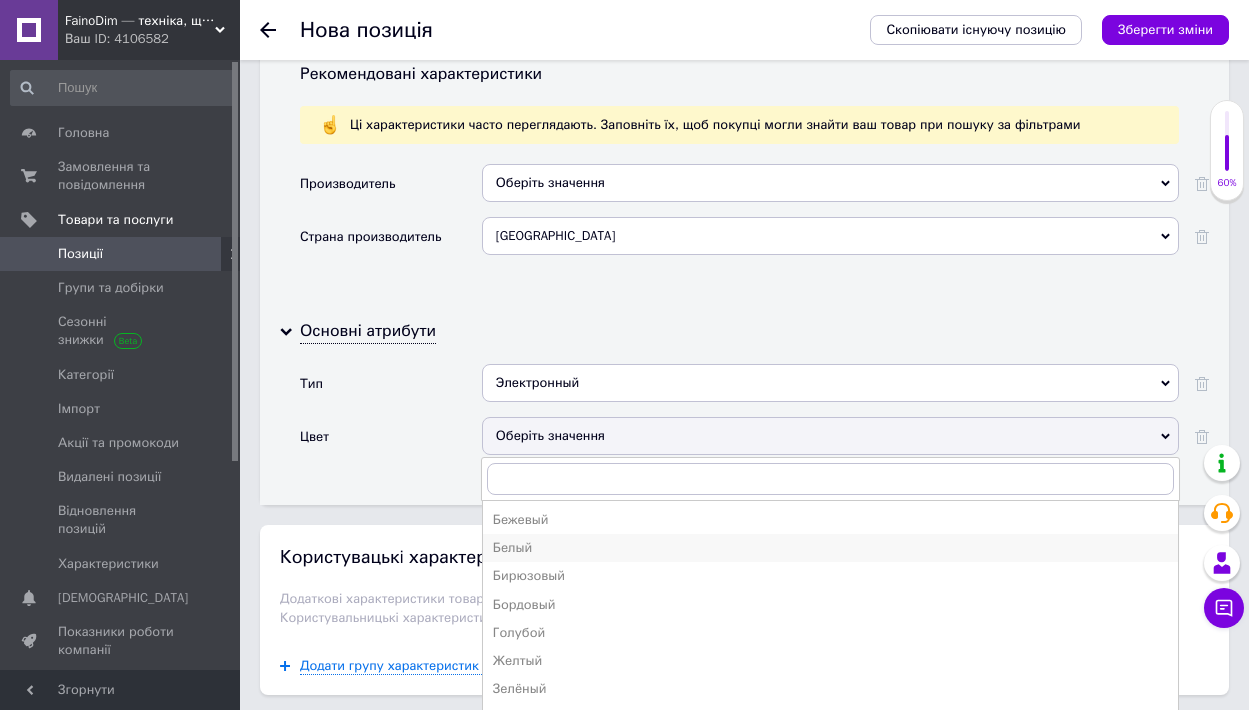 click on "Белый" at bounding box center [830, 548] 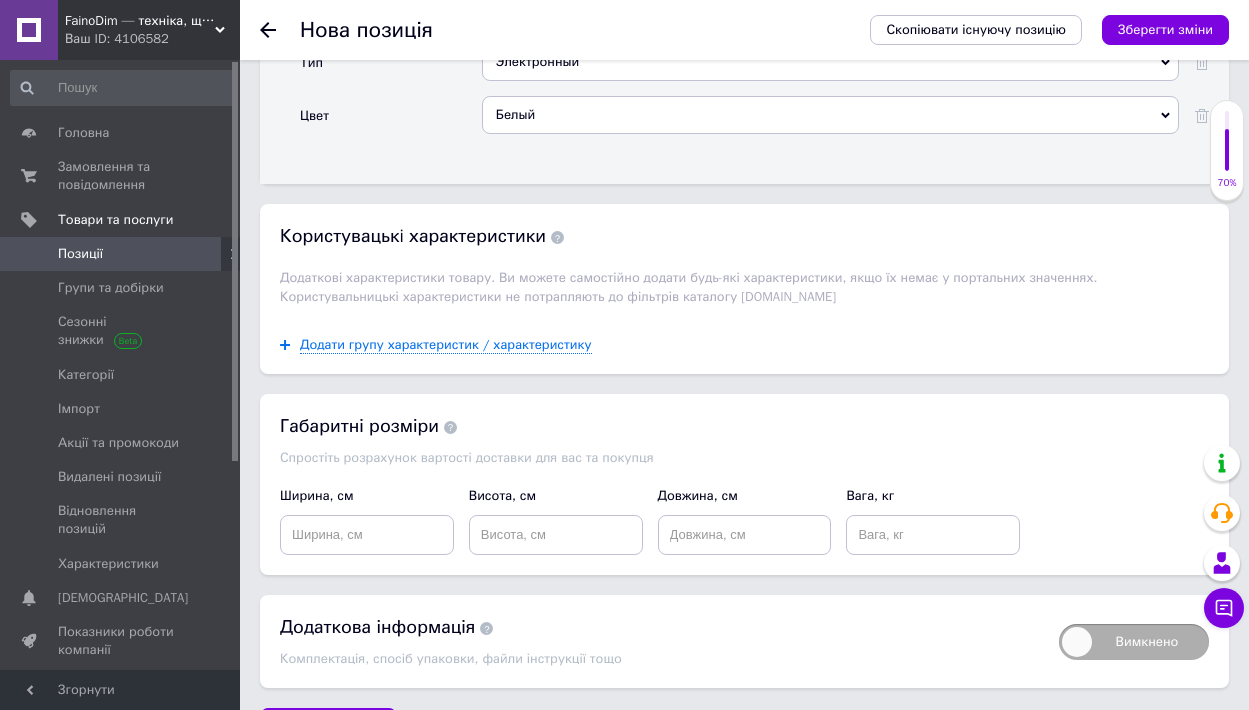 scroll, scrollTop: 2673, scrollLeft: 0, axis: vertical 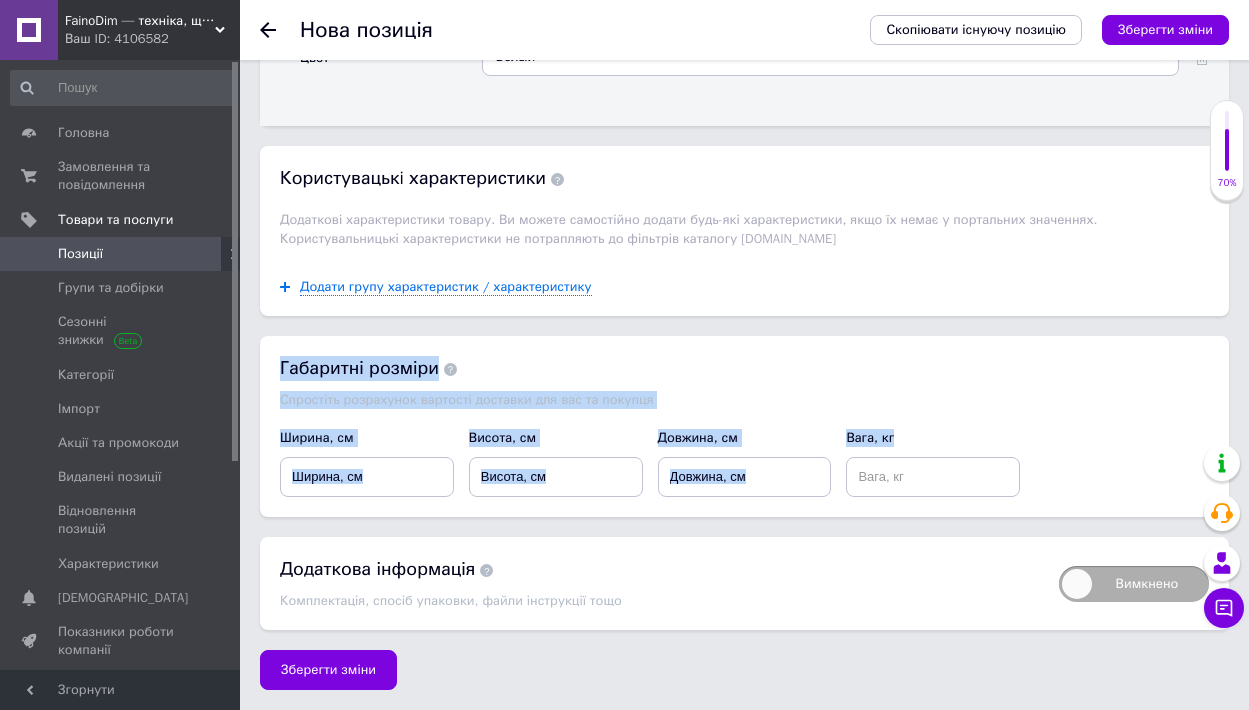 drag, startPoint x: 276, startPoint y: 363, endPoint x: 952, endPoint y: 502, distance: 690.14276 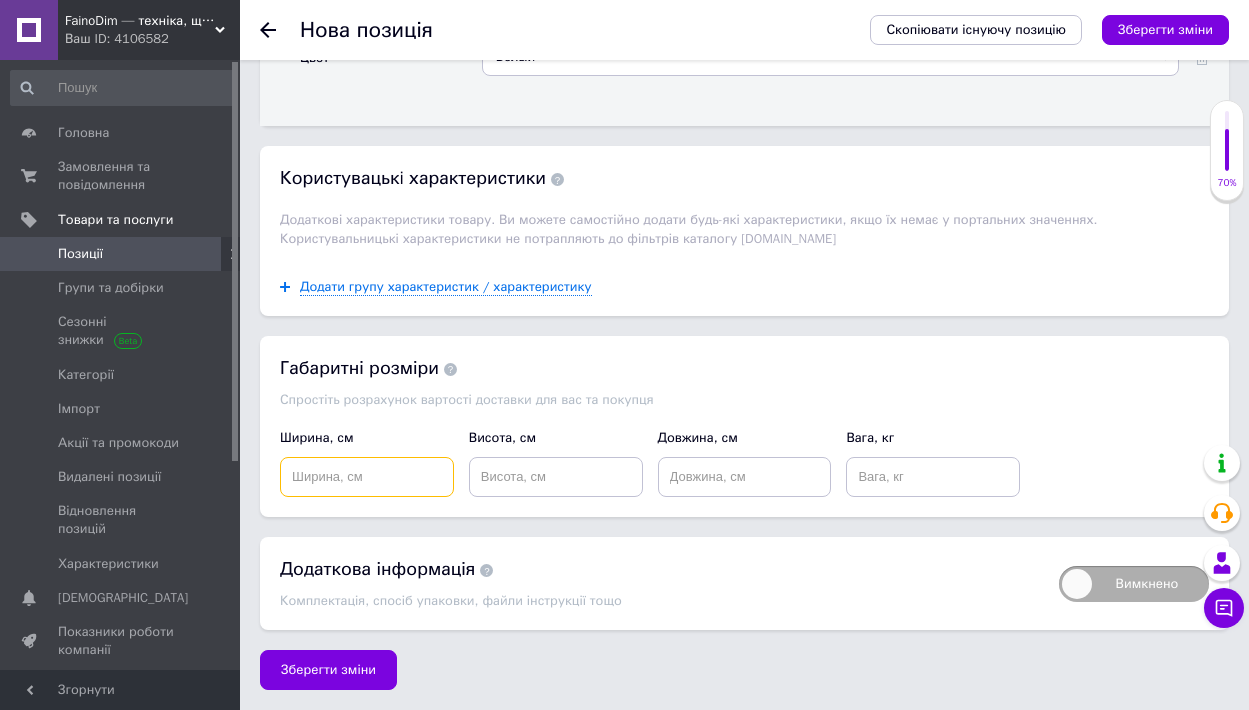 click at bounding box center (367, 477) 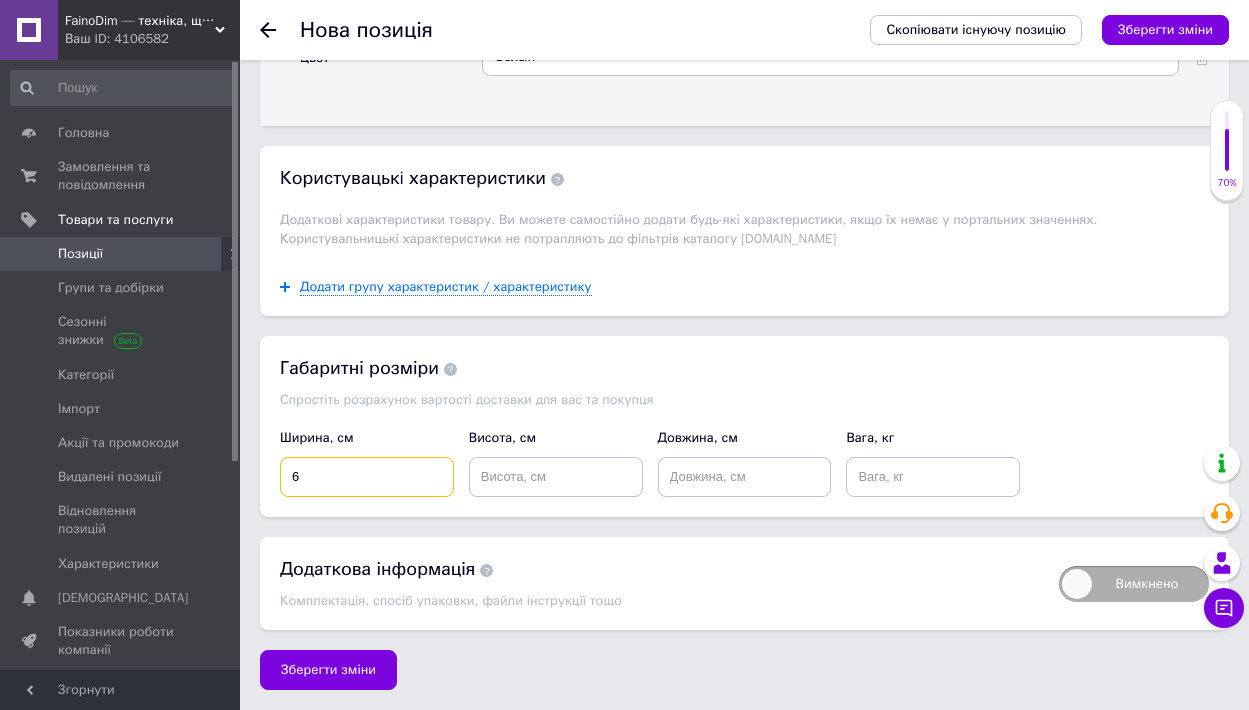 type on "6" 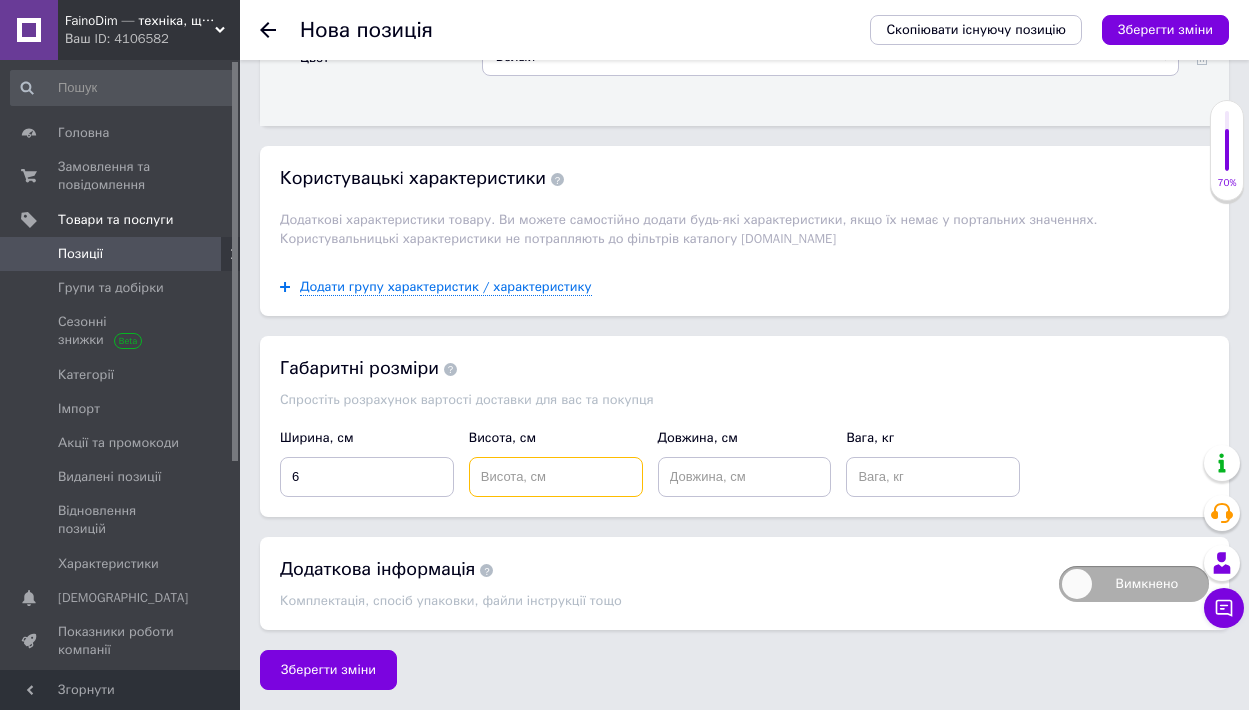 click at bounding box center [556, 477] 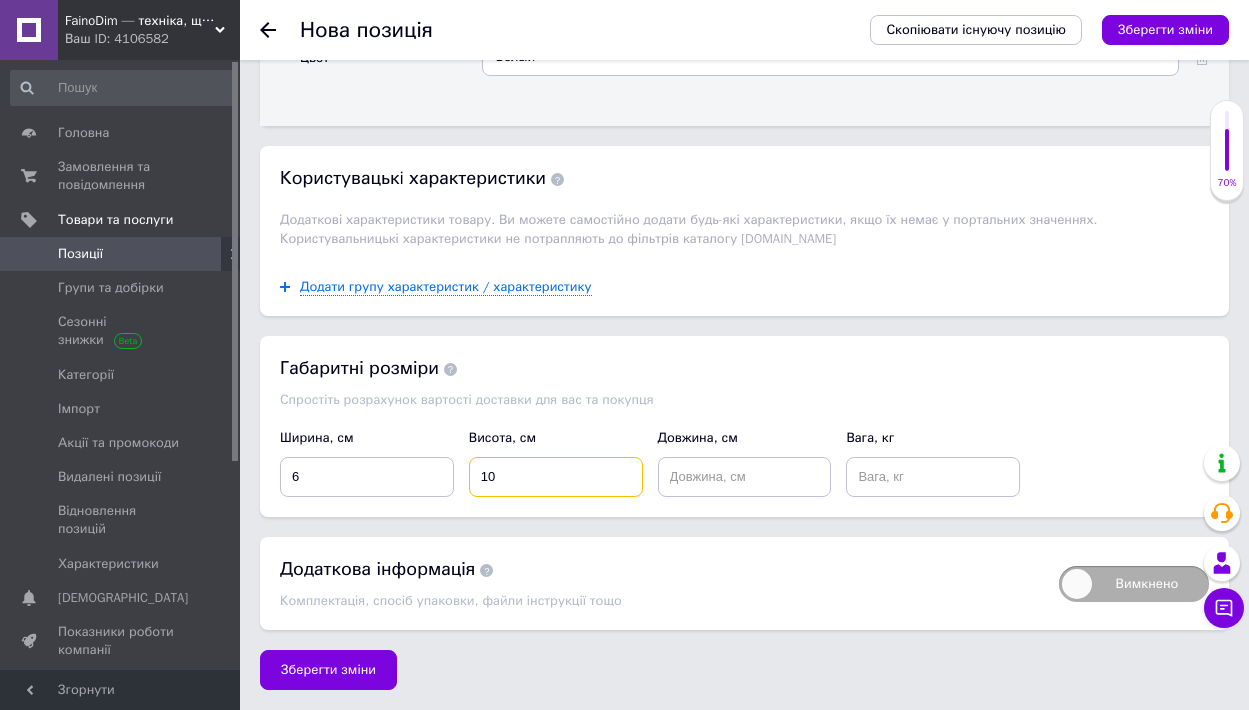 type on "10" 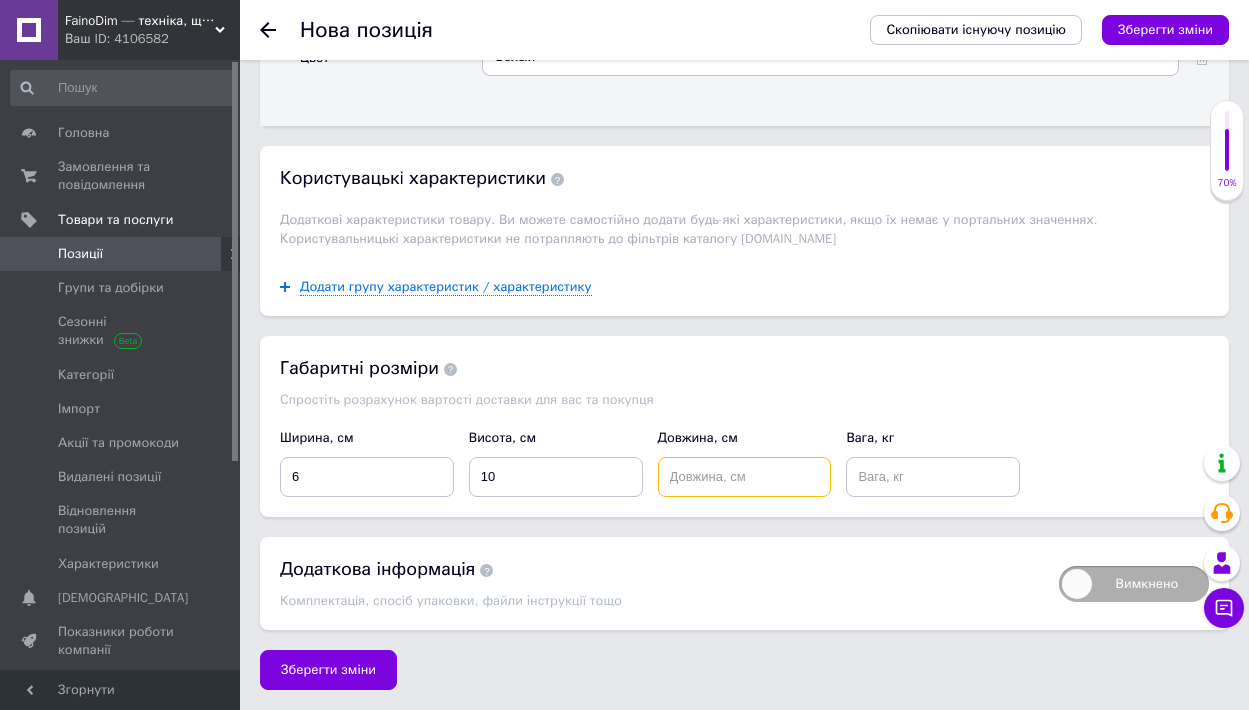 click at bounding box center (745, 477) 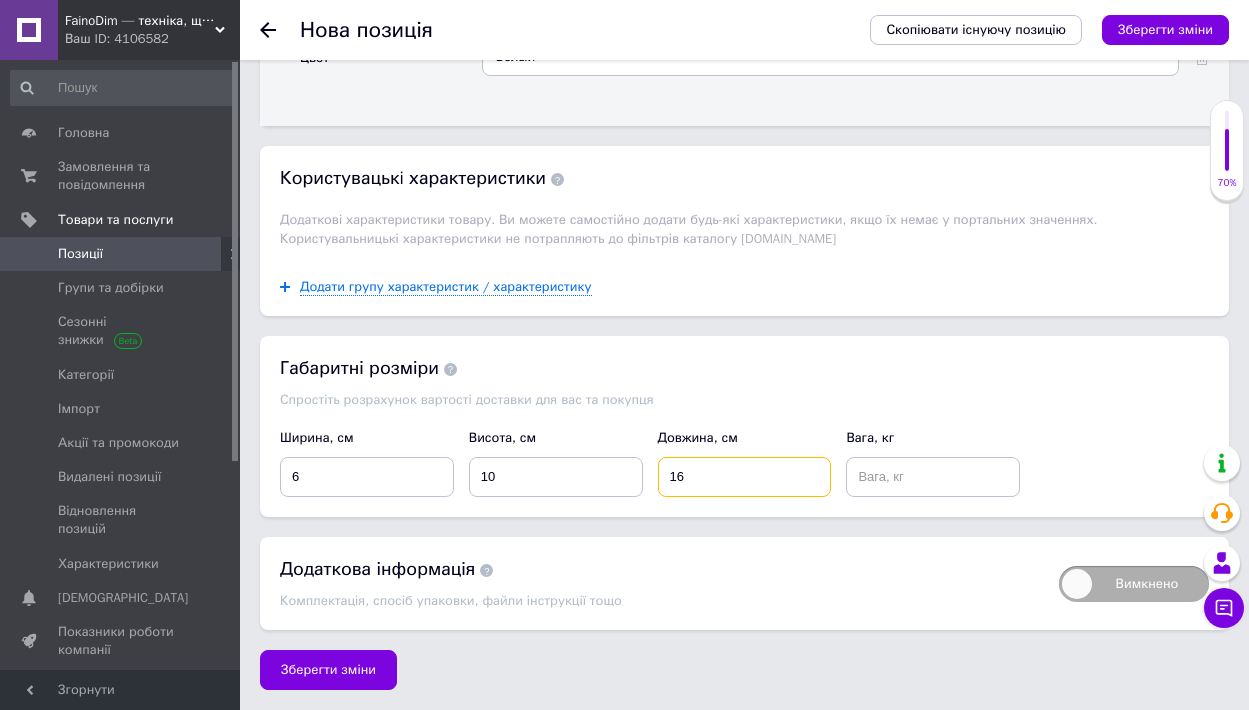 type on "16" 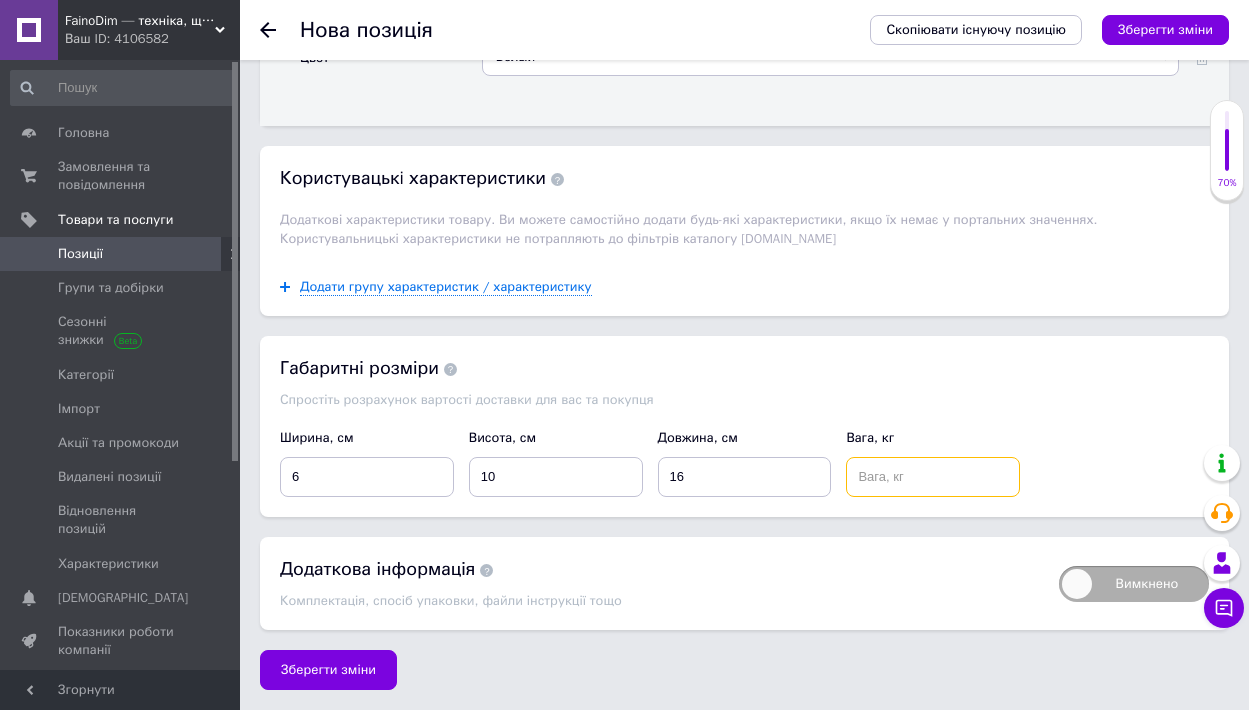 click at bounding box center [933, 477] 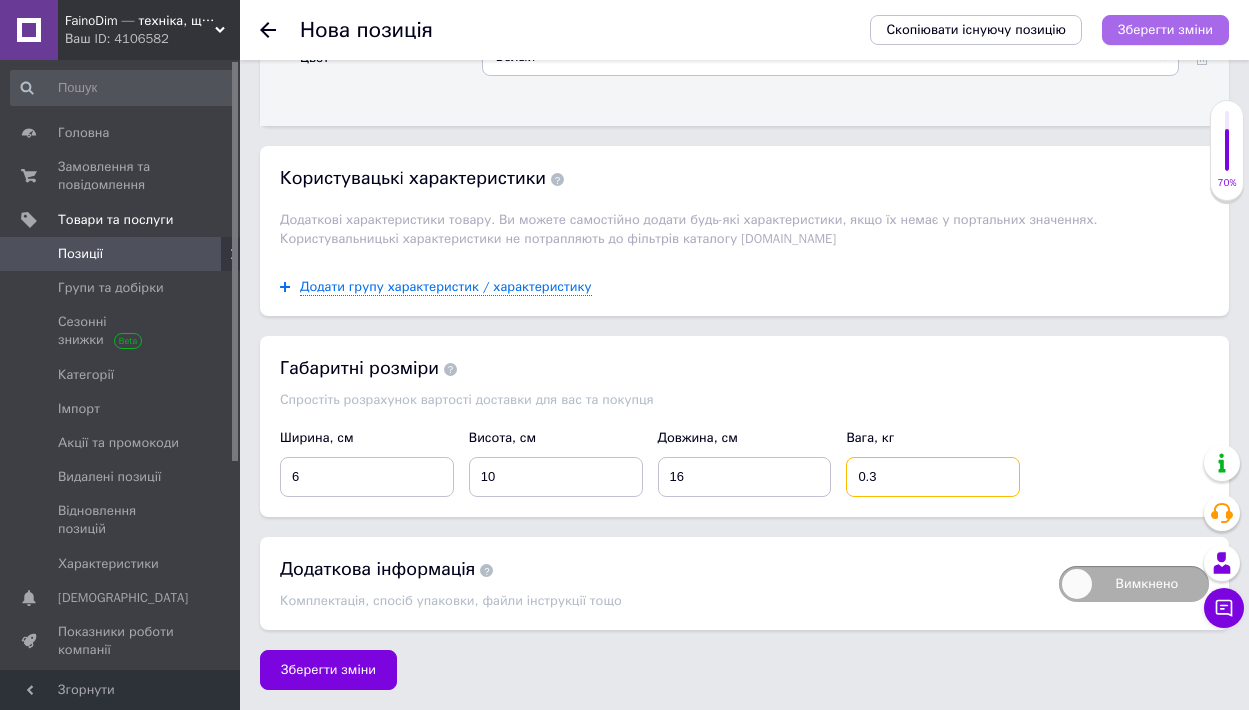 type on "0.3" 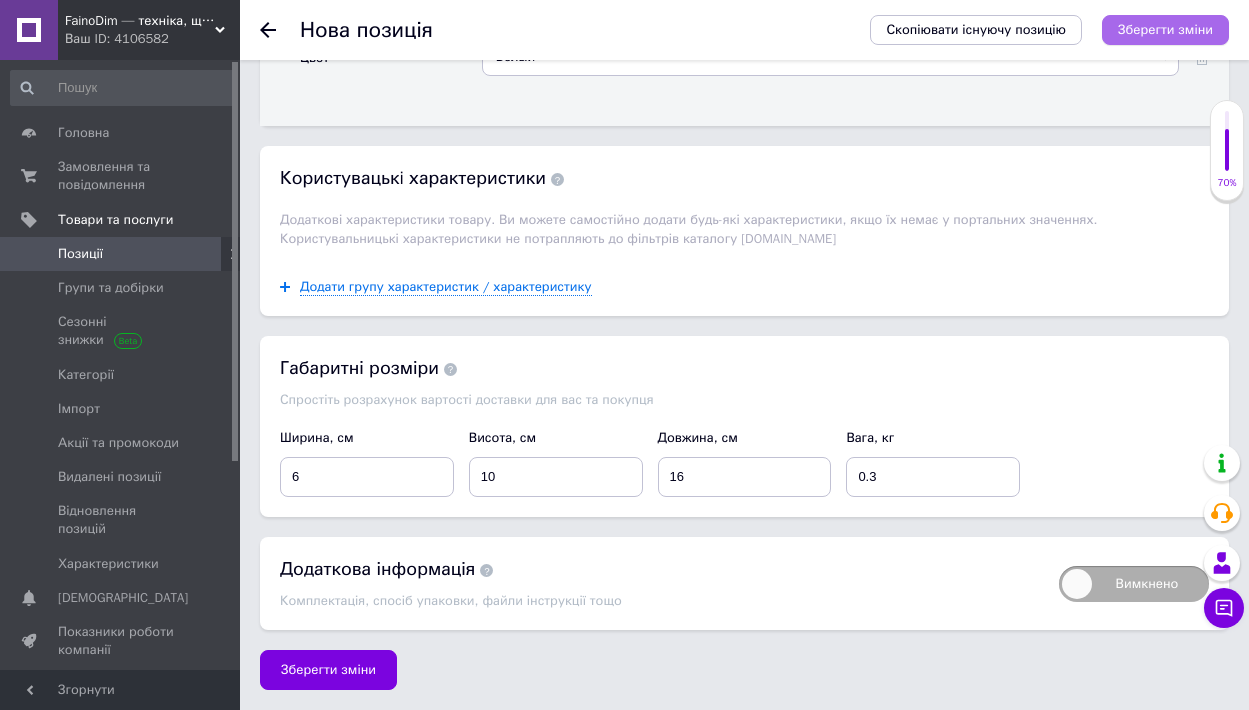 click on "Зберегти зміни" at bounding box center (1165, 29) 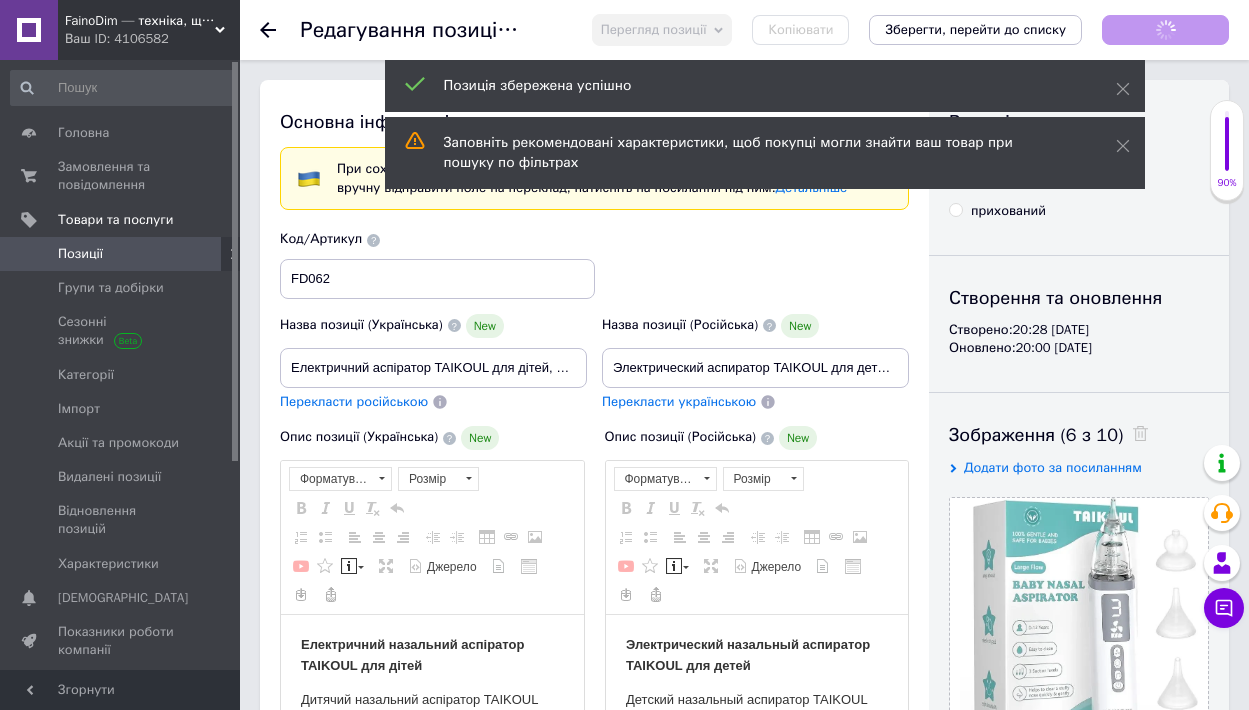 scroll, scrollTop: 0, scrollLeft: 0, axis: both 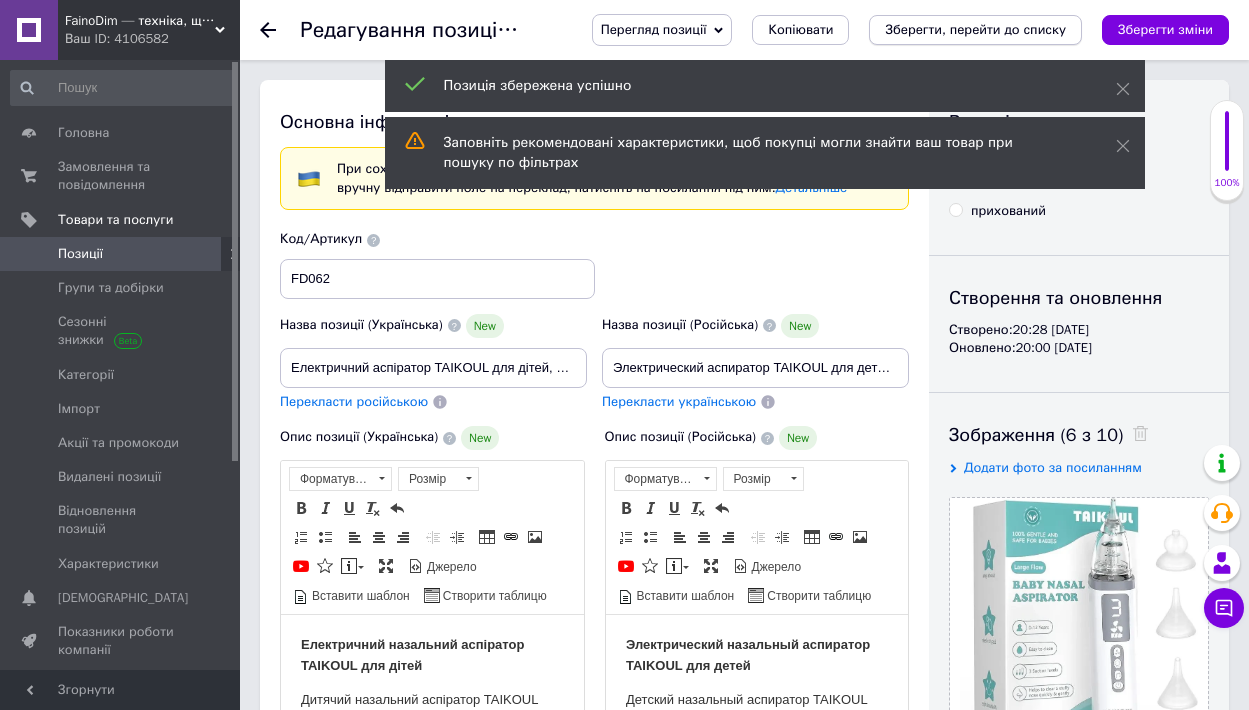 click on "Зберегти, перейти до списку" at bounding box center (975, 29) 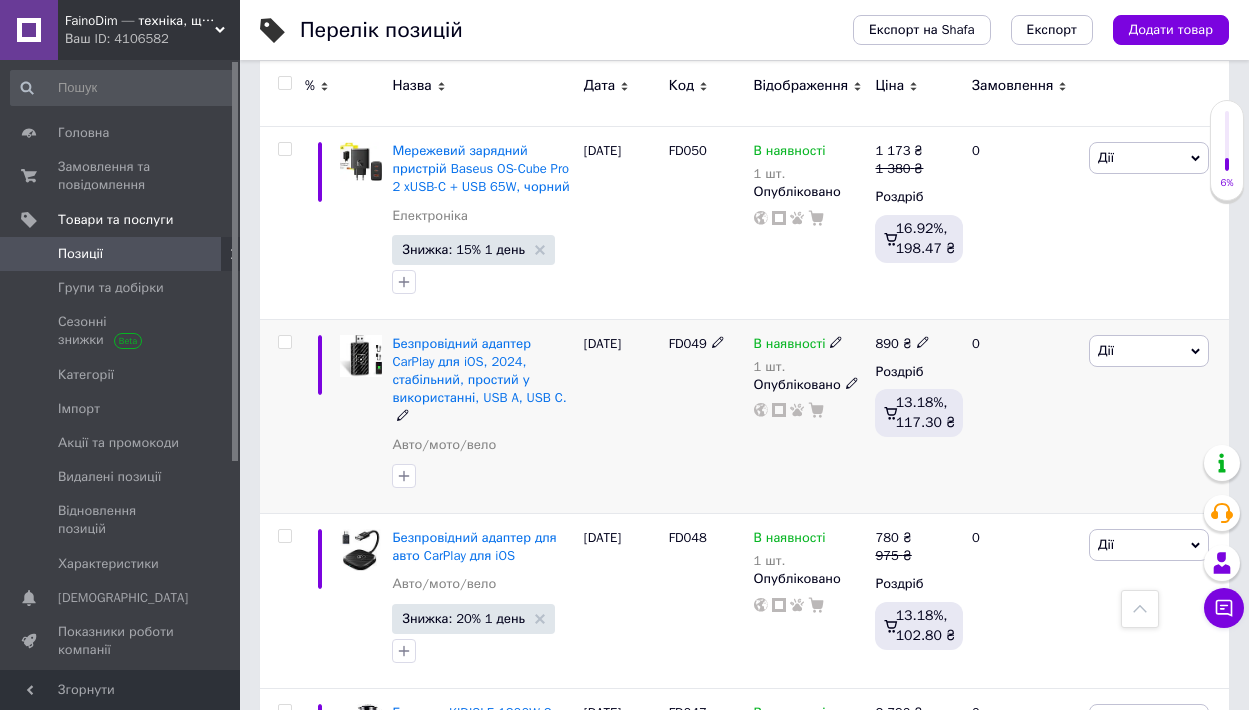scroll, scrollTop: 2512, scrollLeft: 0, axis: vertical 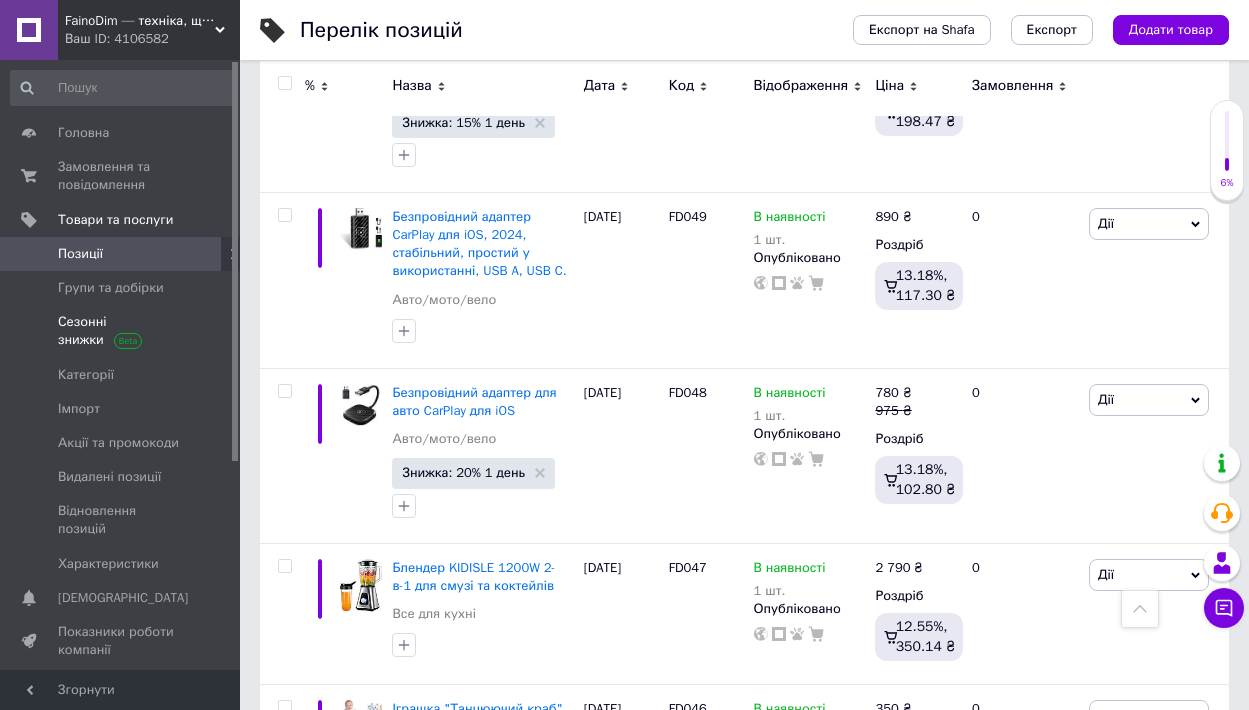click on "Сезонні знижки" at bounding box center (121, 331) 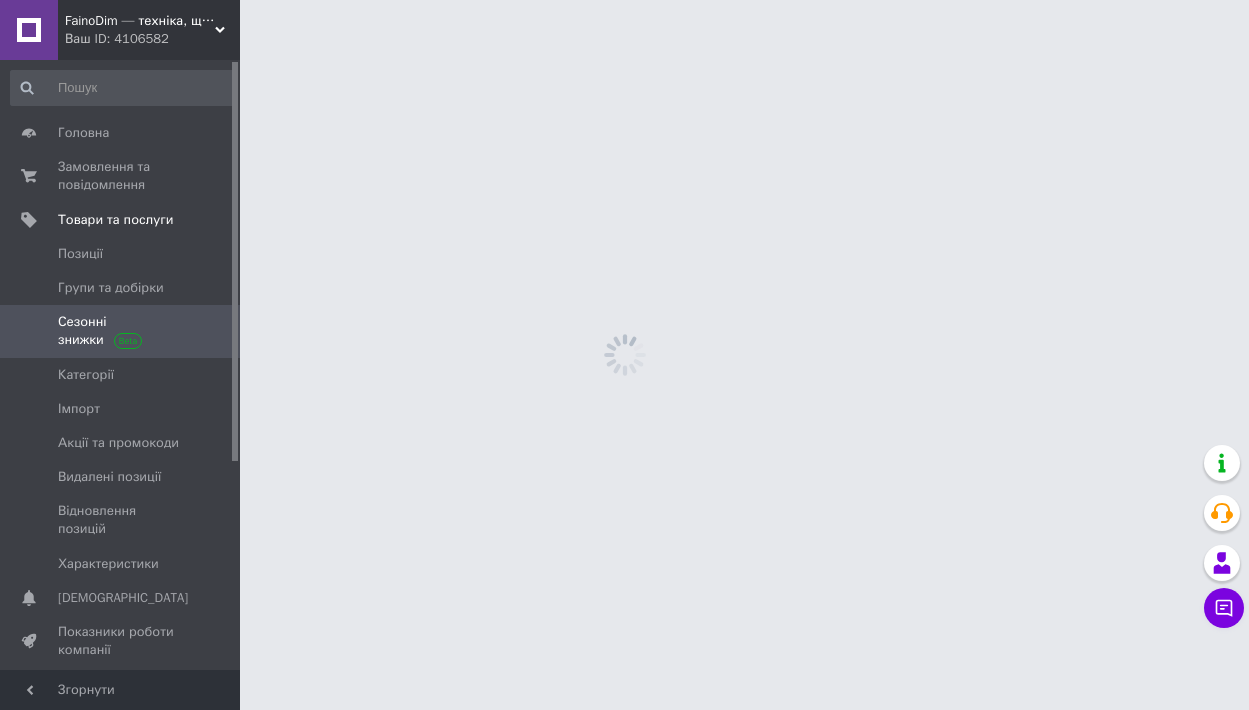 scroll, scrollTop: 0, scrollLeft: 0, axis: both 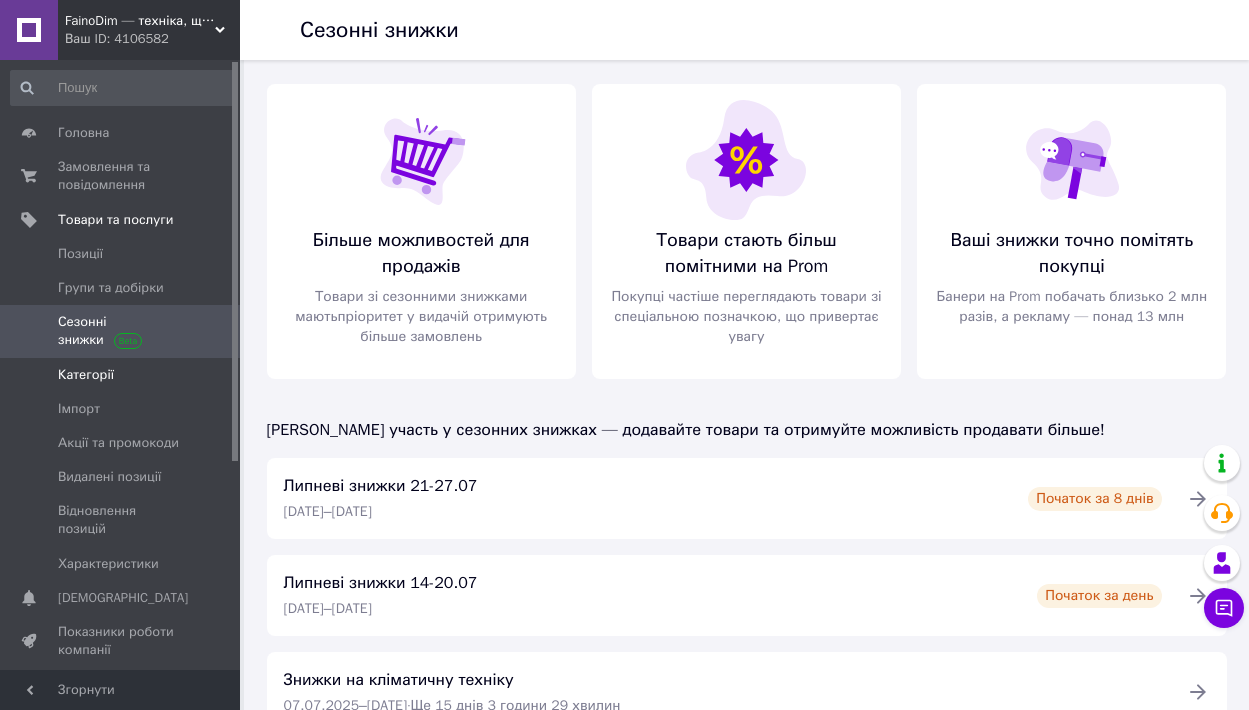 click on "Категорії" at bounding box center (86, 375) 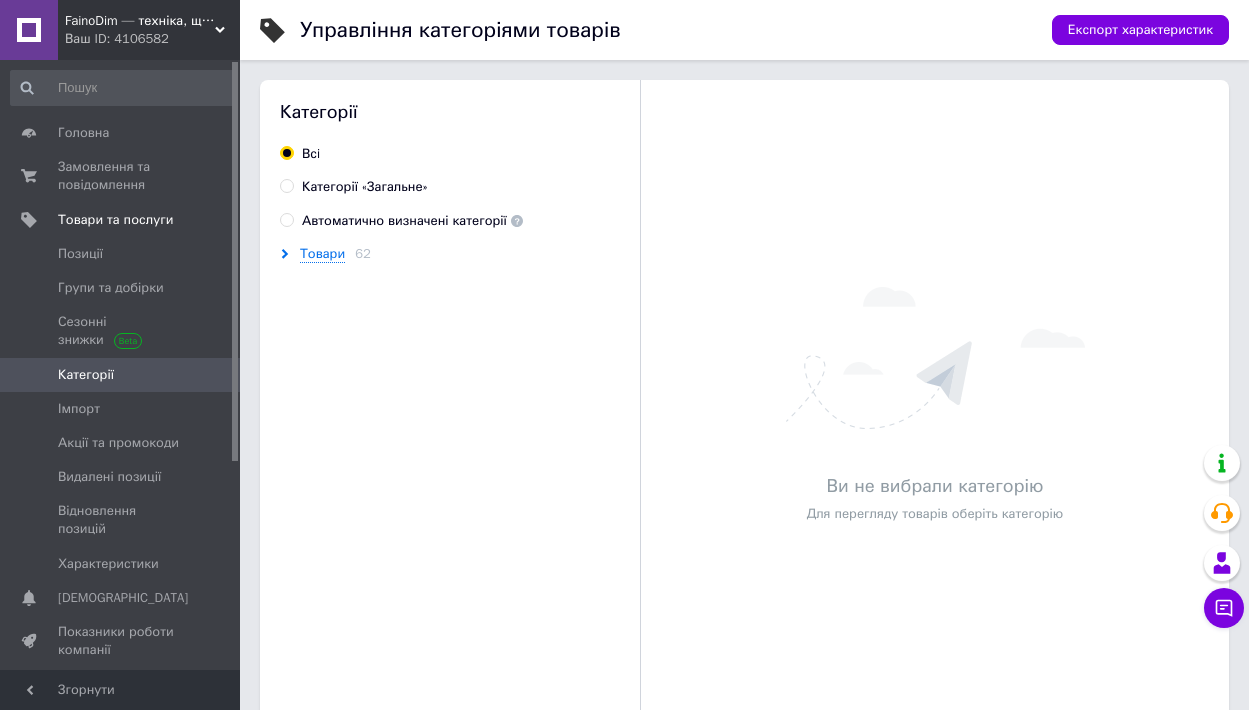 click 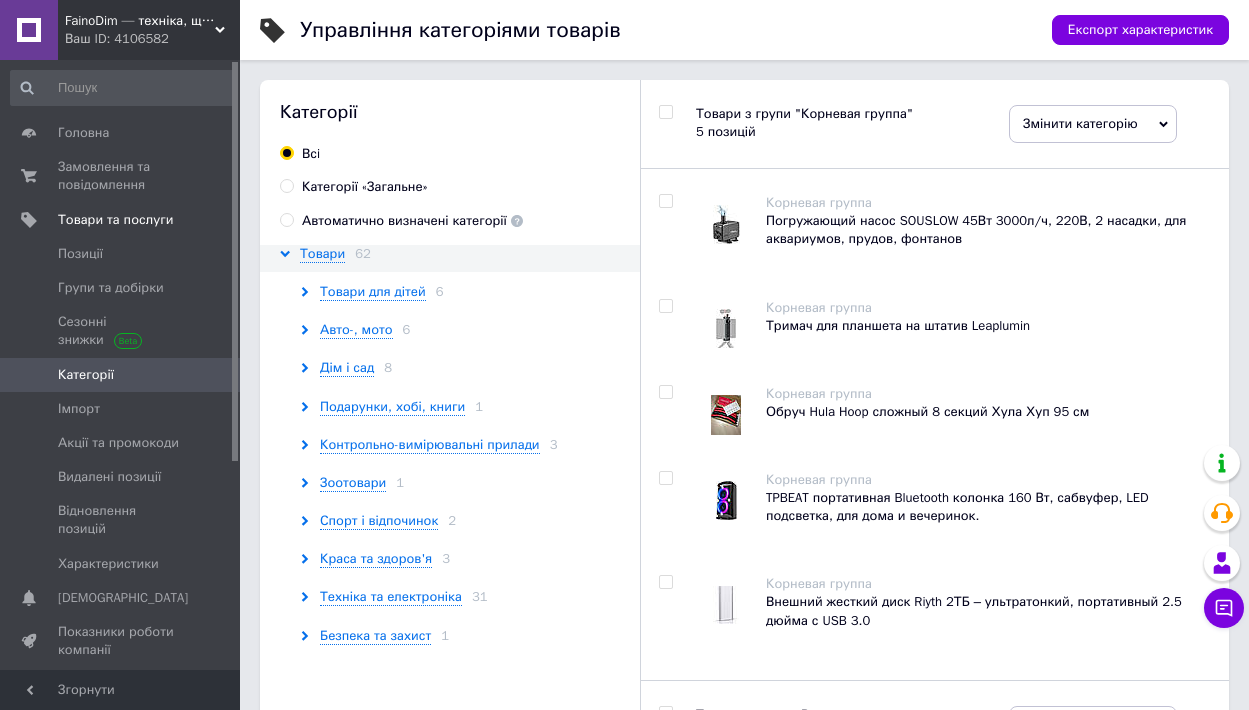 click at bounding box center (665, 392) 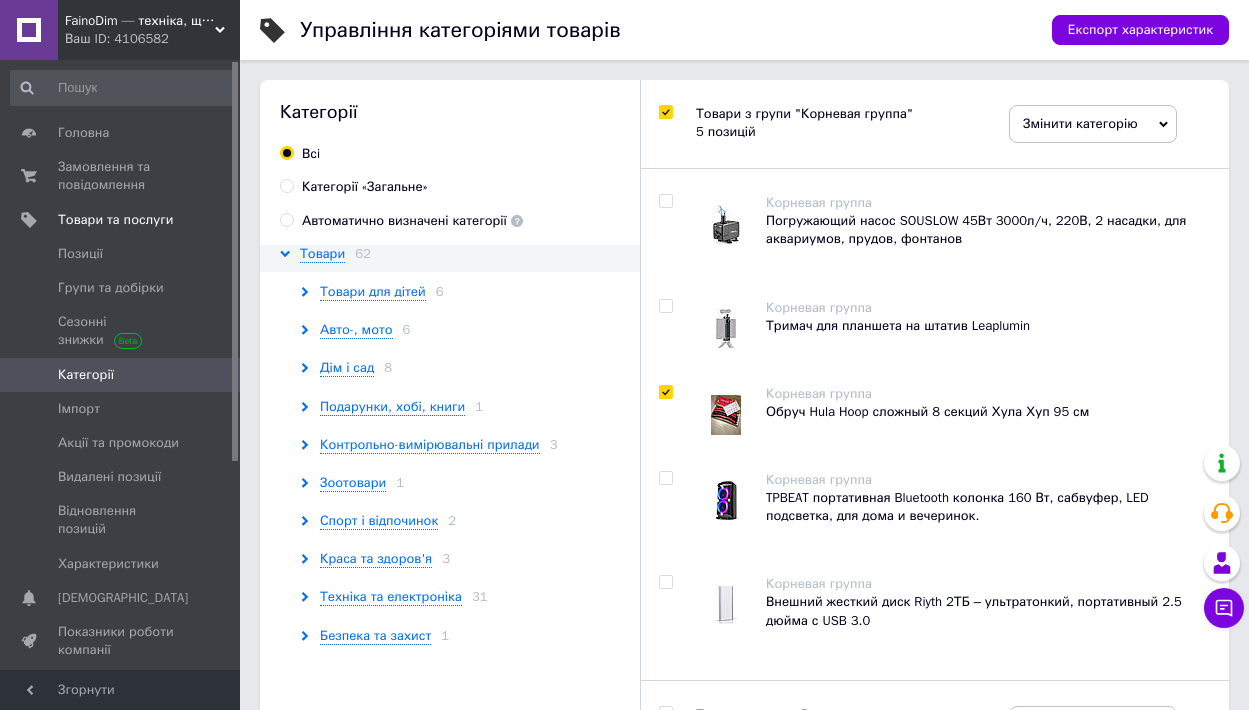 checkbox on "true" 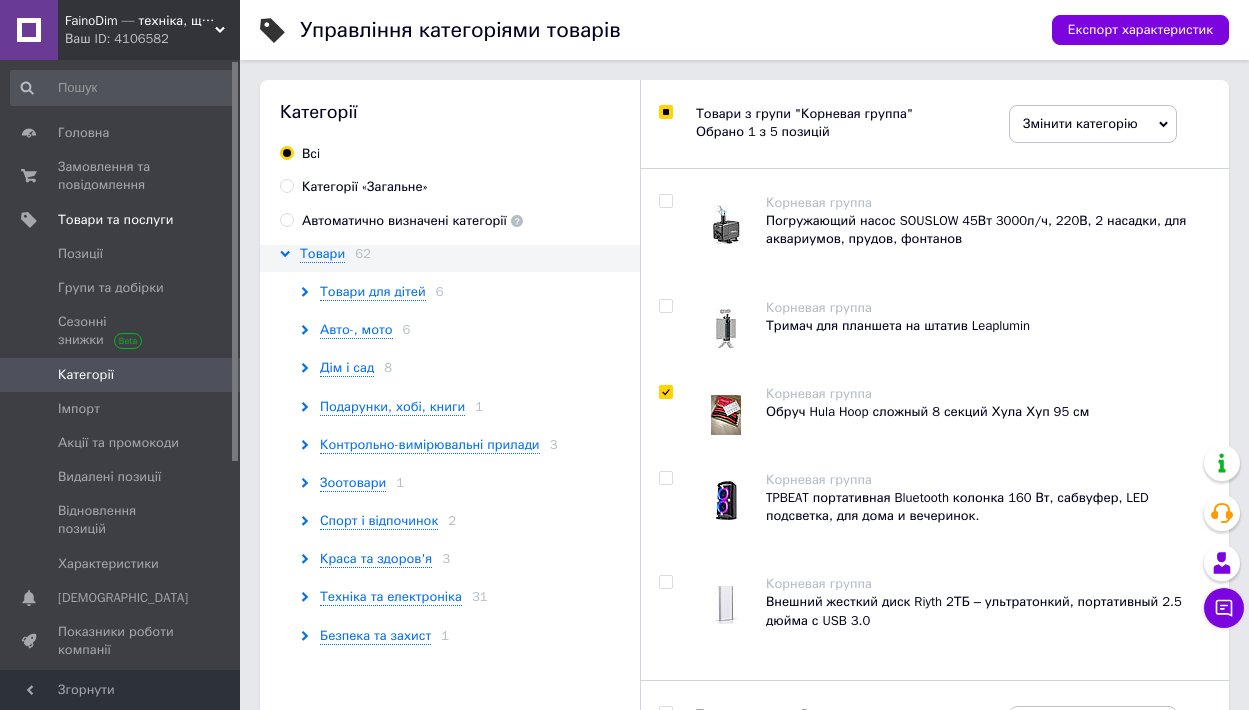 click at bounding box center (665, 392) 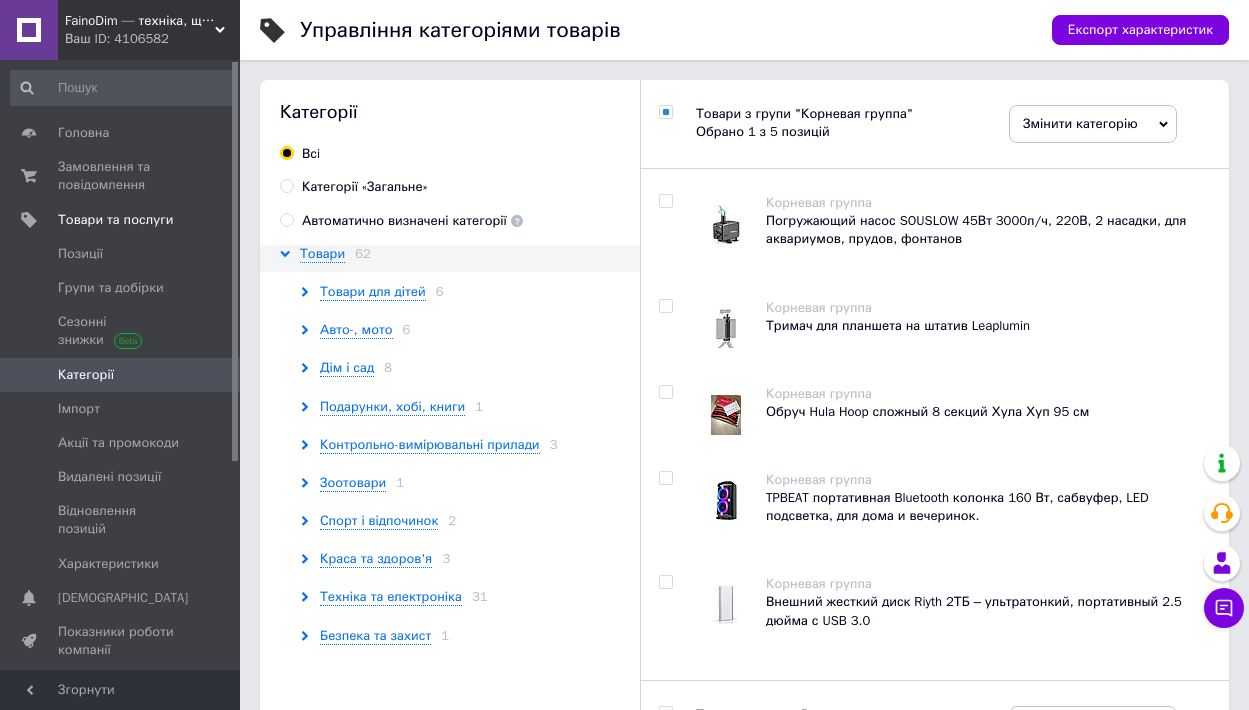 checkbox on "false" 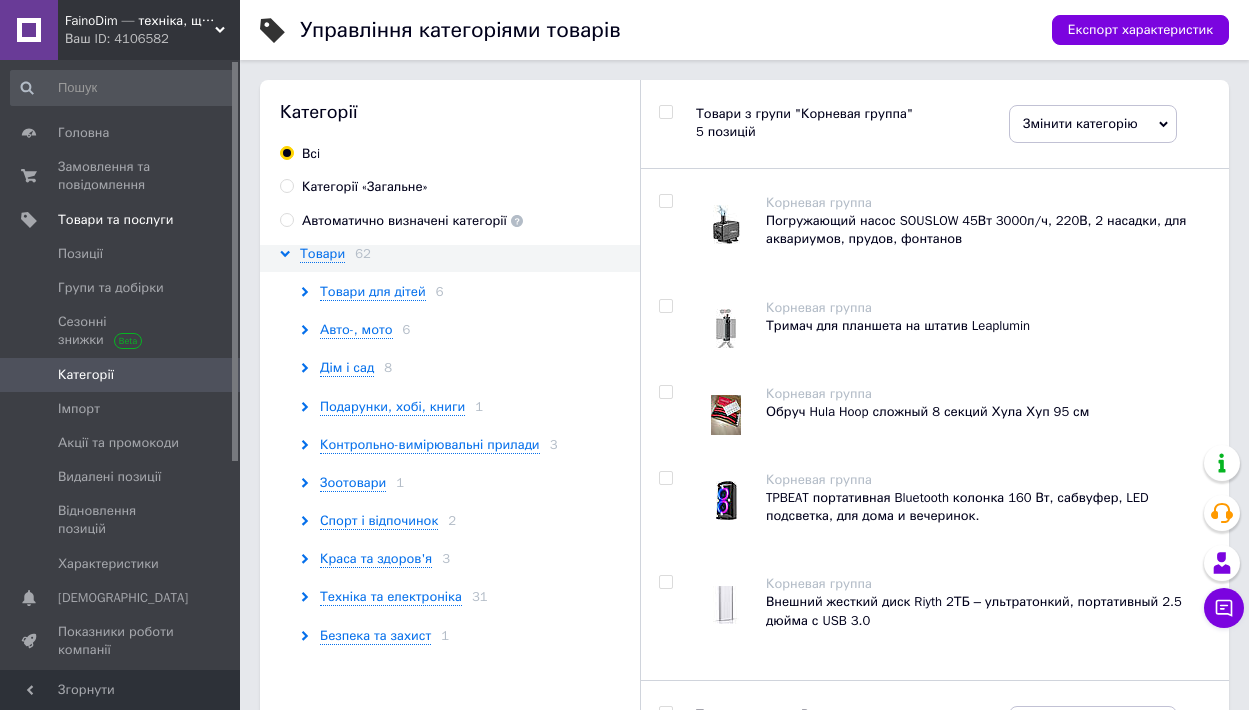 click on "Обруч Hula Hoop сложный 8 секций Хула Хуп 95 см" at bounding box center [987, 412] 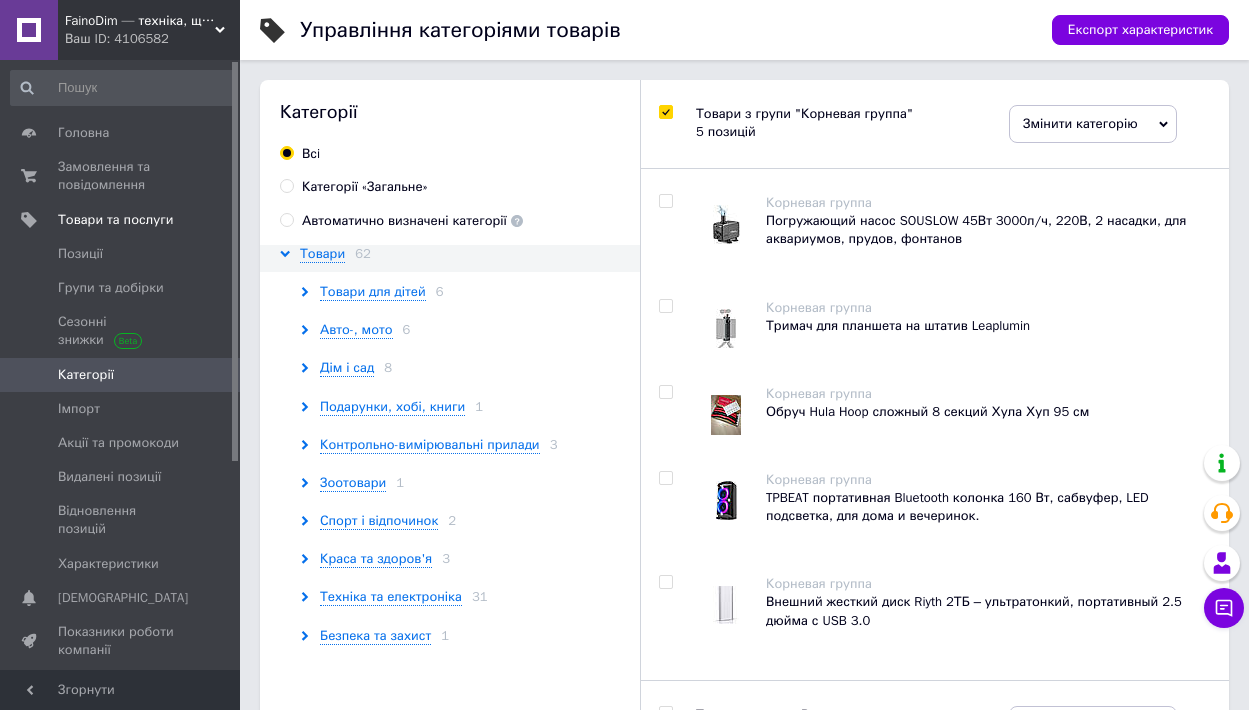checkbox on "true" 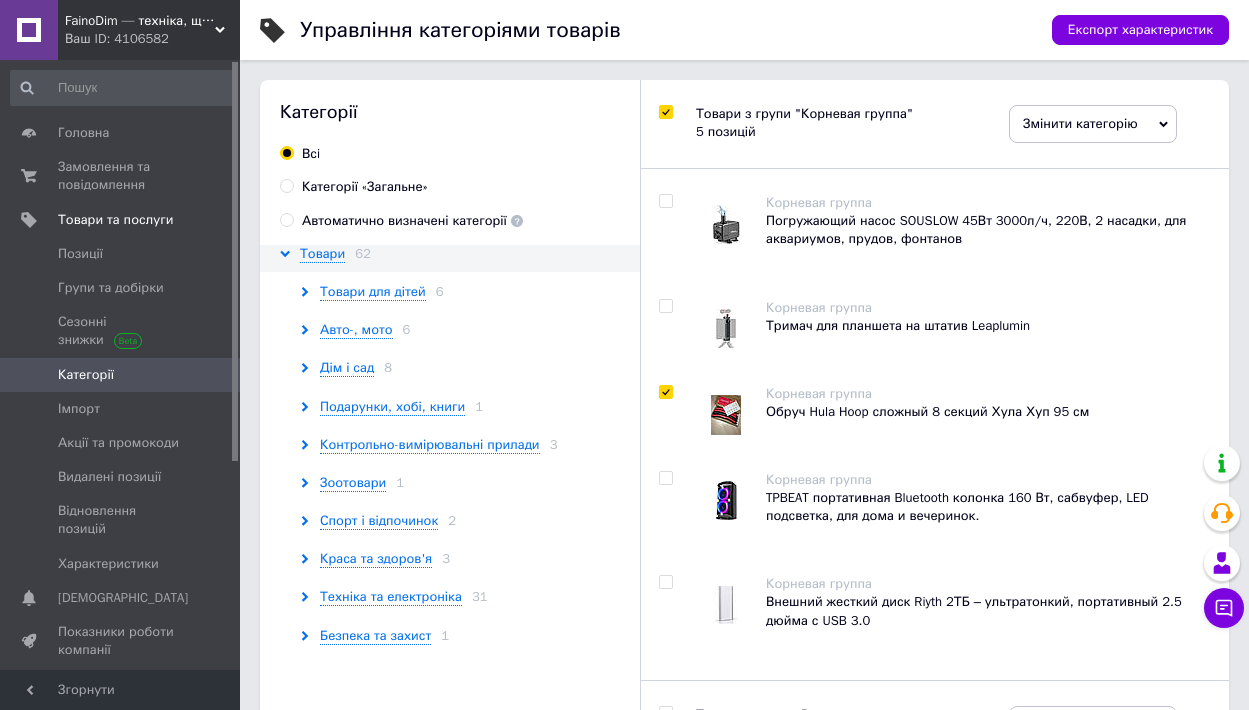 checkbox on "true" 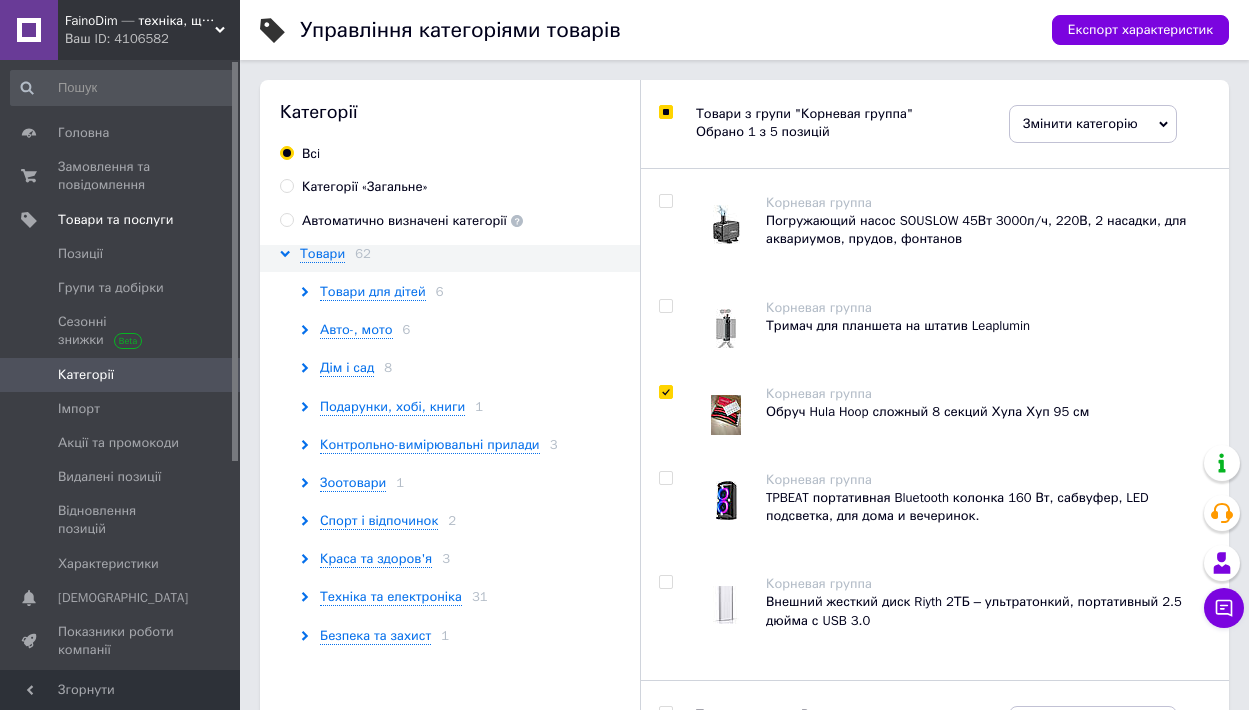 click on "Обруч Hula Hoop сложный 8 секций Хула Хуп 95 см" at bounding box center [987, 412] 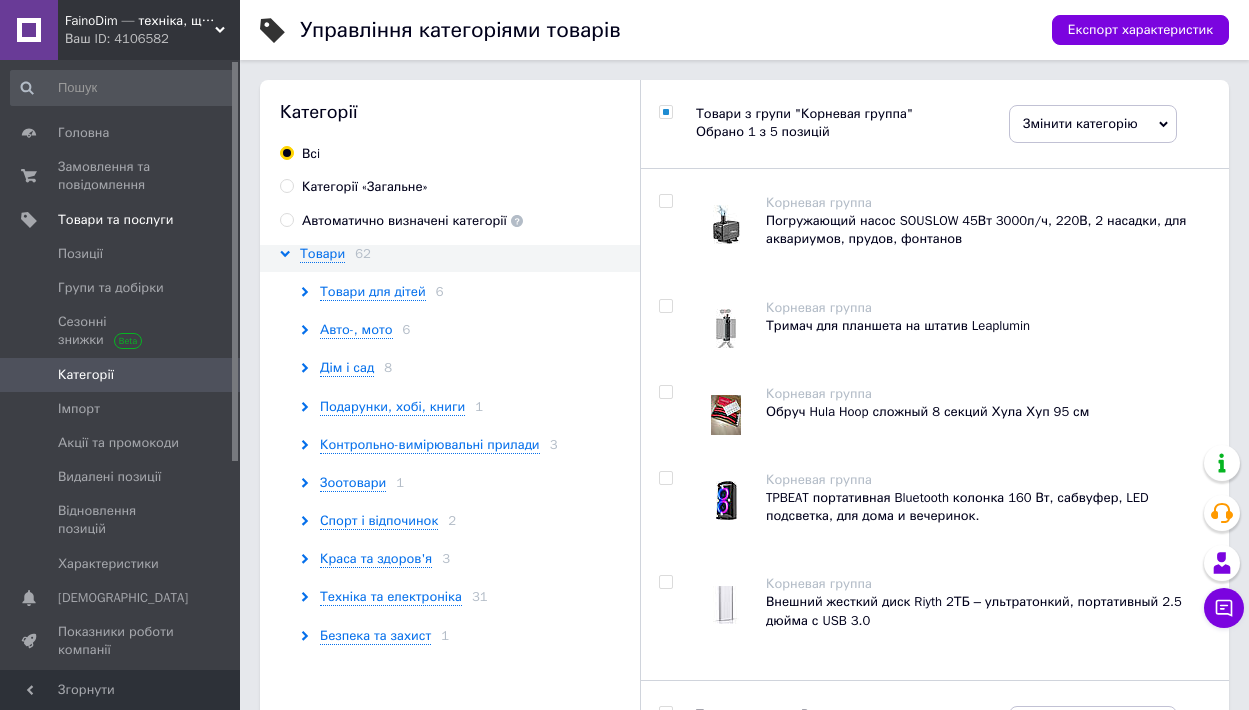 checkbox on "false" 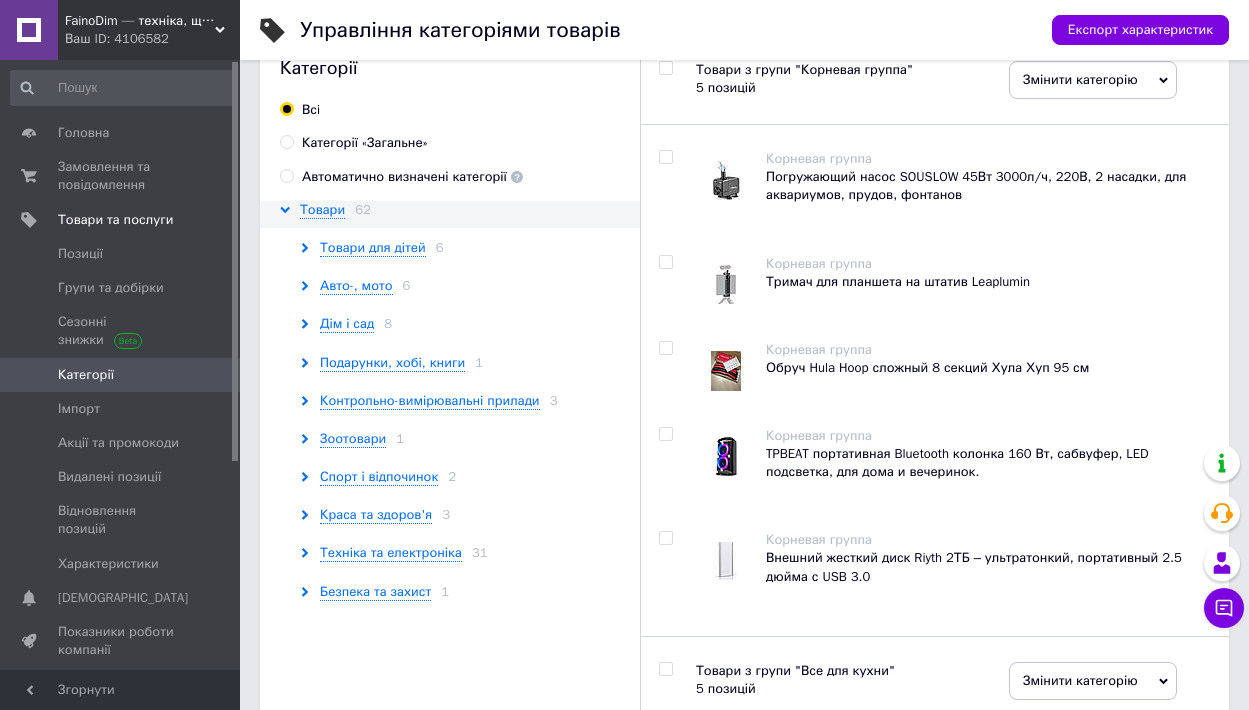 scroll, scrollTop: 0, scrollLeft: 0, axis: both 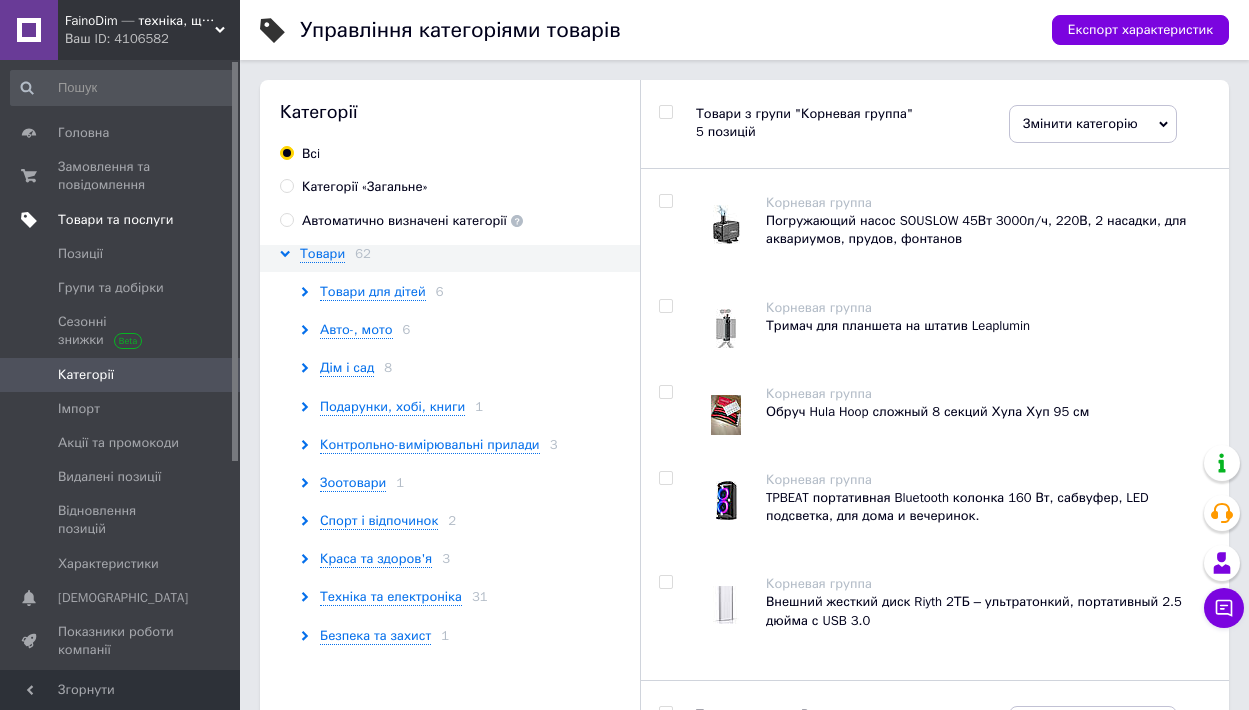 click on "Товари та послуги" at bounding box center [115, 220] 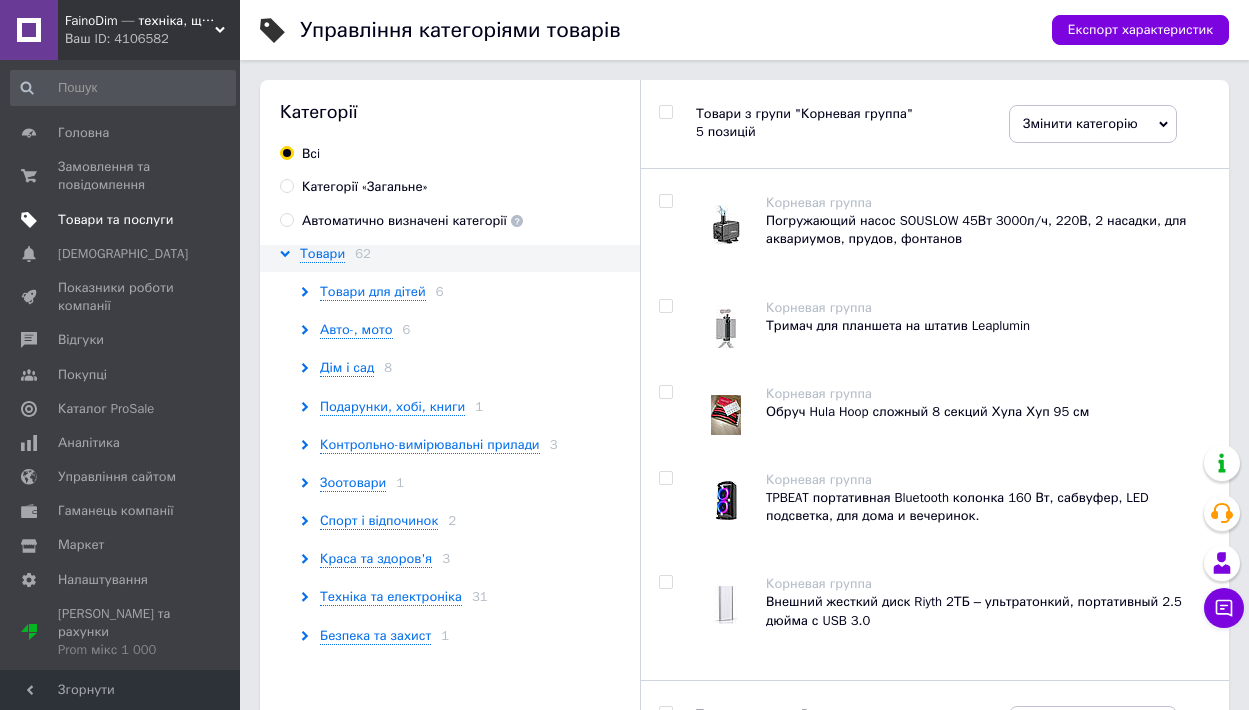 click on "Товари та послуги" at bounding box center (115, 220) 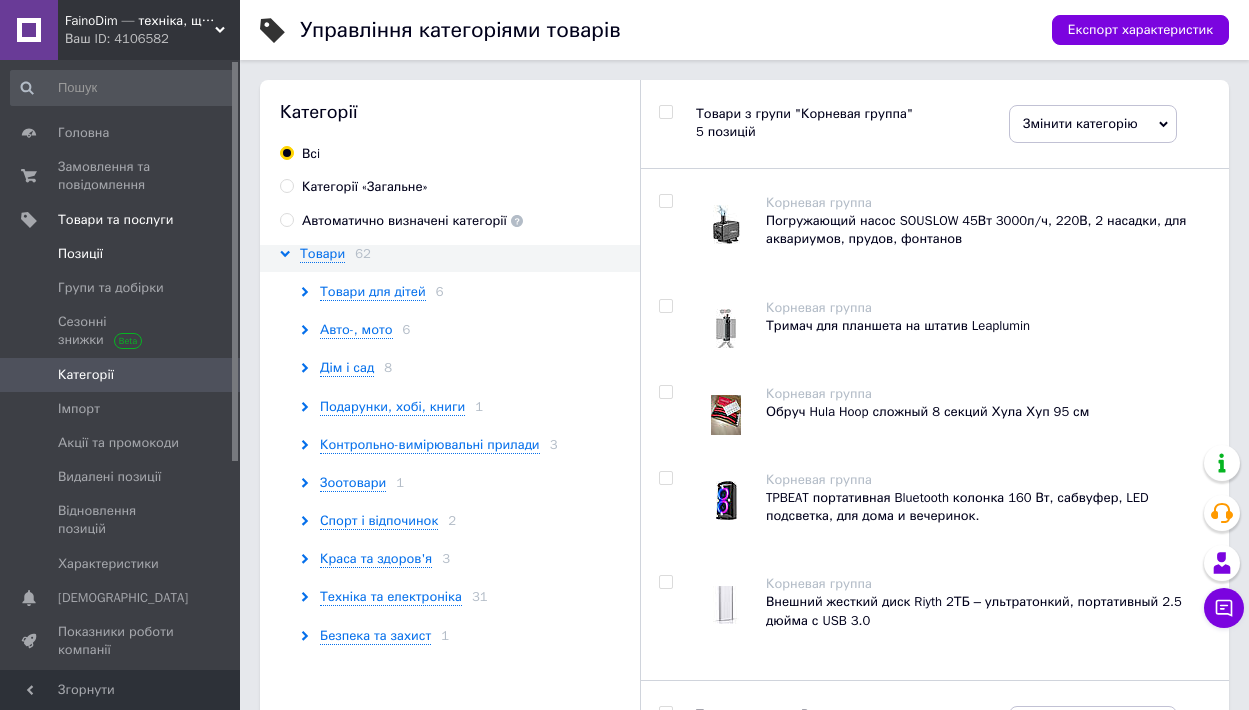 click on "Позиції" at bounding box center (80, 254) 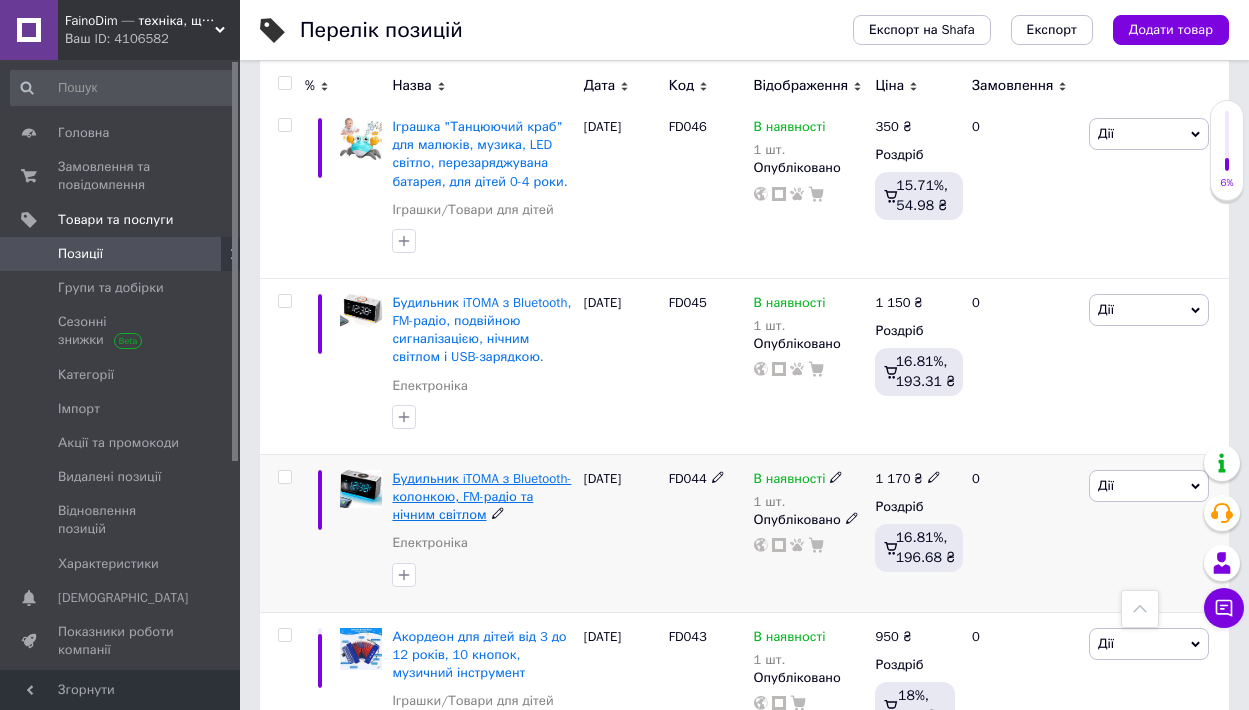 scroll, scrollTop: 3236, scrollLeft: 0, axis: vertical 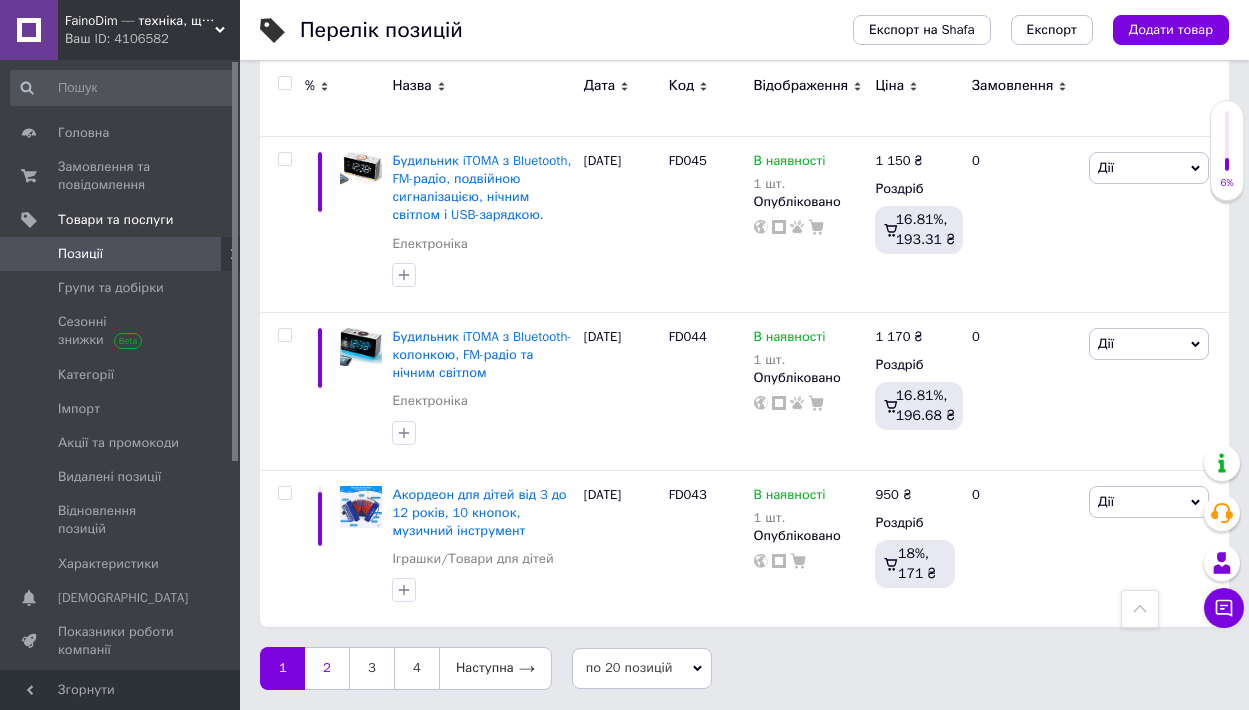click on "2" at bounding box center [327, 668] 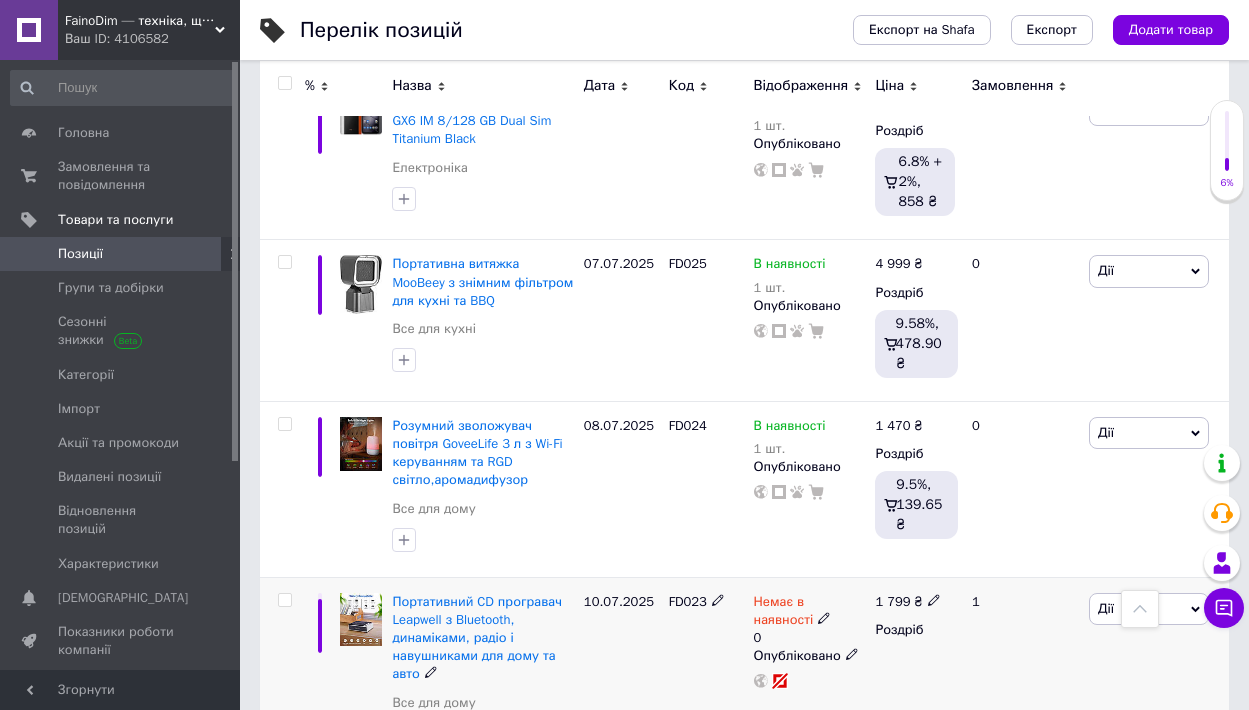 scroll, scrollTop: 3421, scrollLeft: 0, axis: vertical 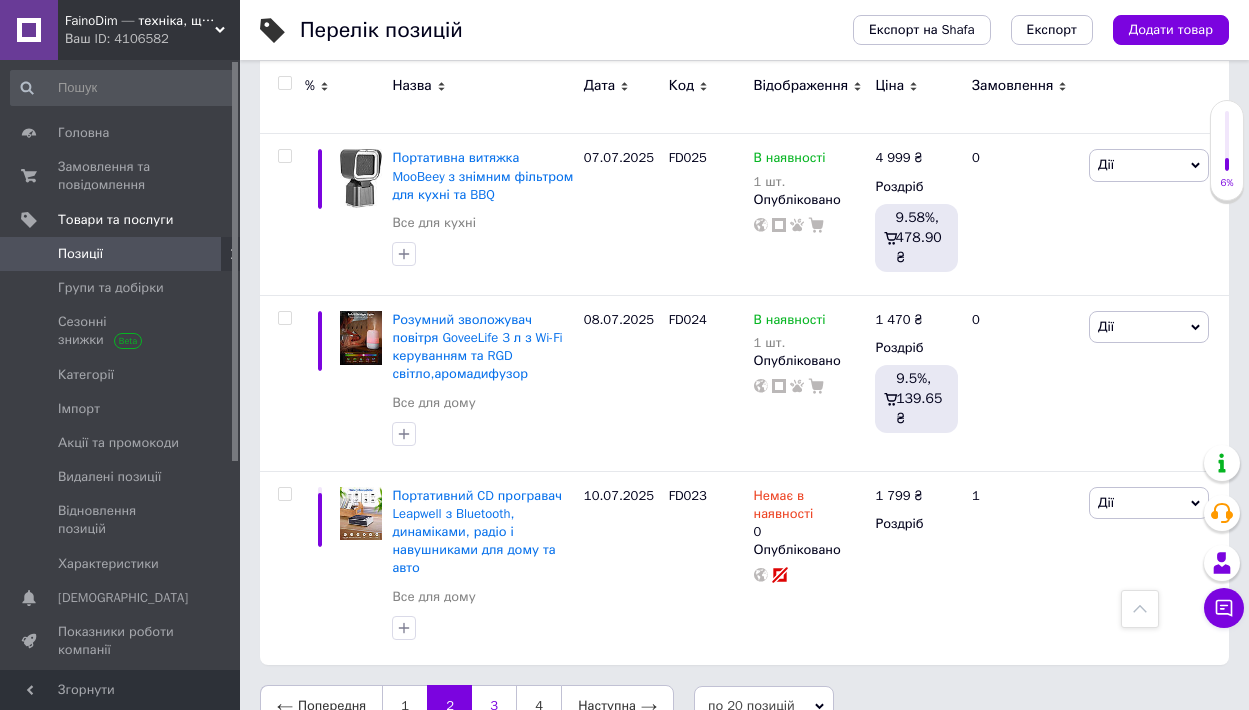 click on "3" at bounding box center (494, 706) 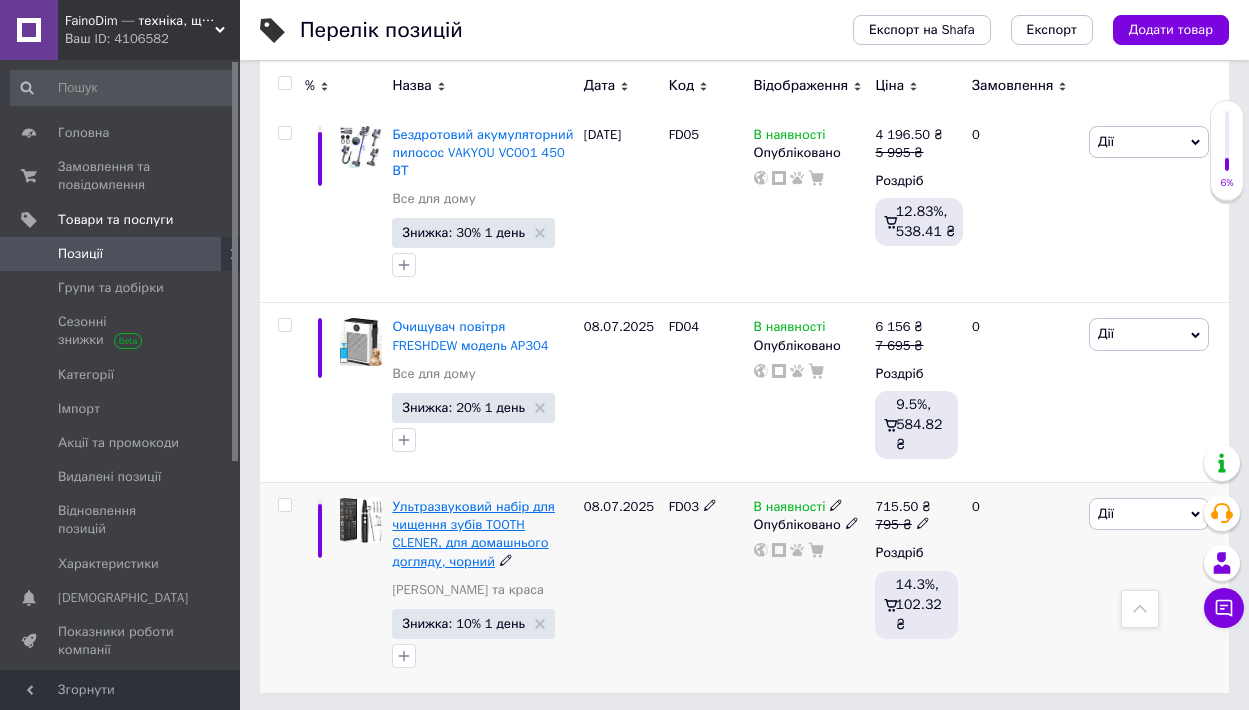 scroll, scrollTop: 3584, scrollLeft: 0, axis: vertical 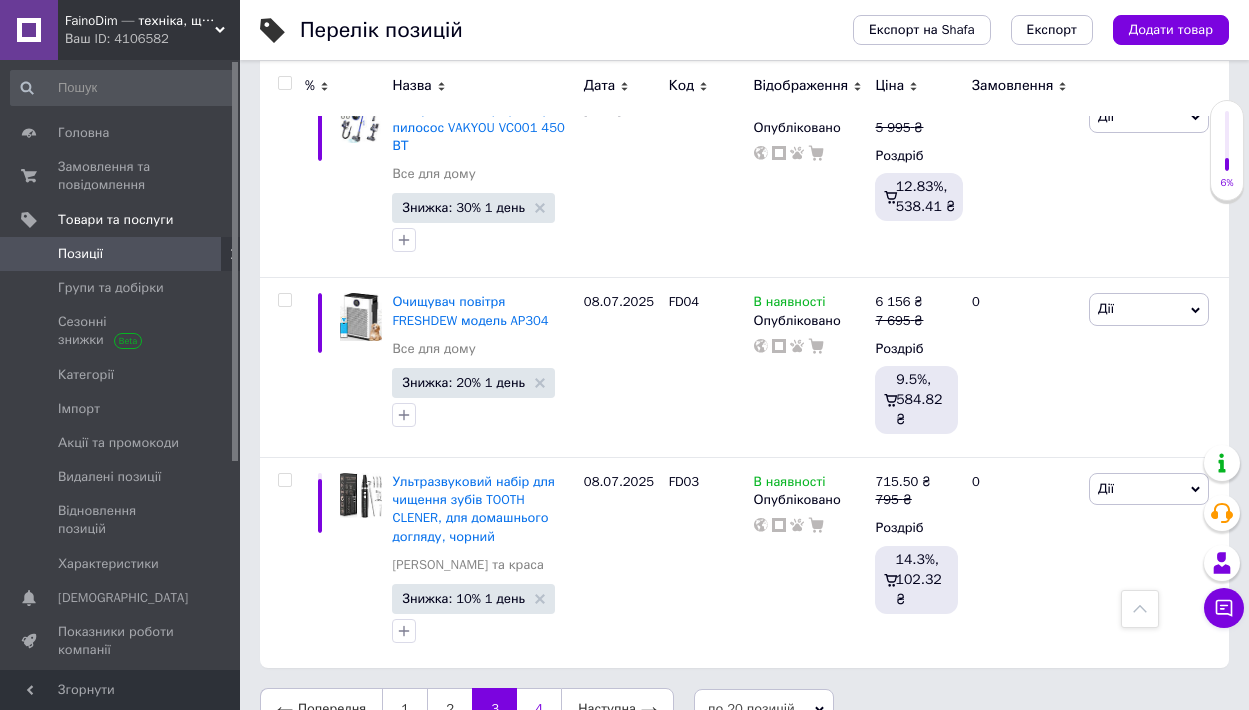 click on "4" at bounding box center [539, 709] 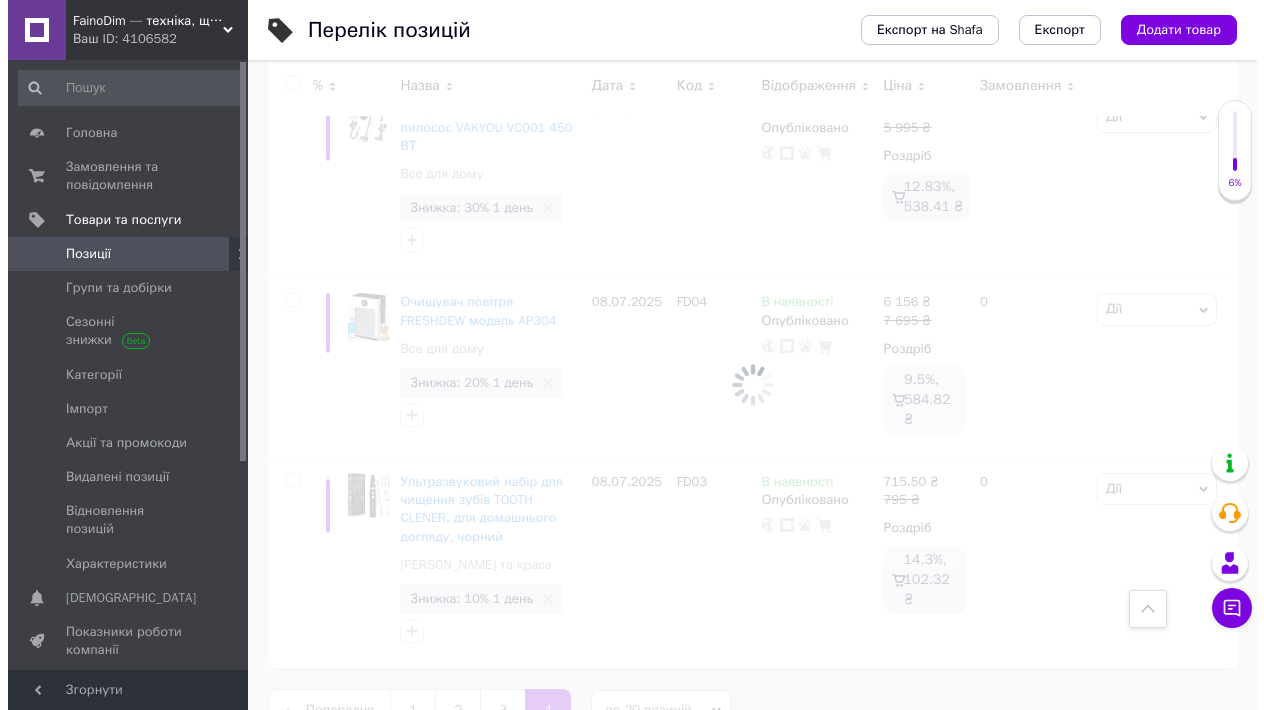scroll, scrollTop: 186, scrollLeft: 0, axis: vertical 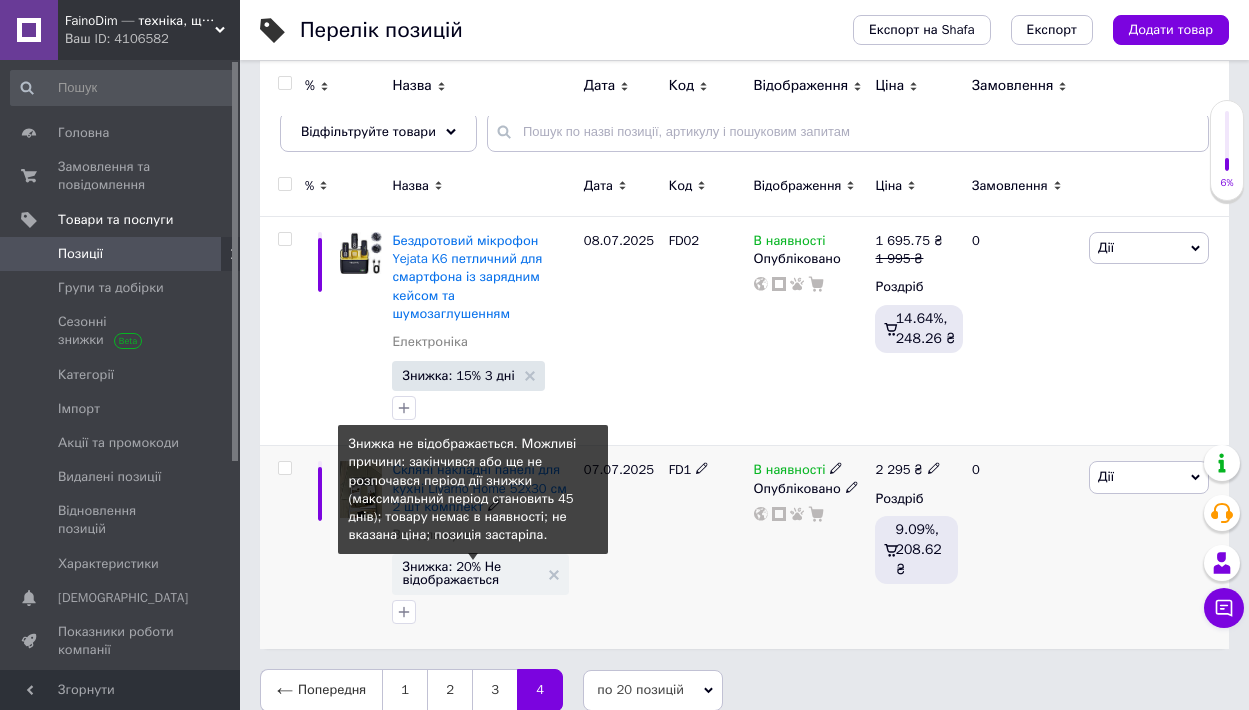 click on "Знижка: 20% Не відображається" at bounding box center [470, 573] 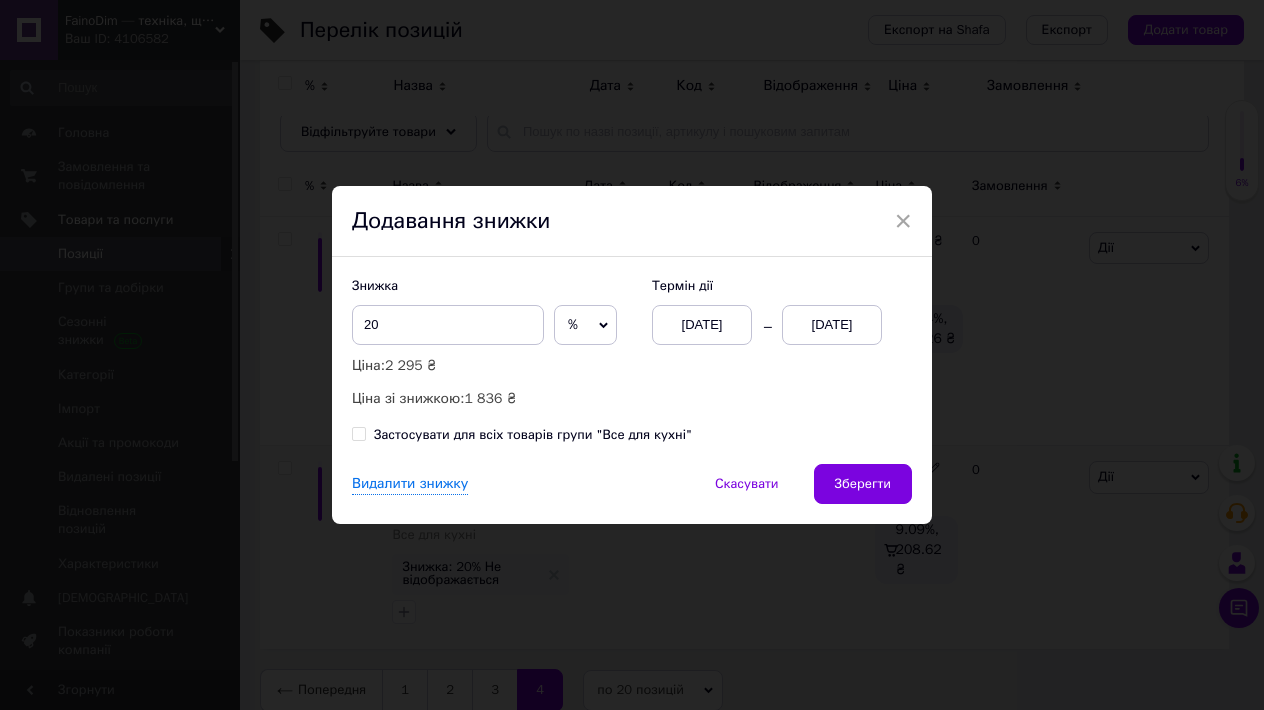 click on "12.07.2025" at bounding box center (832, 325) 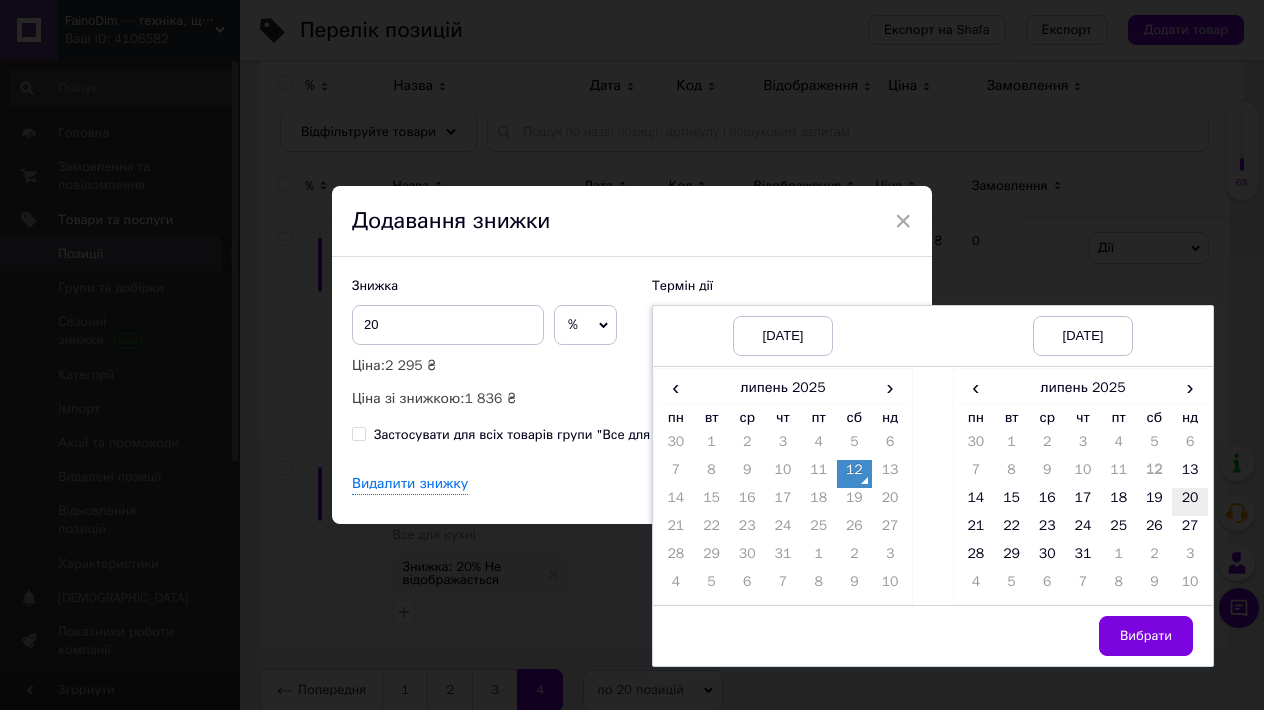 click on "20" at bounding box center (1190, 502) 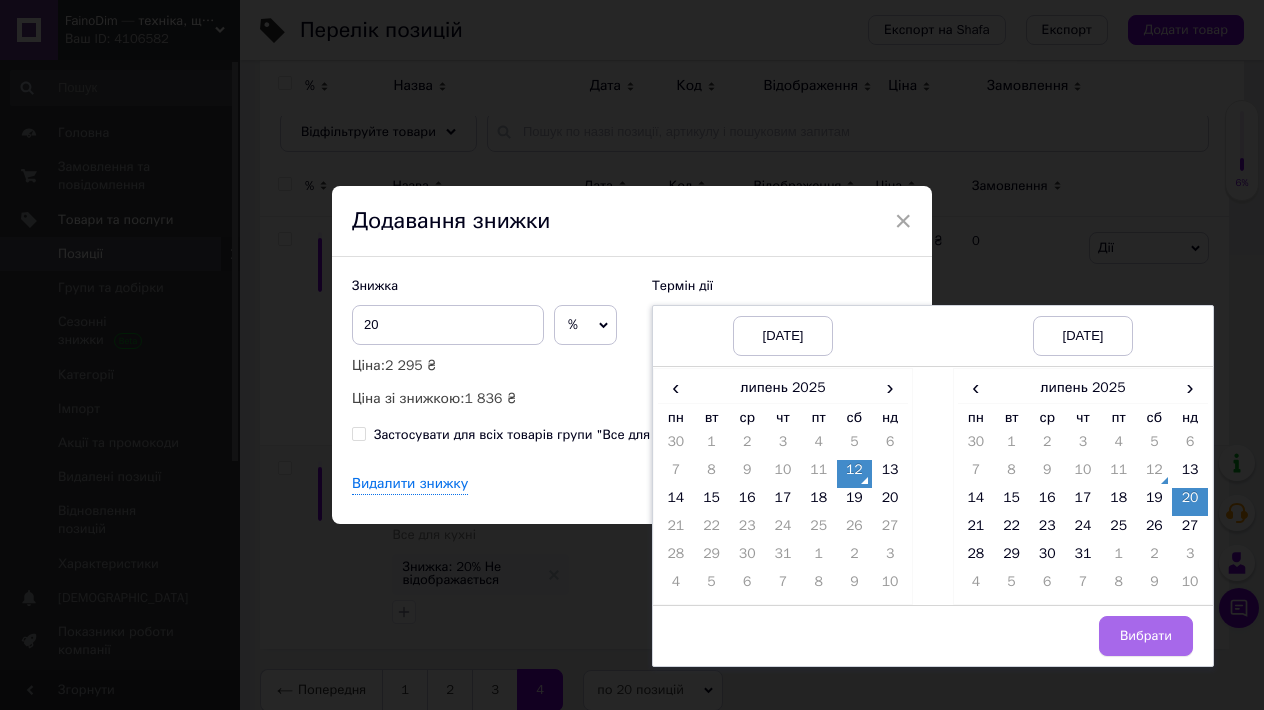 click on "Вибрати" at bounding box center (1146, 636) 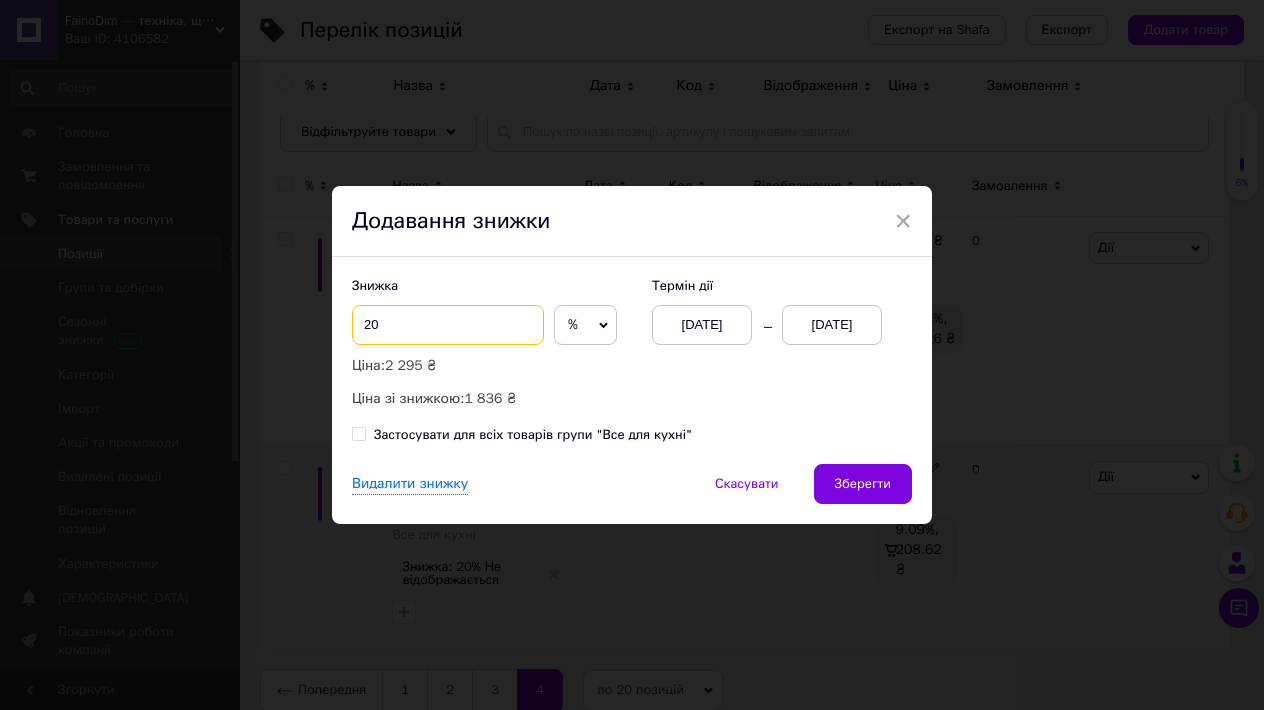 click on "20" at bounding box center [448, 325] 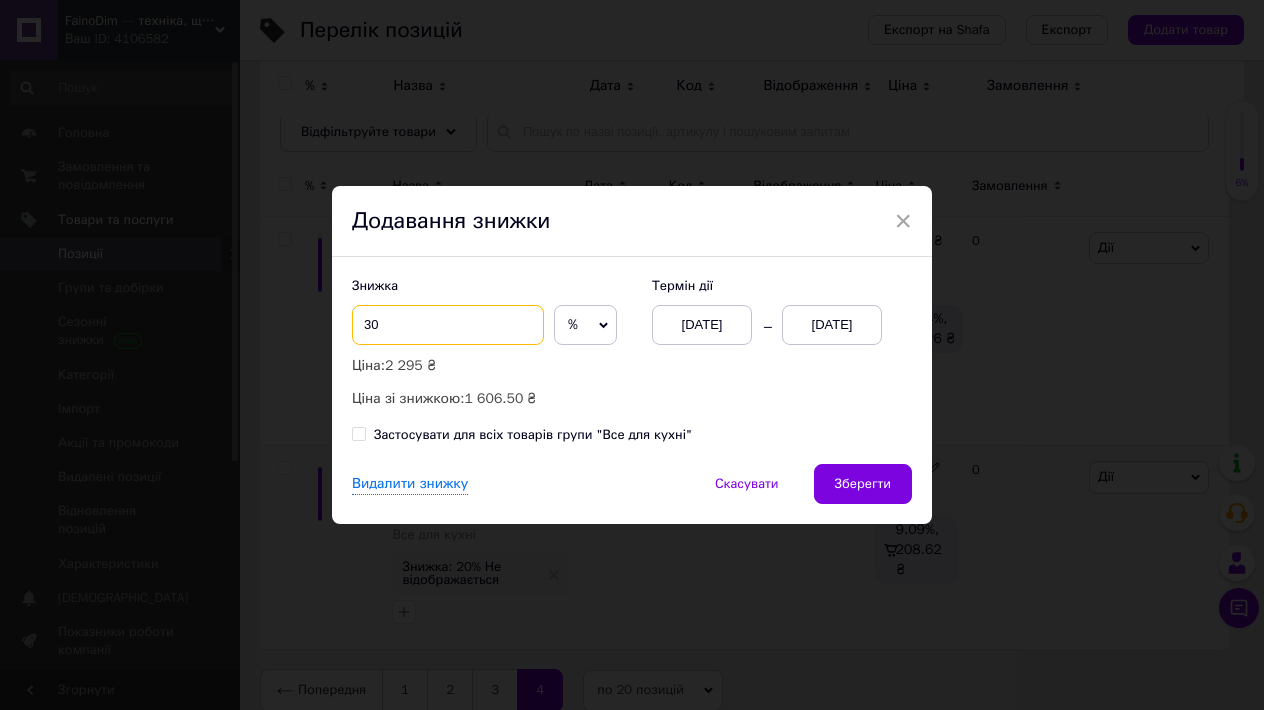 type on "3" 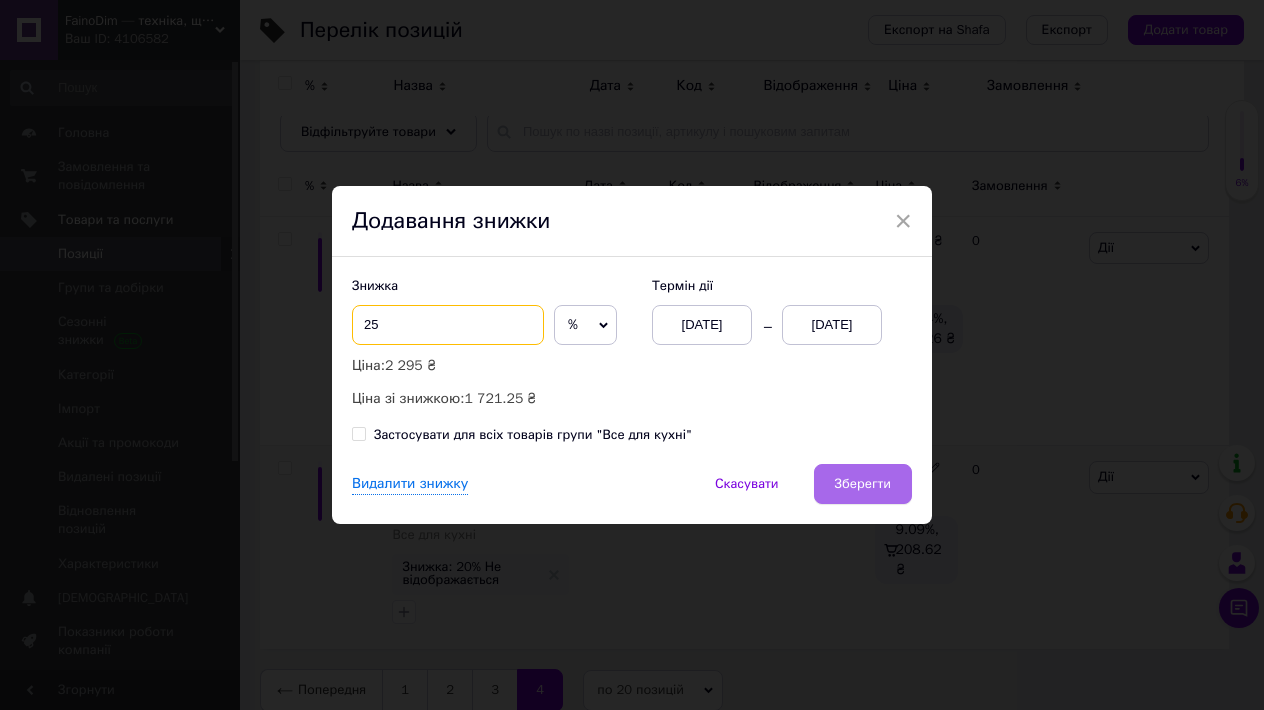 type on "25" 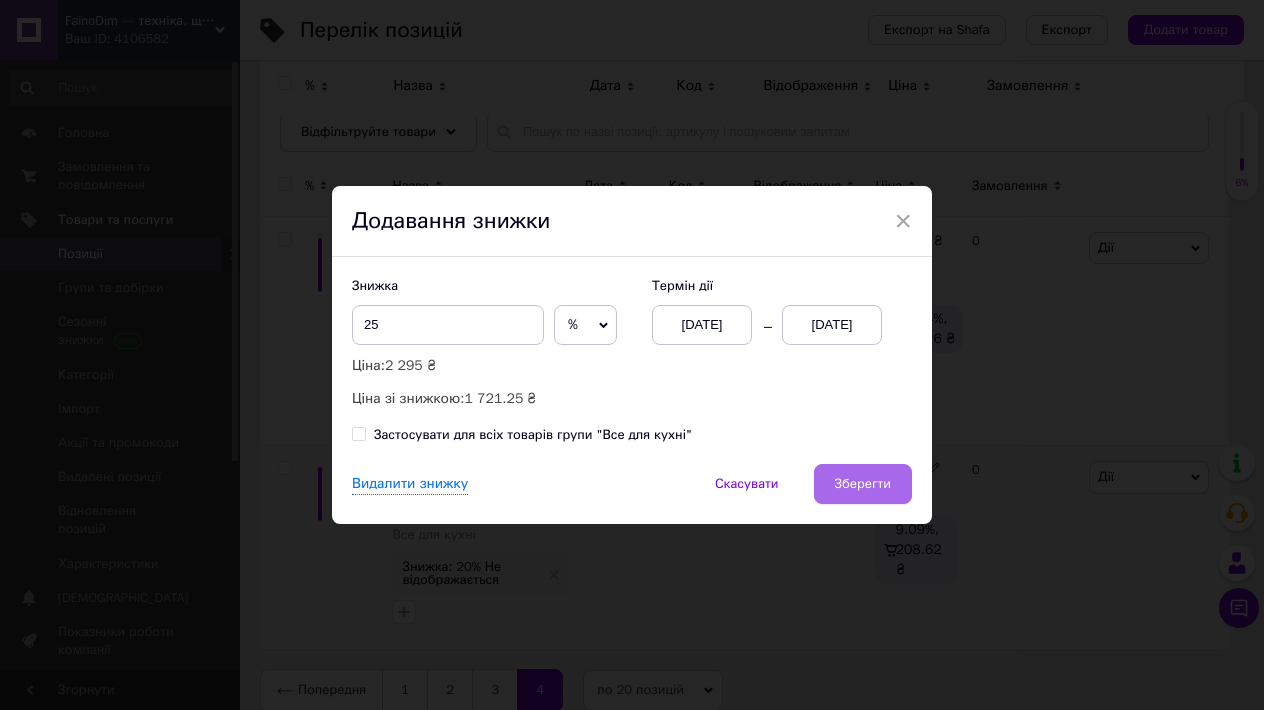 click on "Зберегти" at bounding box center [863, 484] 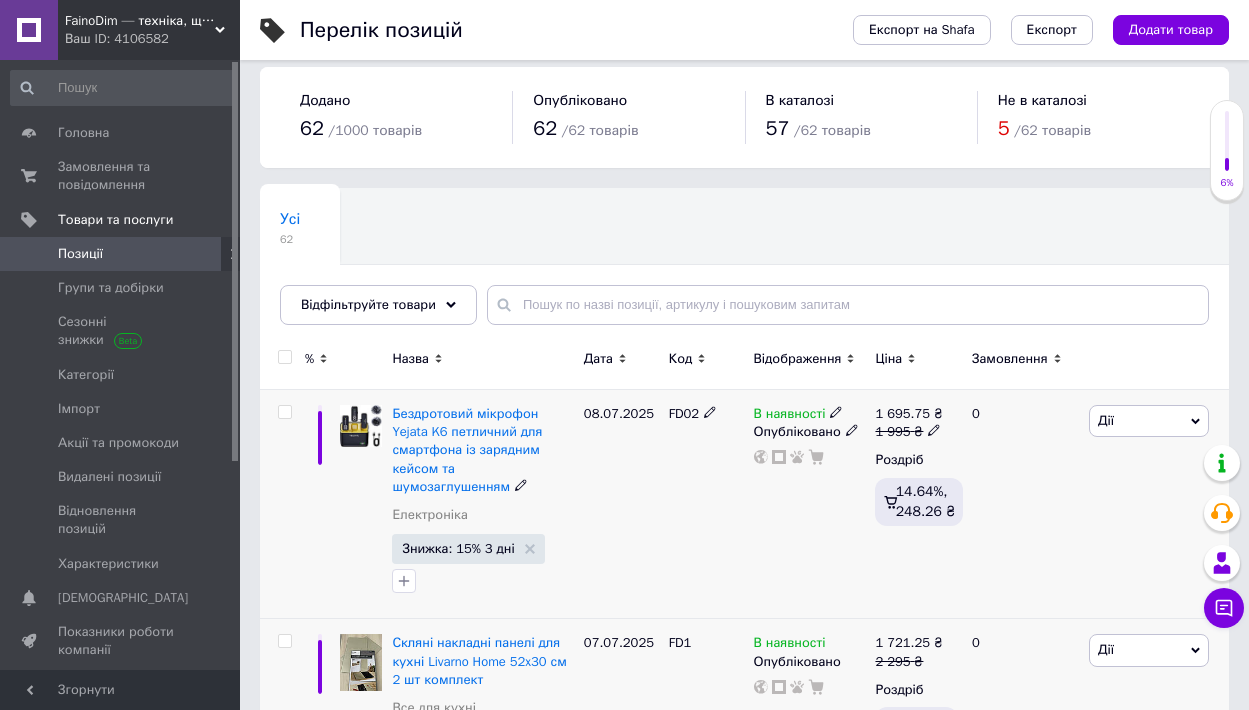scroll, scrollTop: 169, scrollLeft: 0, axis: vertical 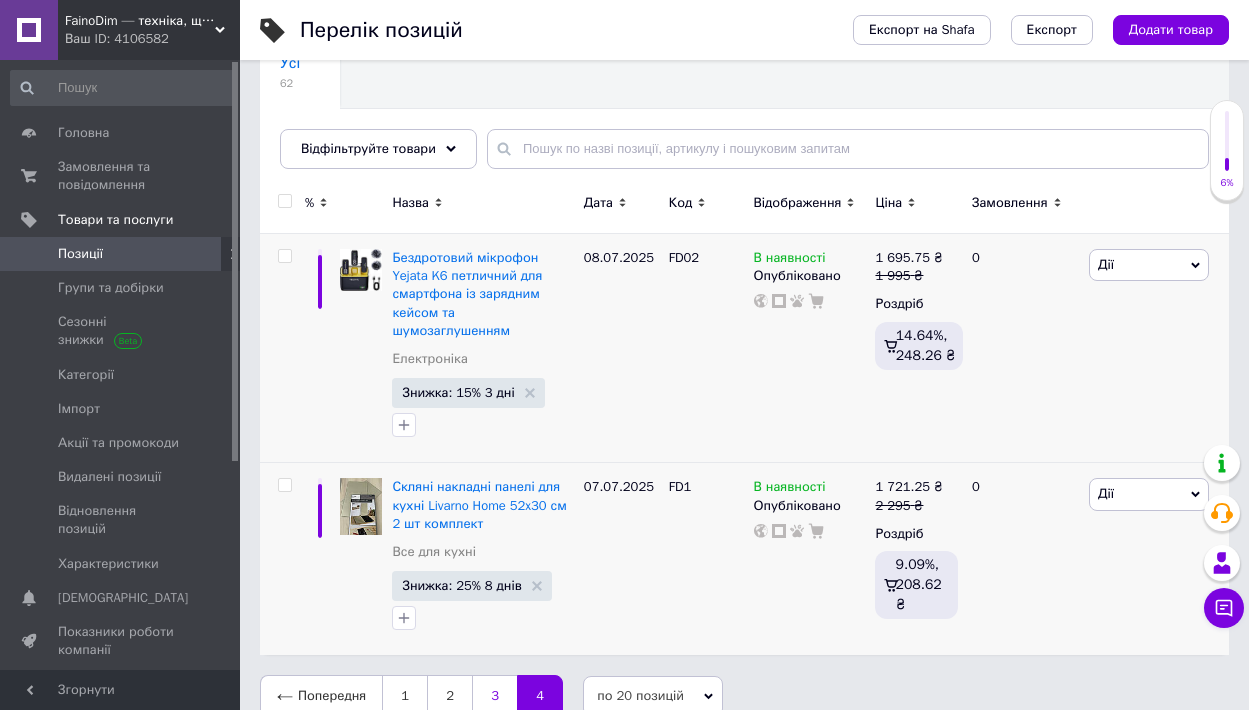 click on "3" at bounding box center (494, 696) 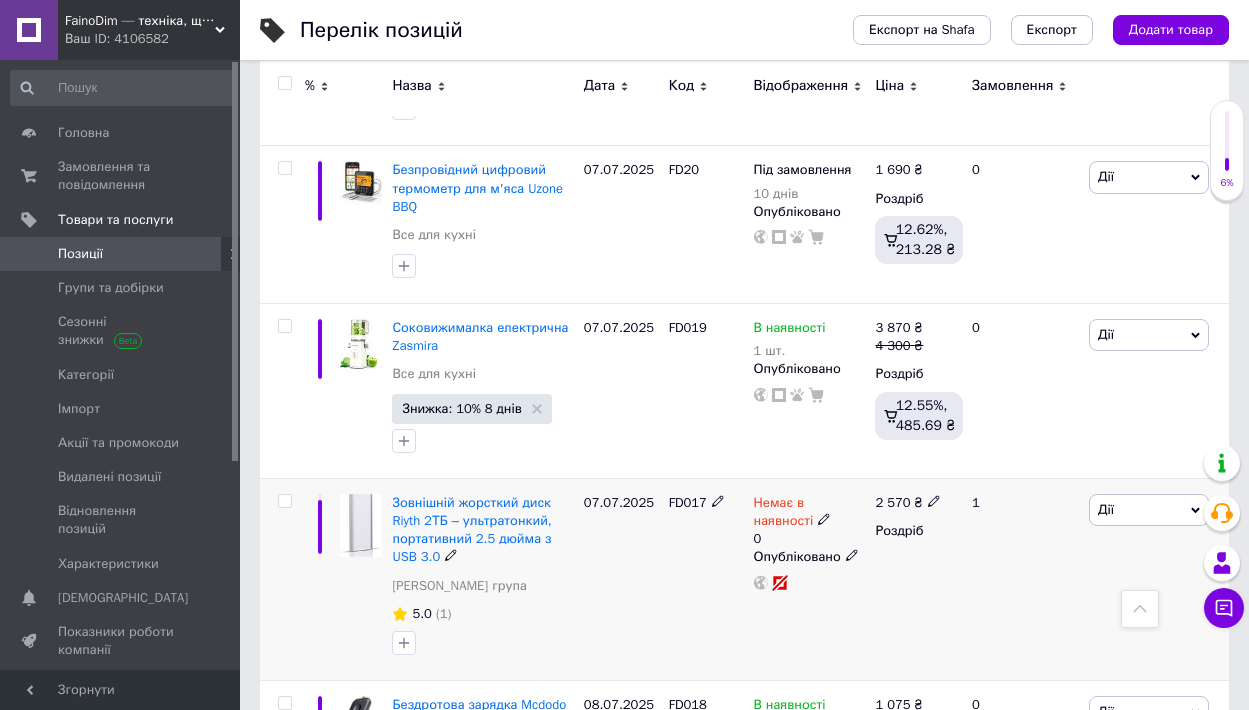 scroll, scrollTop: 740, scrollLeft: 0, axis: vertical 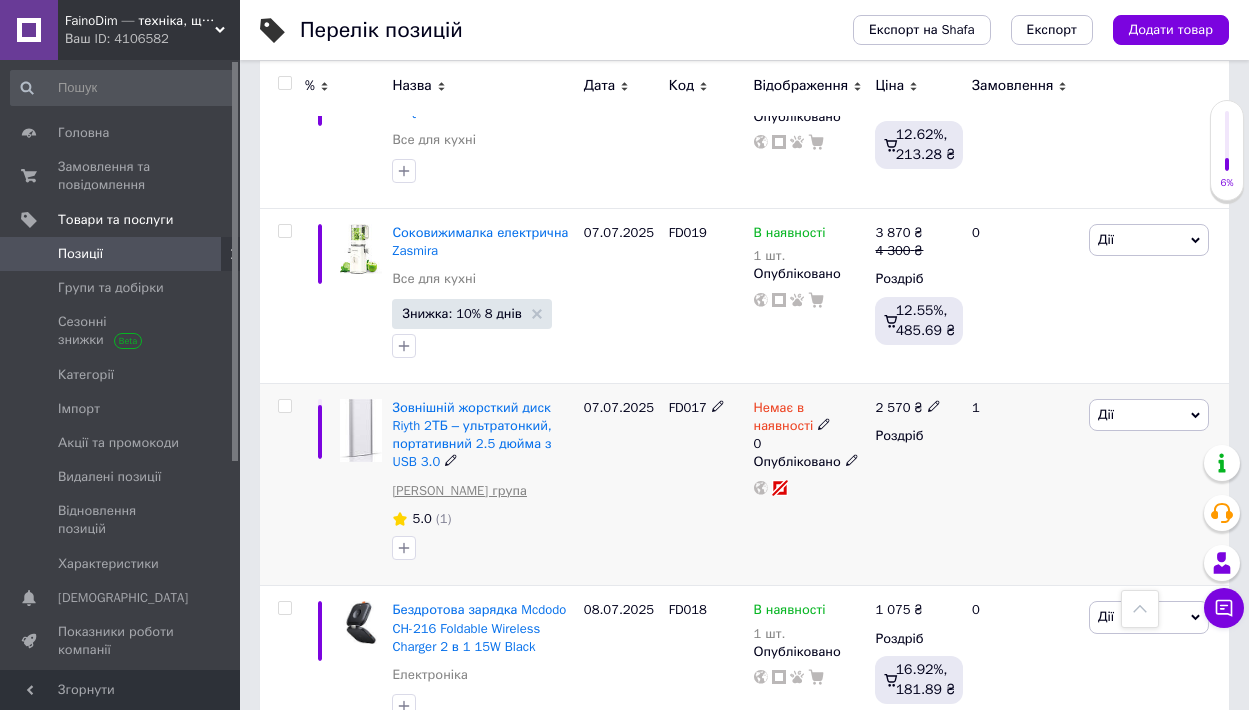 click on "Корнева група" at bounding box center (459, 491) 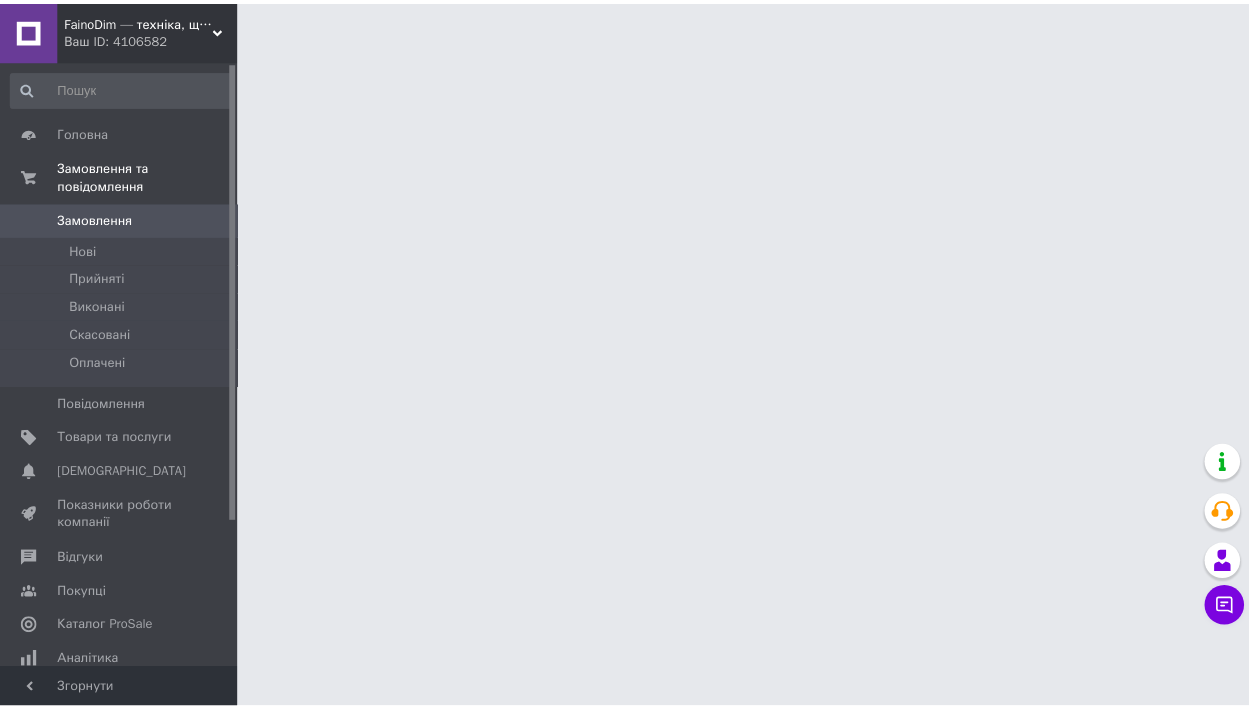 scroll, scrollTop: 0, scrollLeft: 0, axis: both 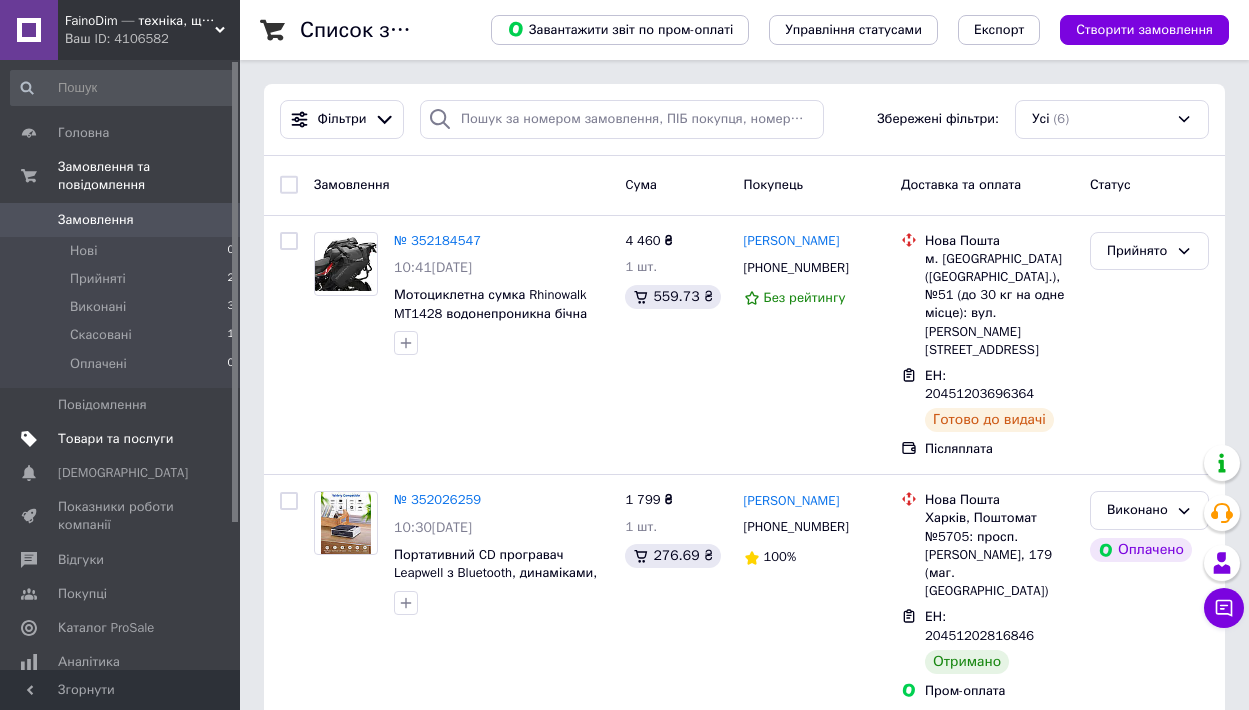 click on "Товари та послуги" at bounding box center (115, 439) 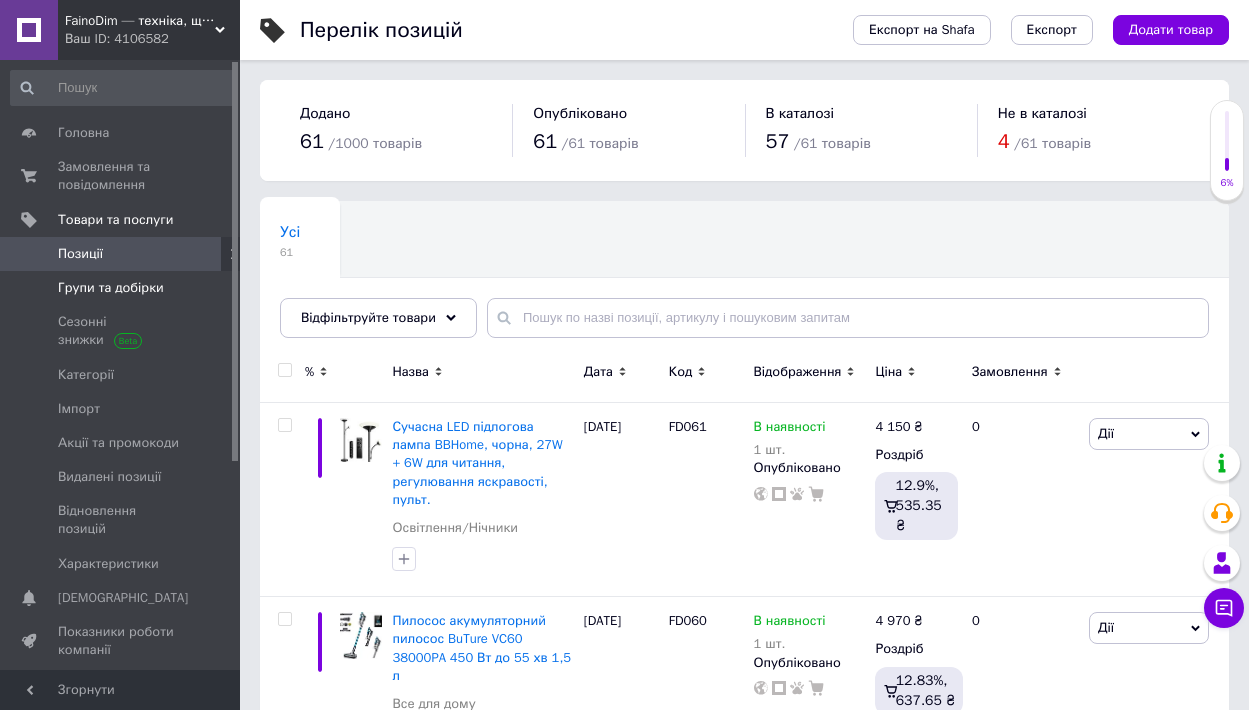 click on "Групи та добірки" at bounding box center (111, 288) 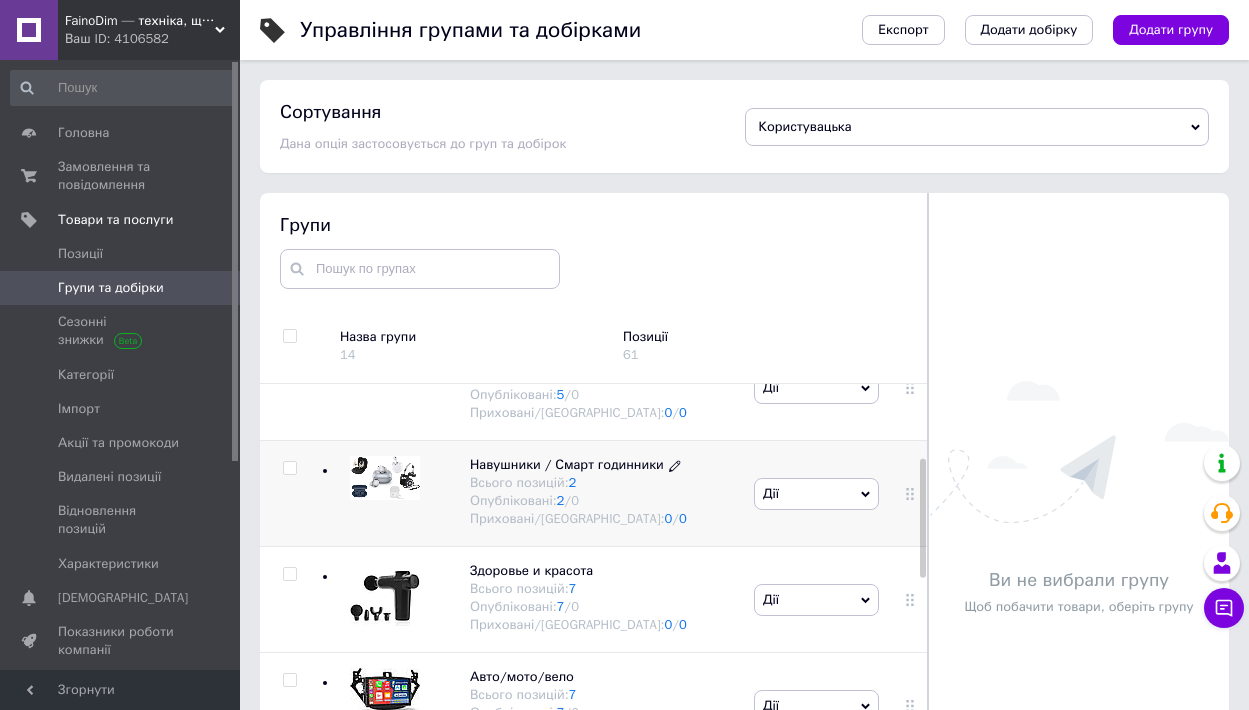 scroll, scrollTop: 293, scrollLeft: 0, axis: vertical 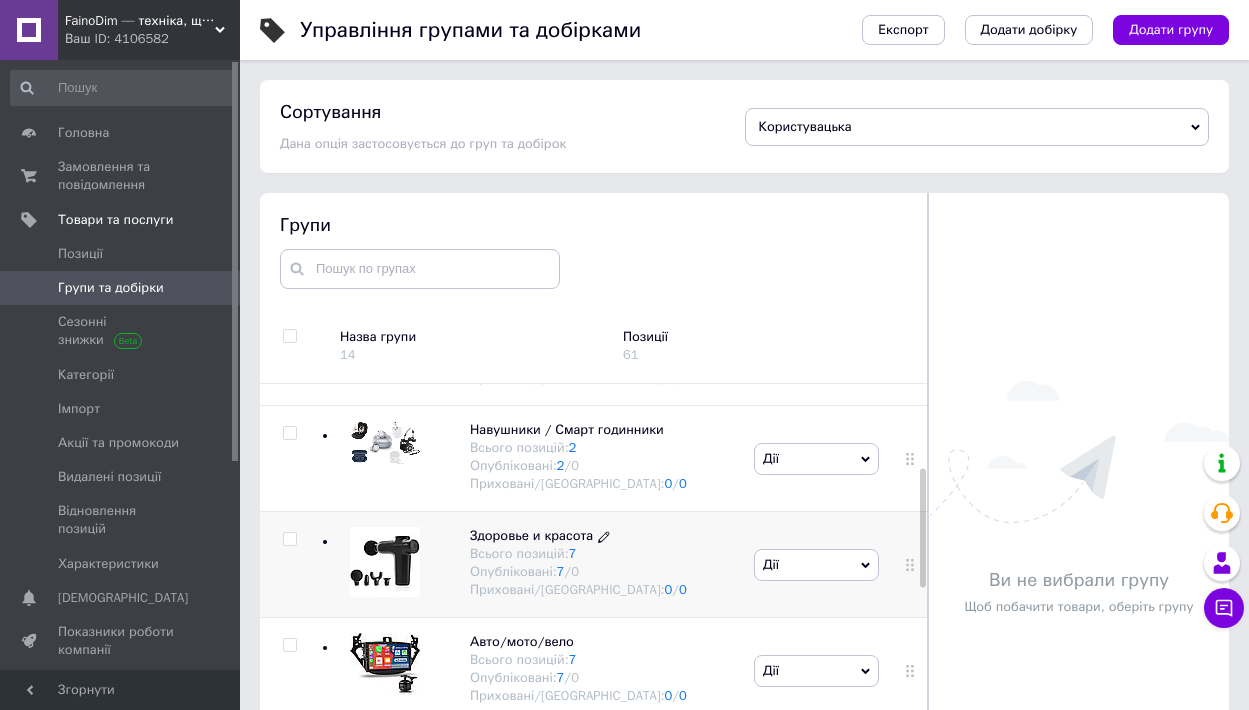 click on "Всього позицій:  7" at bounding box center (578, 554) 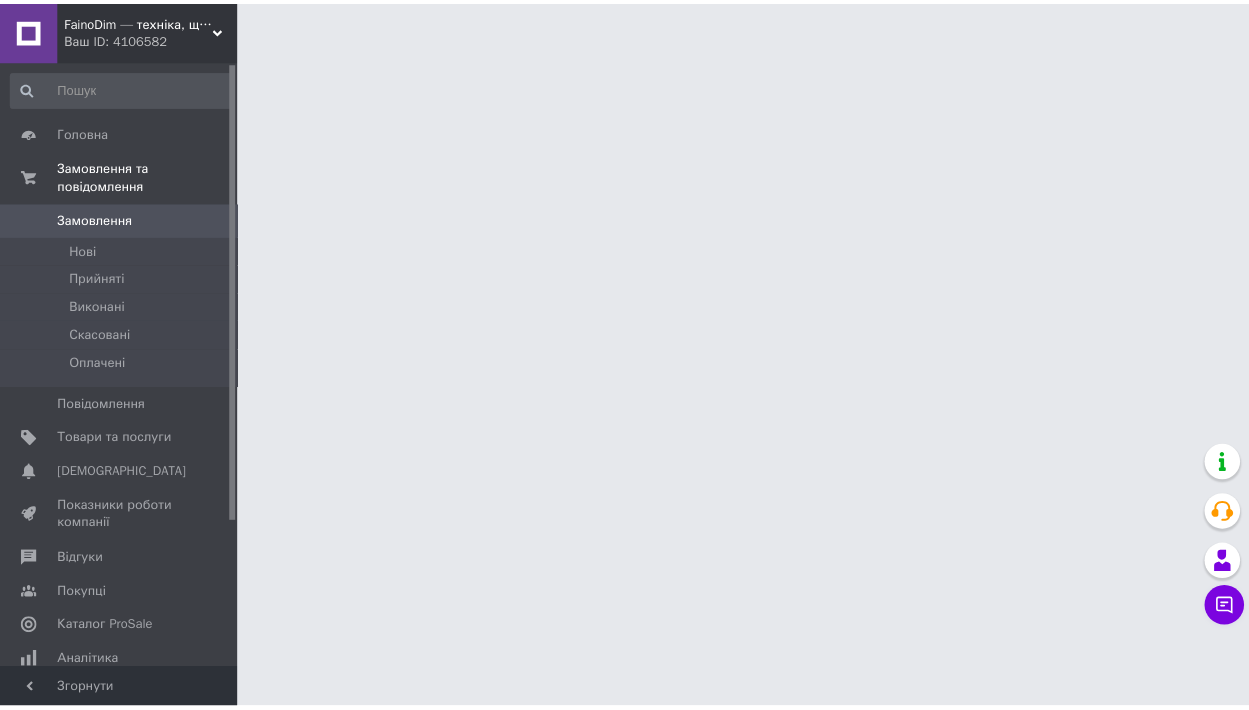 scroll, scrollTop: 0, scrollLeft: 0, axis: both 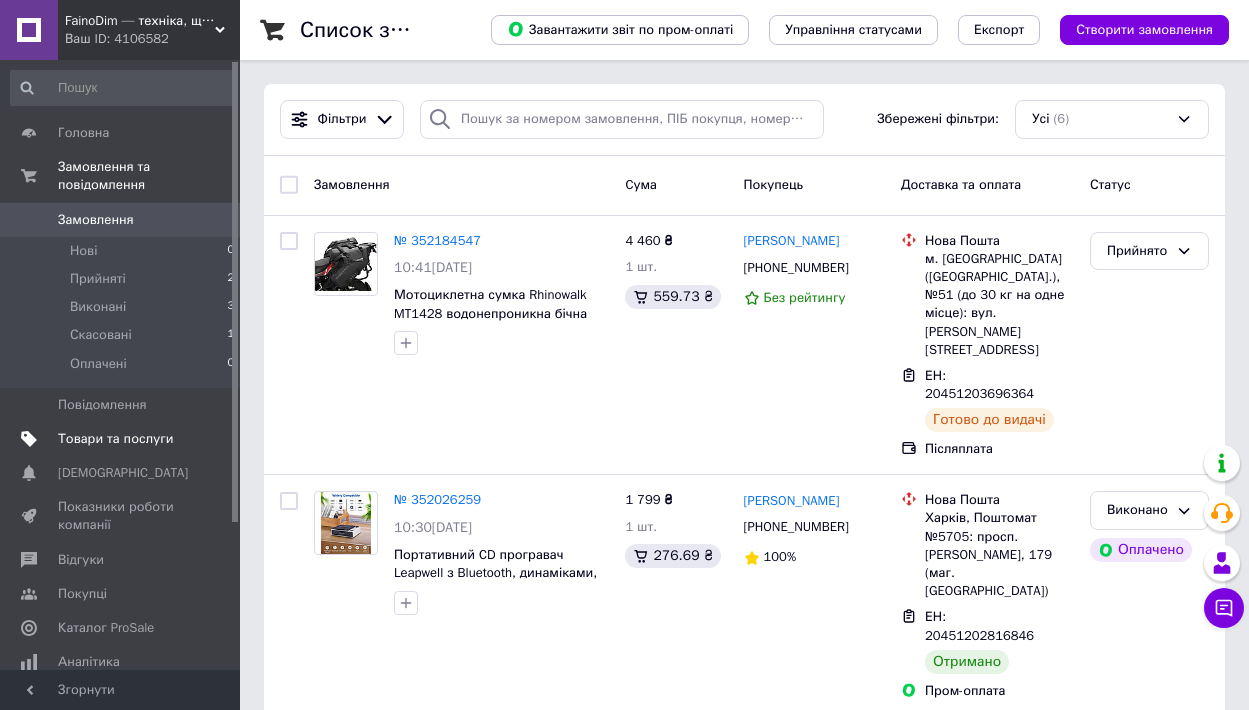 click on "Товари та послуги" at bounding box center [115, 439] 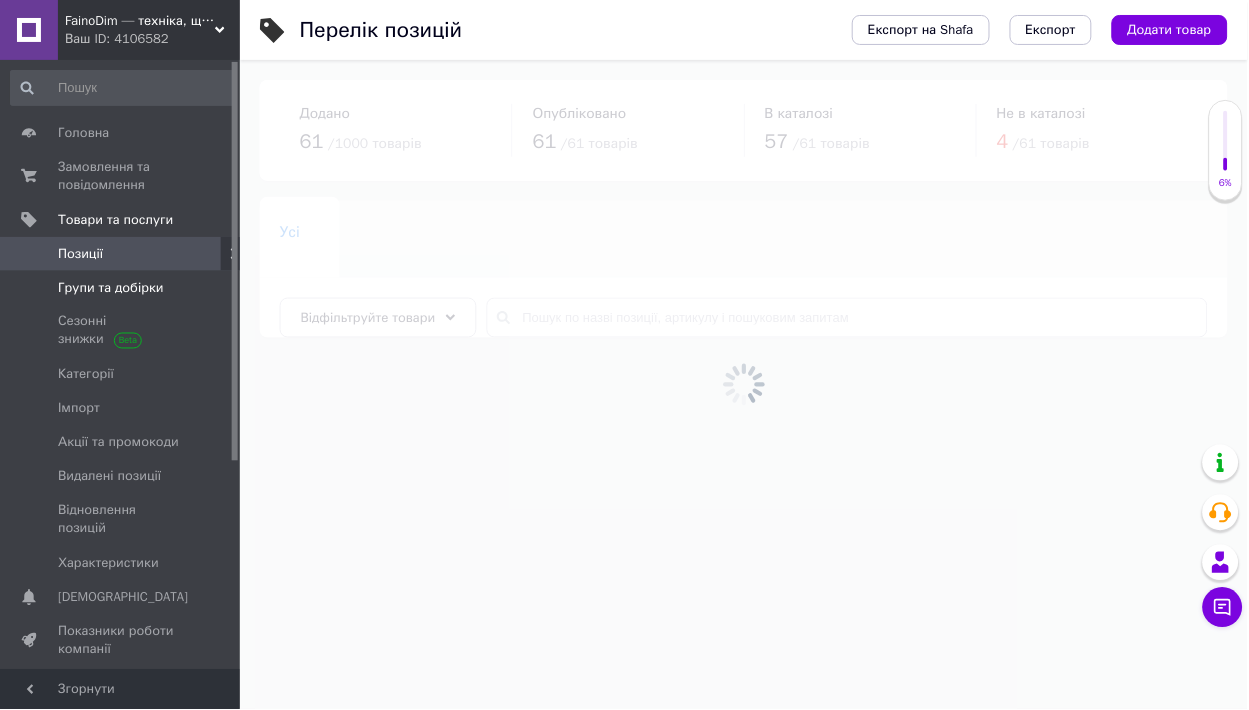 click on "Групи та добірки" at bounding box center (111, 288) 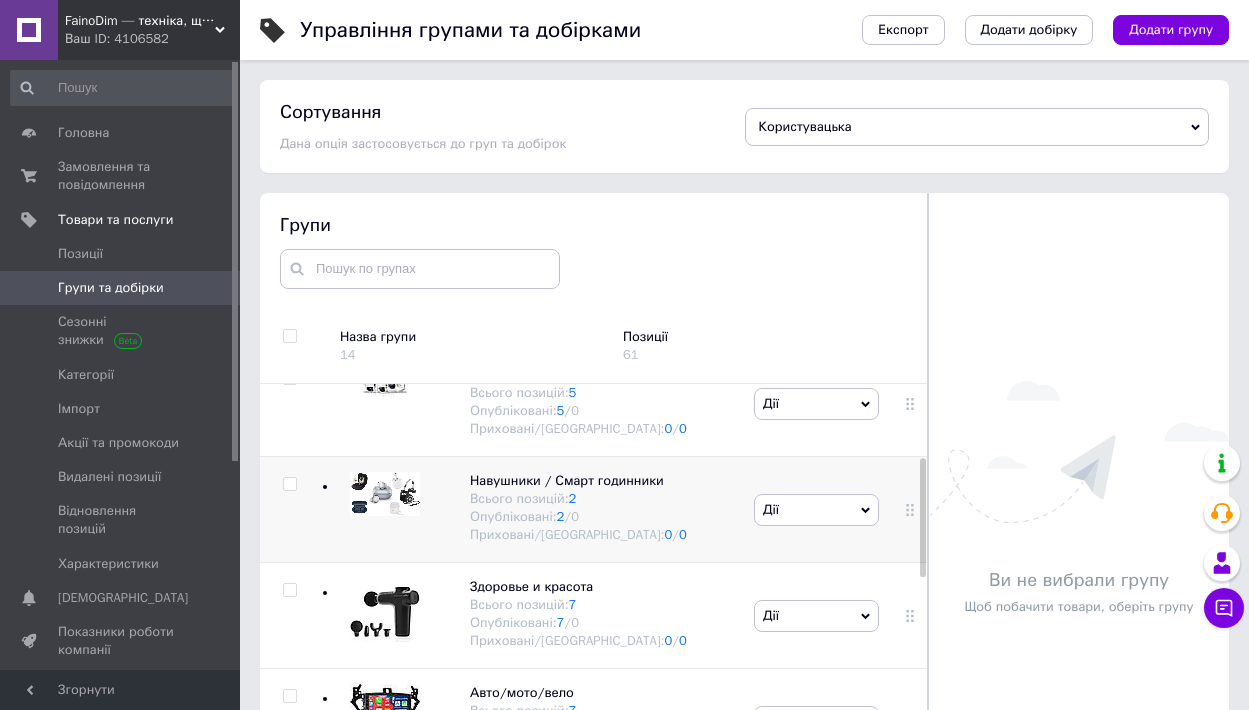 scroll, scrollTop: 256, scrollLeft: 0, axis: vertical 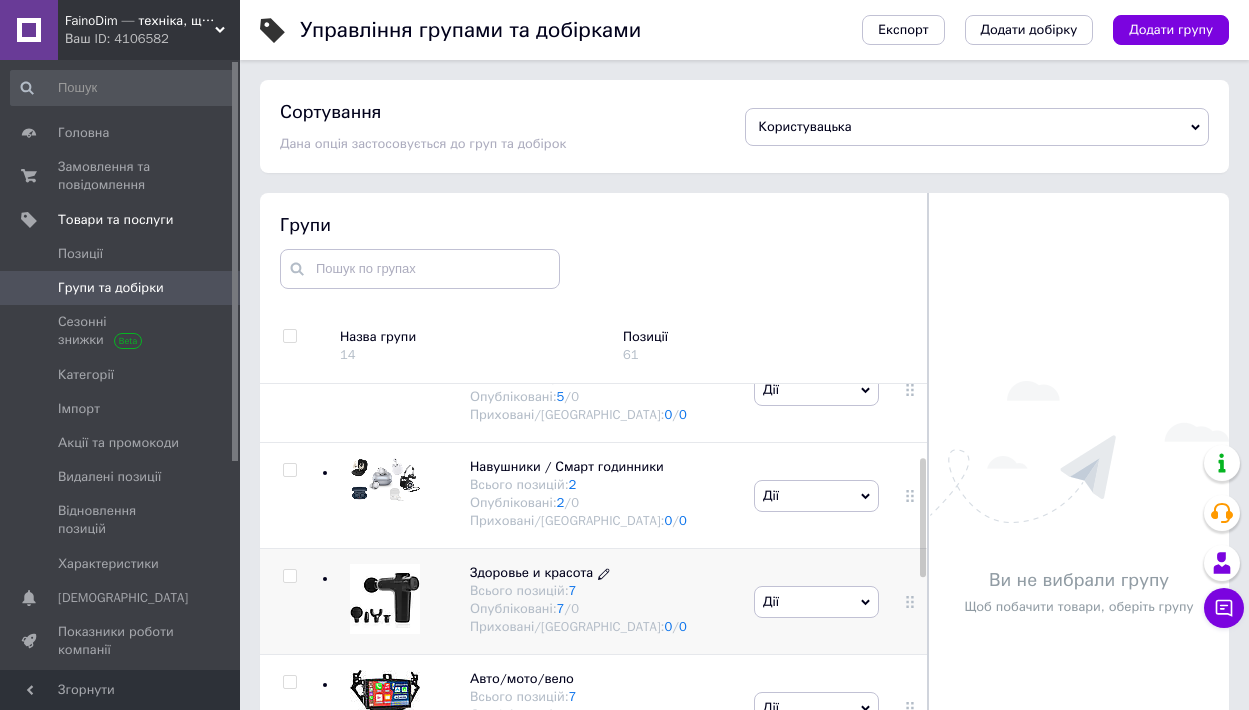 click on "Опубліковані:  7  /  0" at bounding box center [578, 609] 